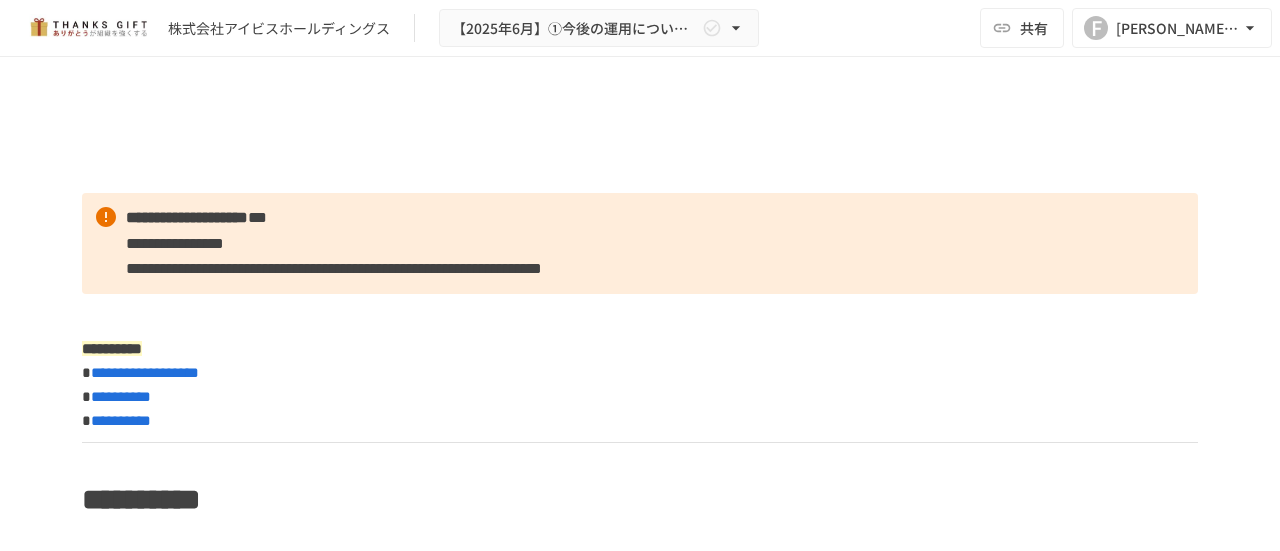 scroll, scrollTop: 0, scrollLeft: 0, axis: both 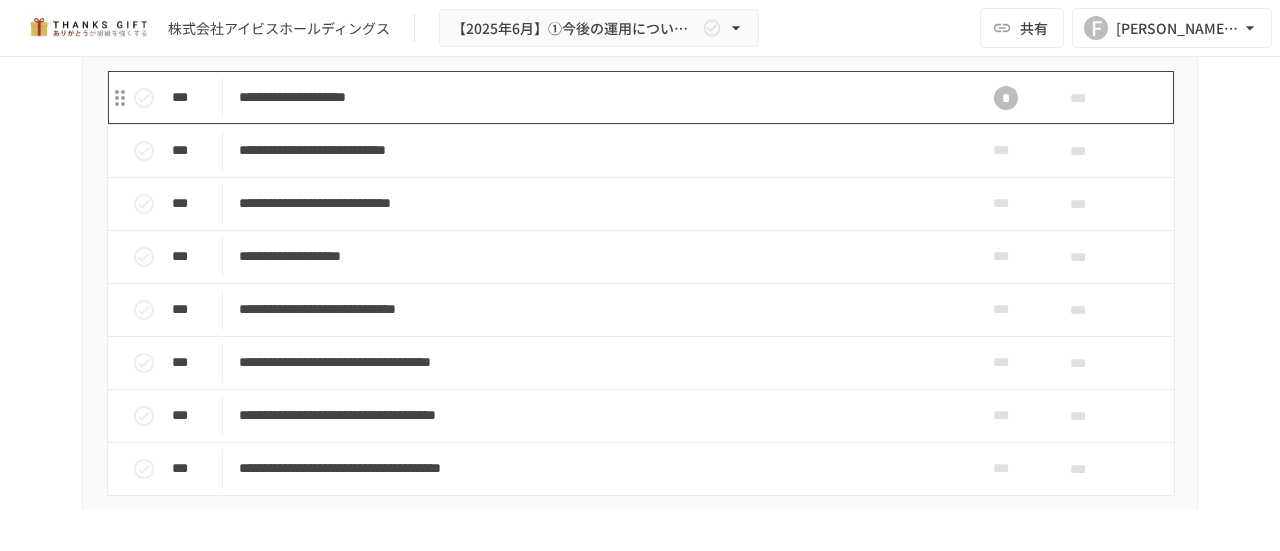click on "**********" at bounding box center [598, 97] 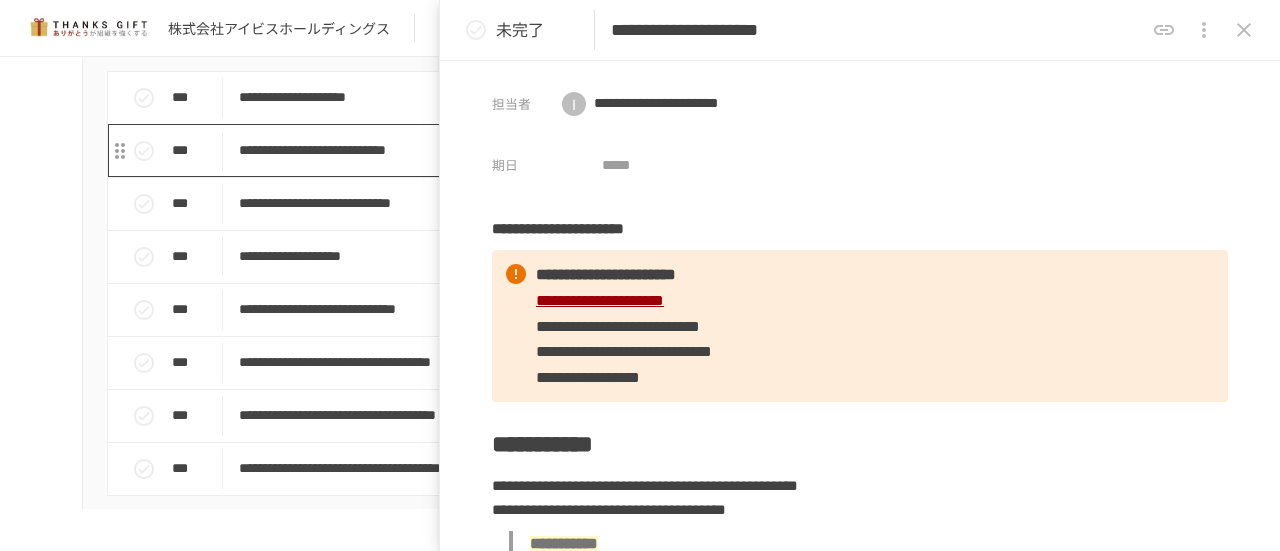 click on "**********" at bounding box center (598, 150) 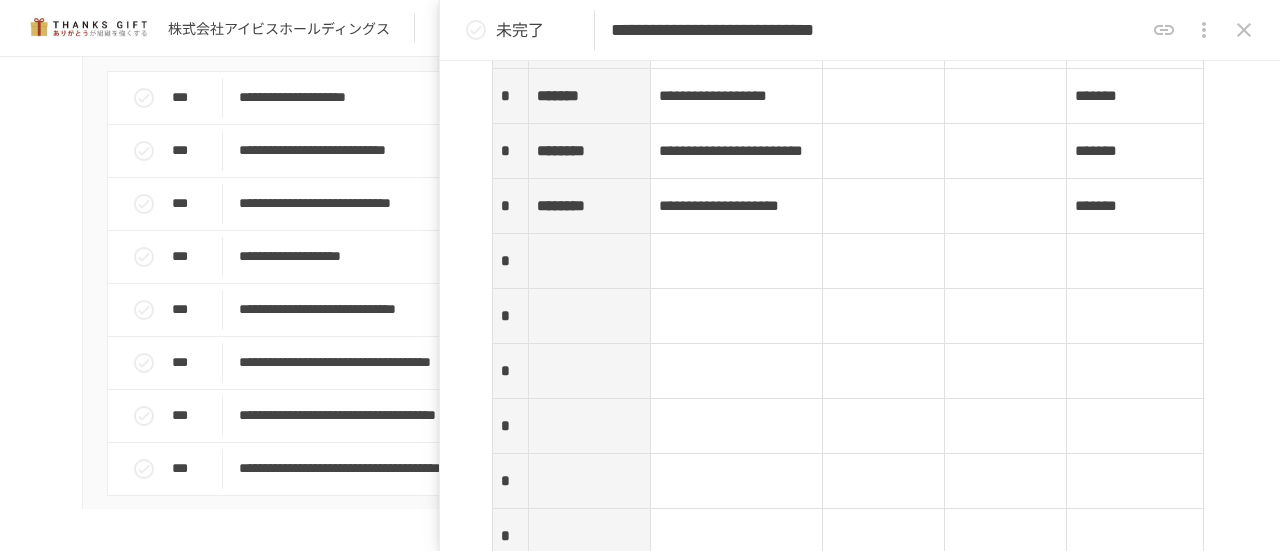 scroll, scrollTop: 2900, scrollLeft: 0, axis: vertical 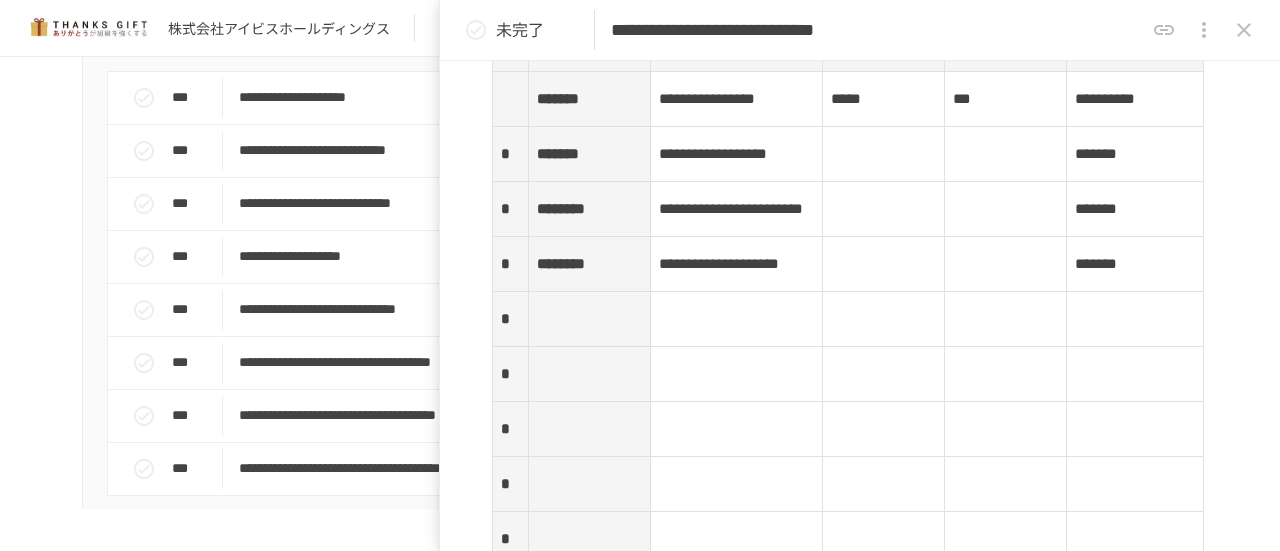 click at bounding box center (589, 319) 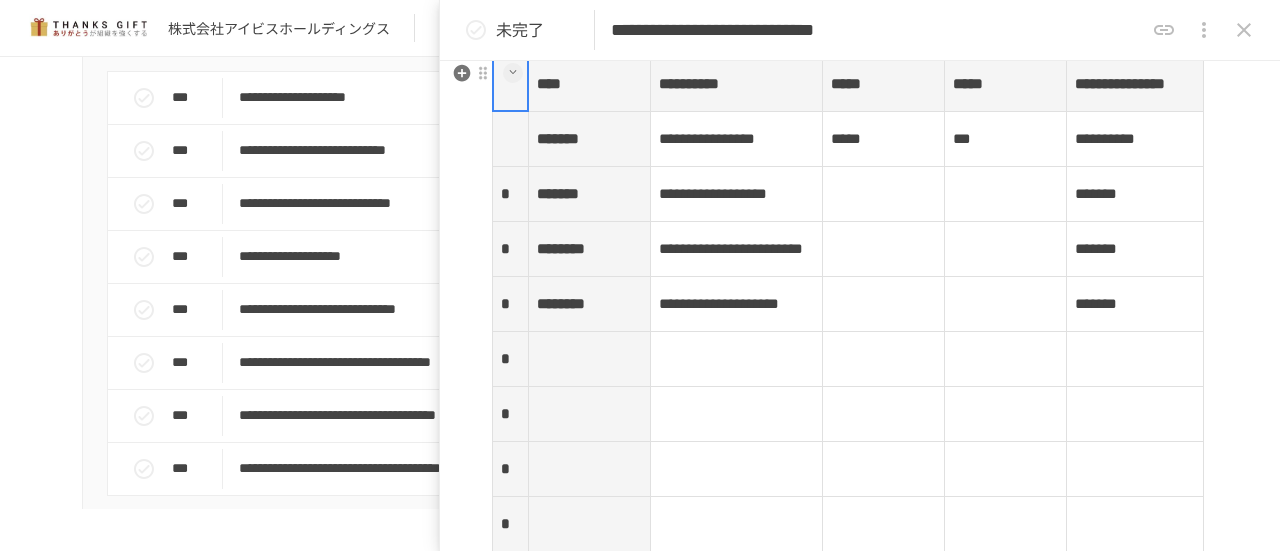 scroll, scrollTop: 2960, scrollLeft: 0, axis: vertical 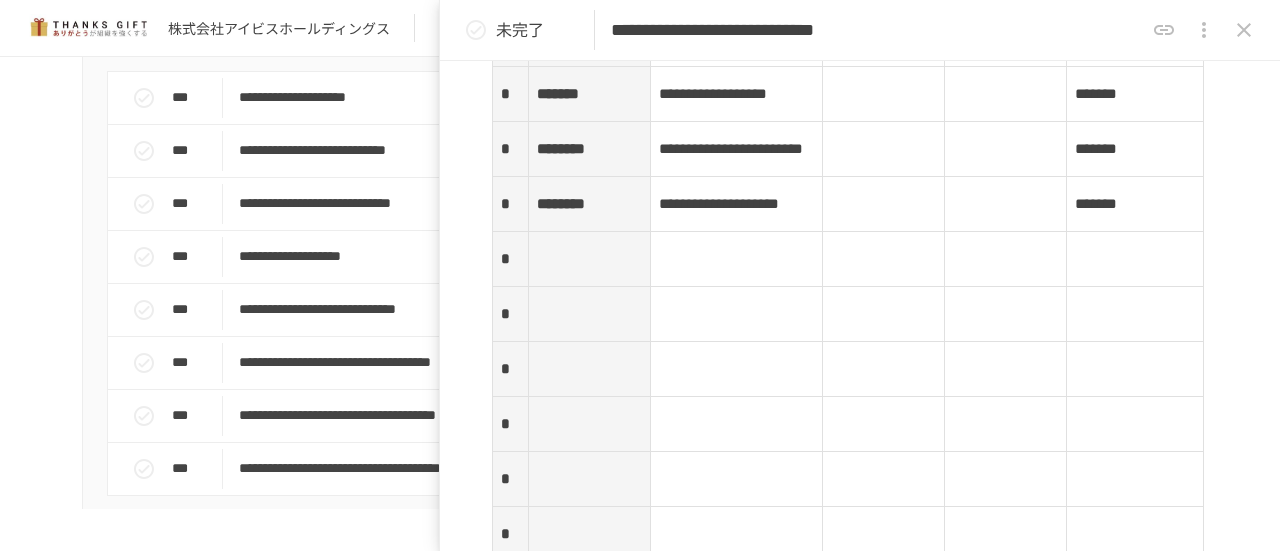 click at bounding box center [589, 259] 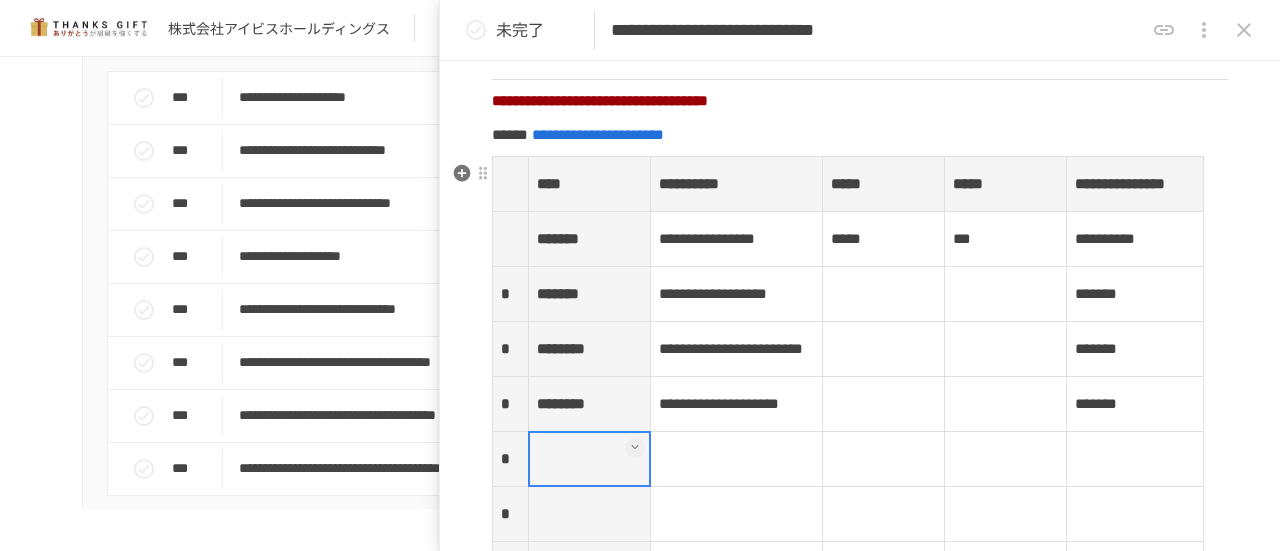 scroll, scrollTop: 3060, scrollLeft: 0, axis: vertical 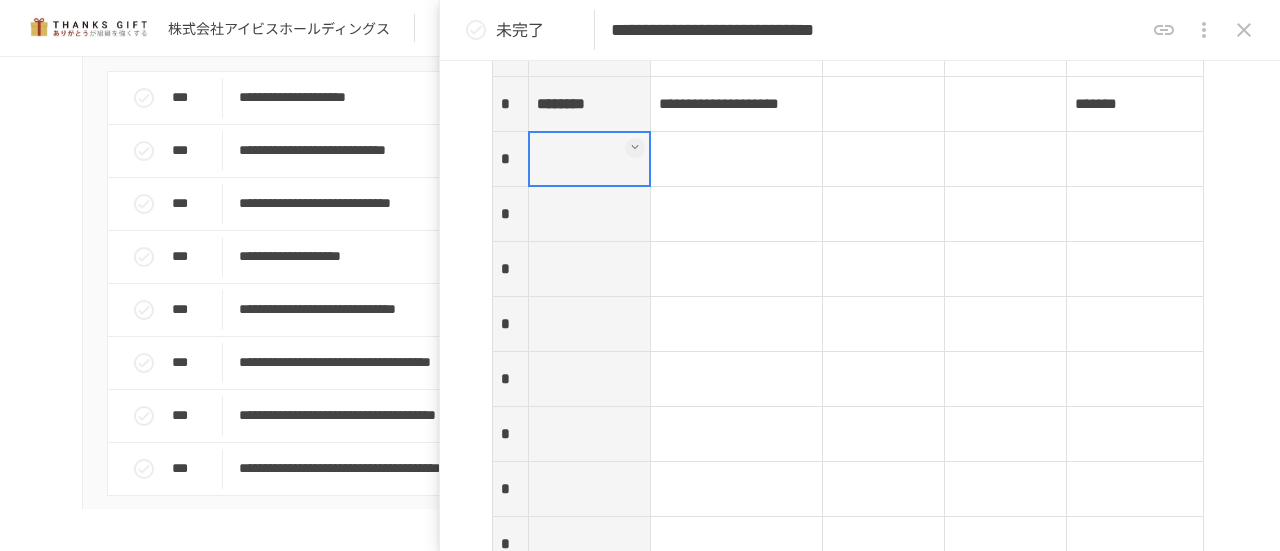 click at bounding box center [589, 159] 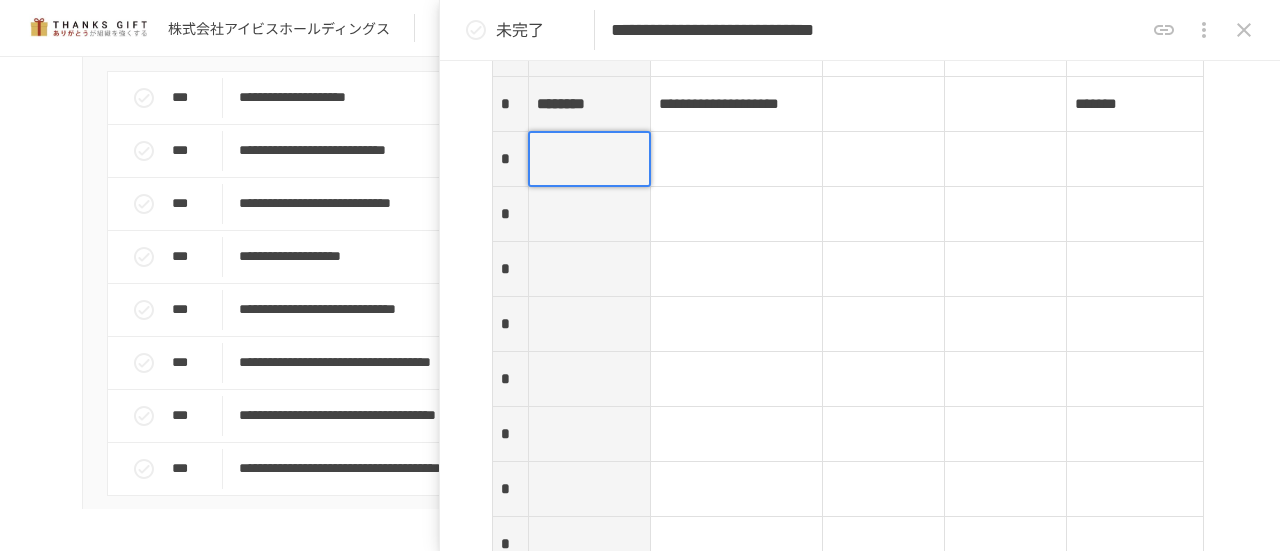 click at bounding box center (736, 159) 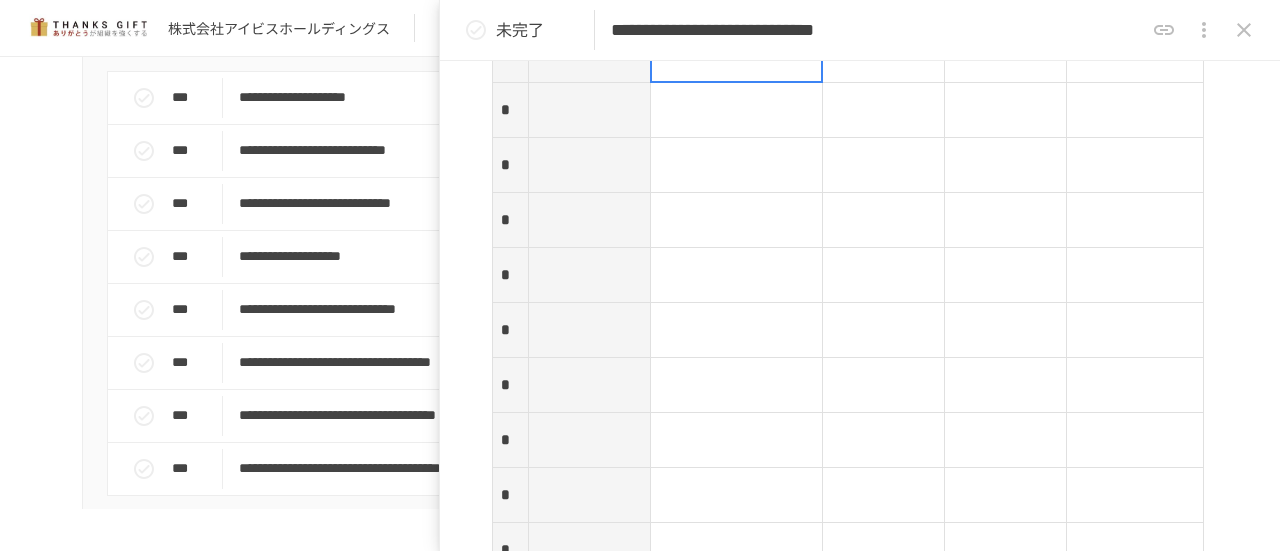 scroll, scrollTop: 3060, scrollLeft: 0, axis: vertical 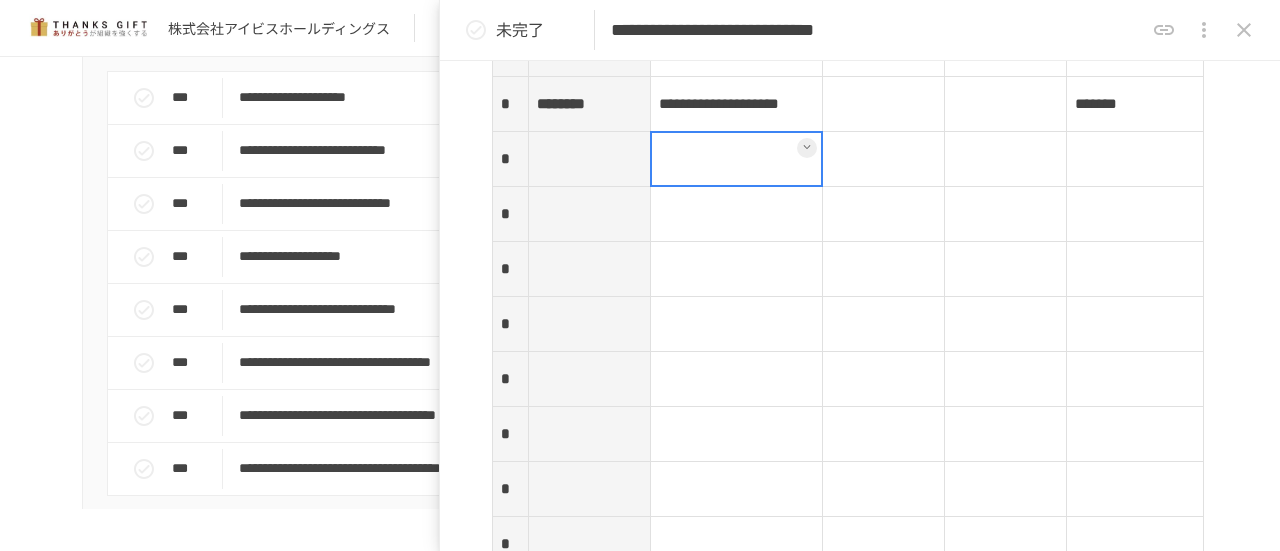click at bounding box center (589, 159) 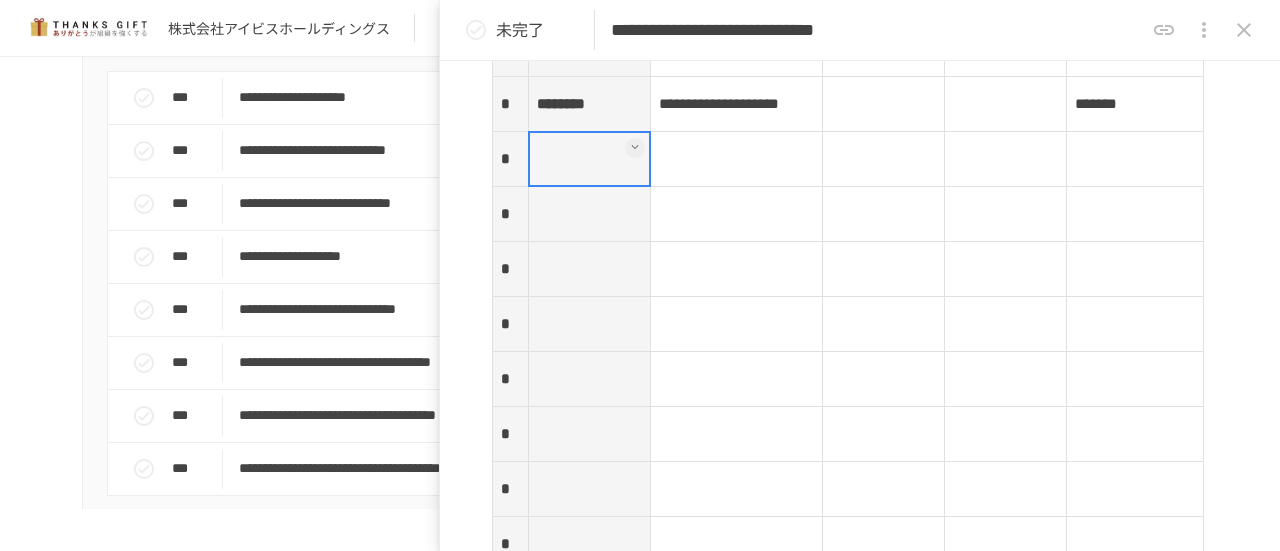 click at bounding box center (589, 159) 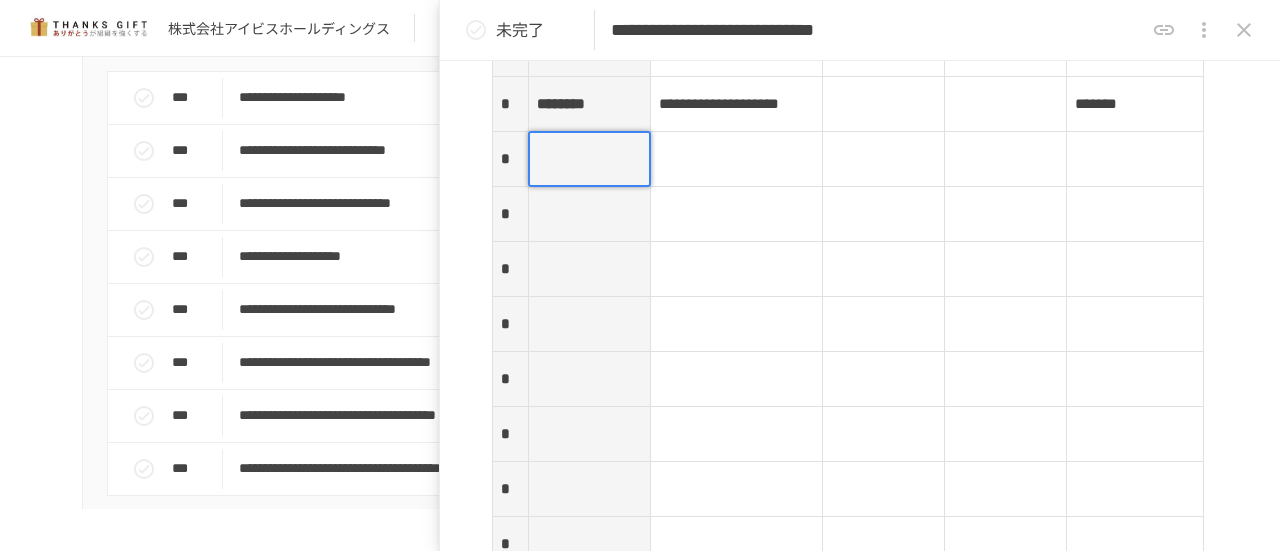 click at bounding box center (589, 159) 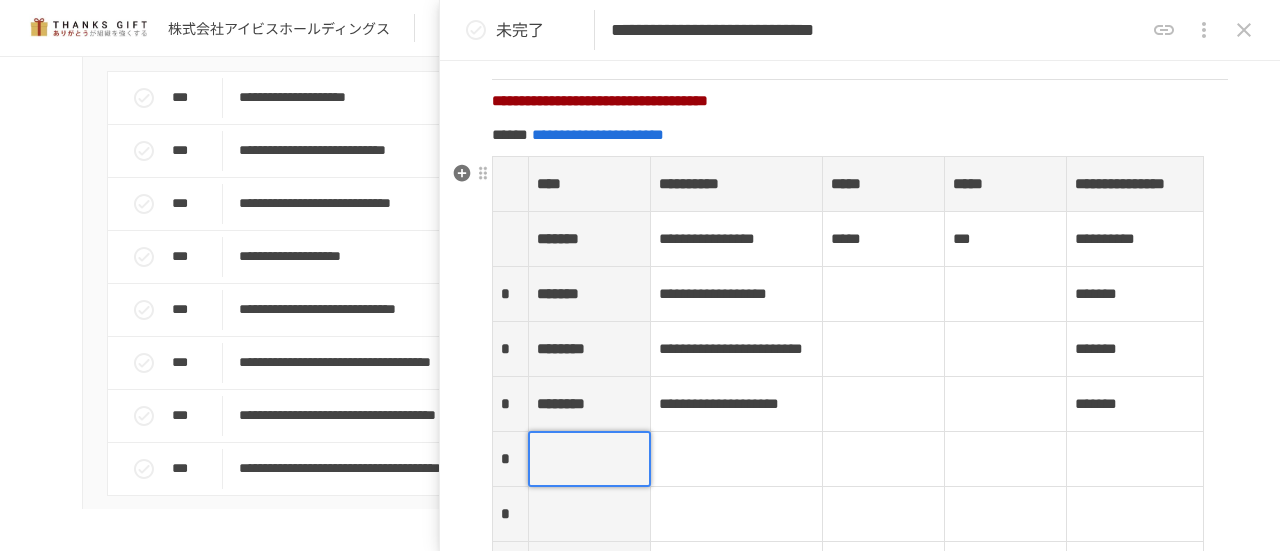 scroll, scrollTop: 3260, scrollLeft: 0, axis: vertical 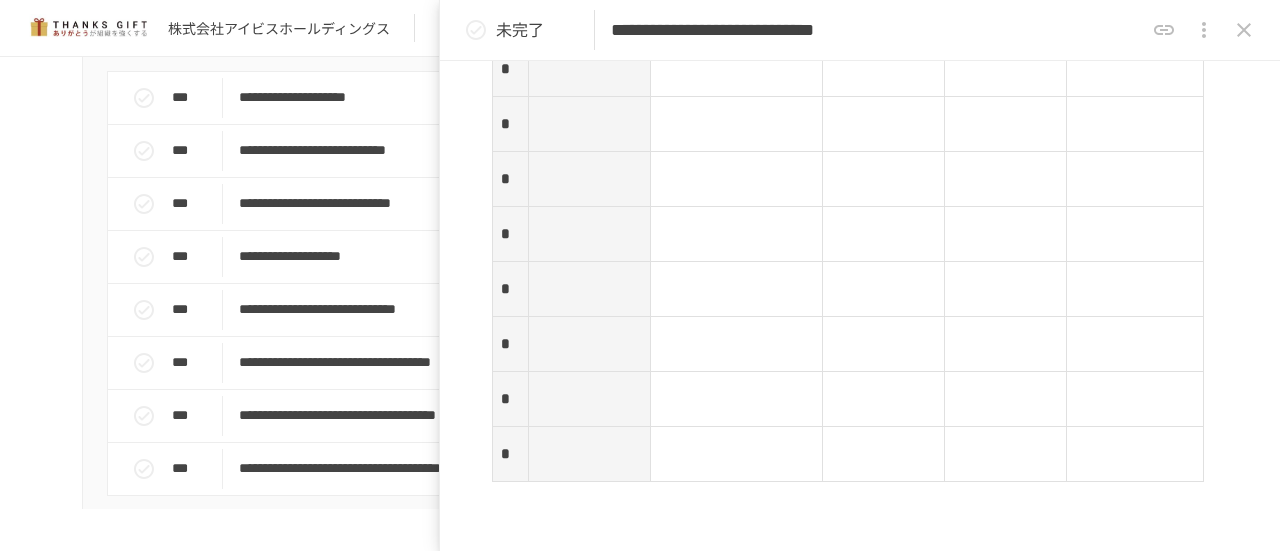 type 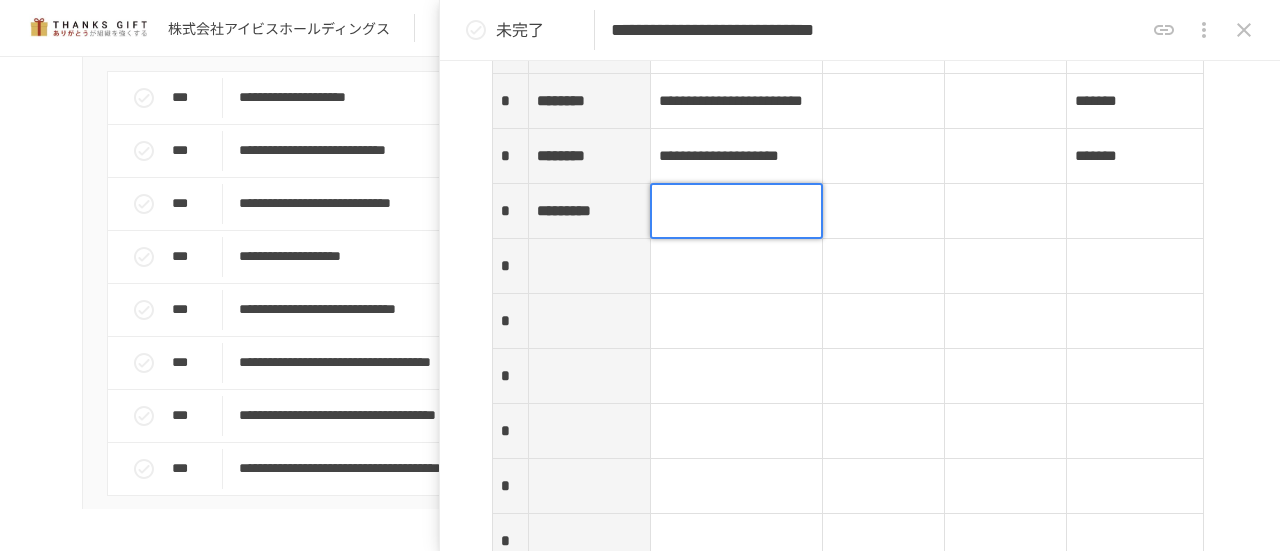 scroll, scrollTop: 2960, scrollLeft: 0, axis: vertical 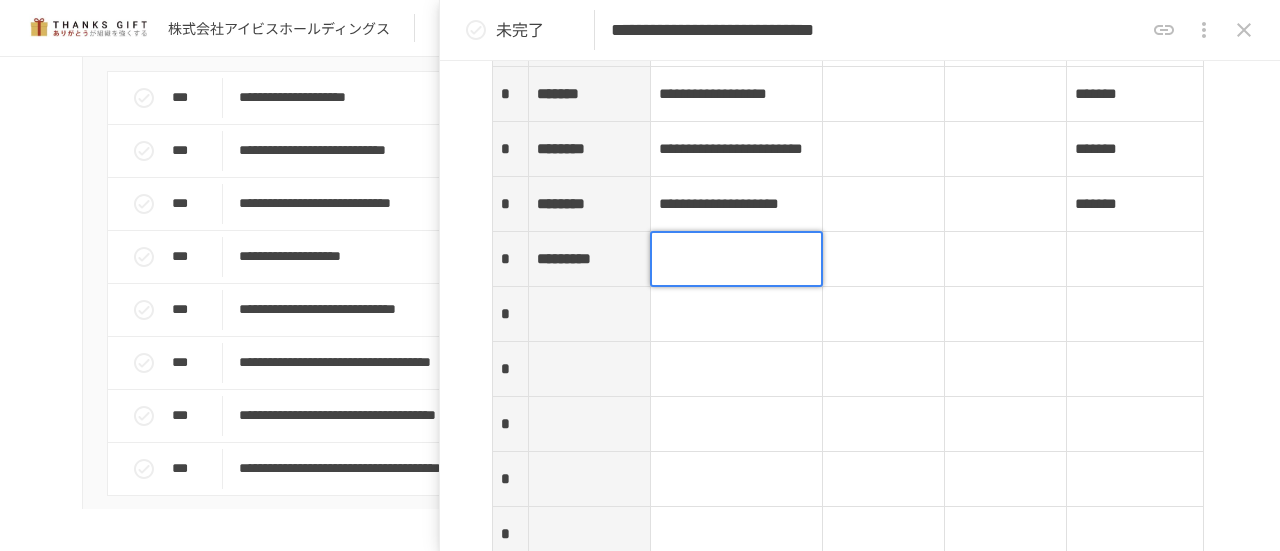 click at bounding box center [737, 259] 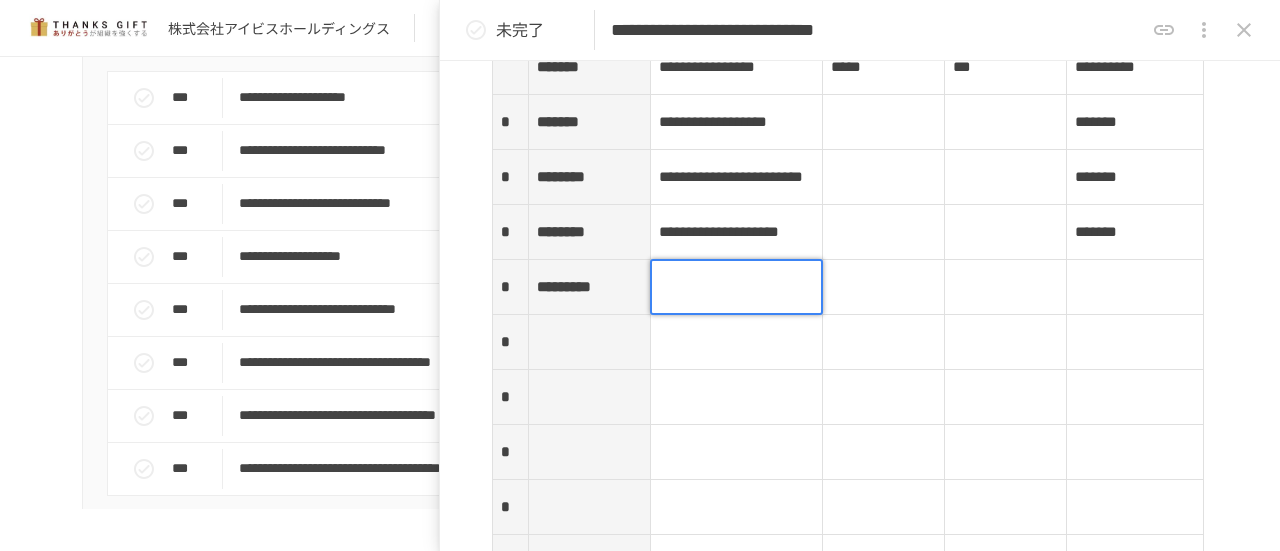 scroll, scrollTop: 2960, scrollLeft: 0, axis: vertical 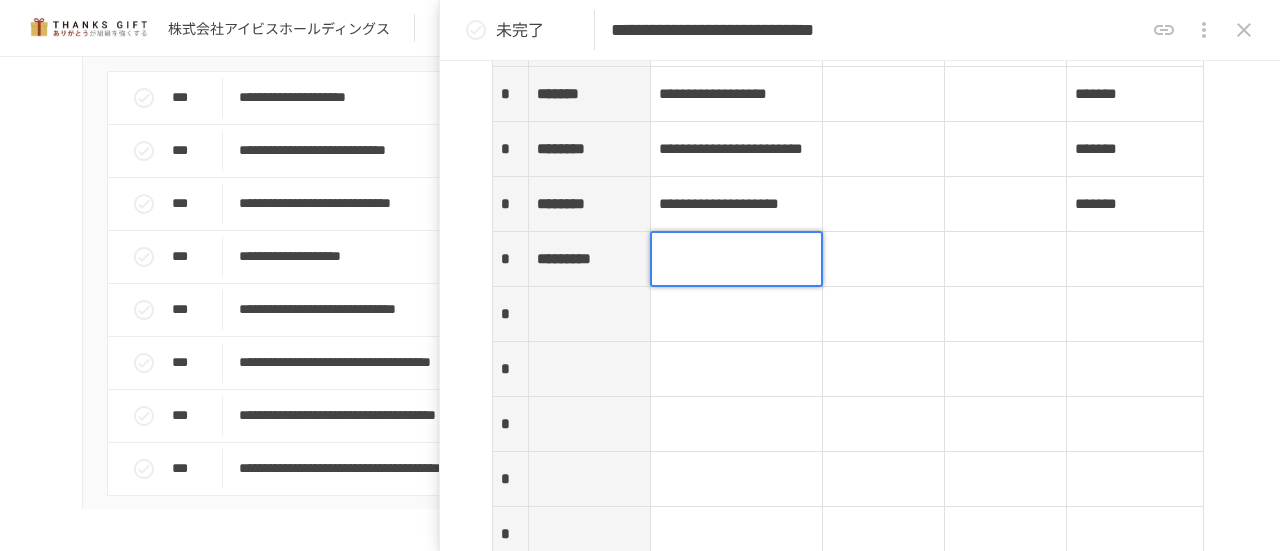 type 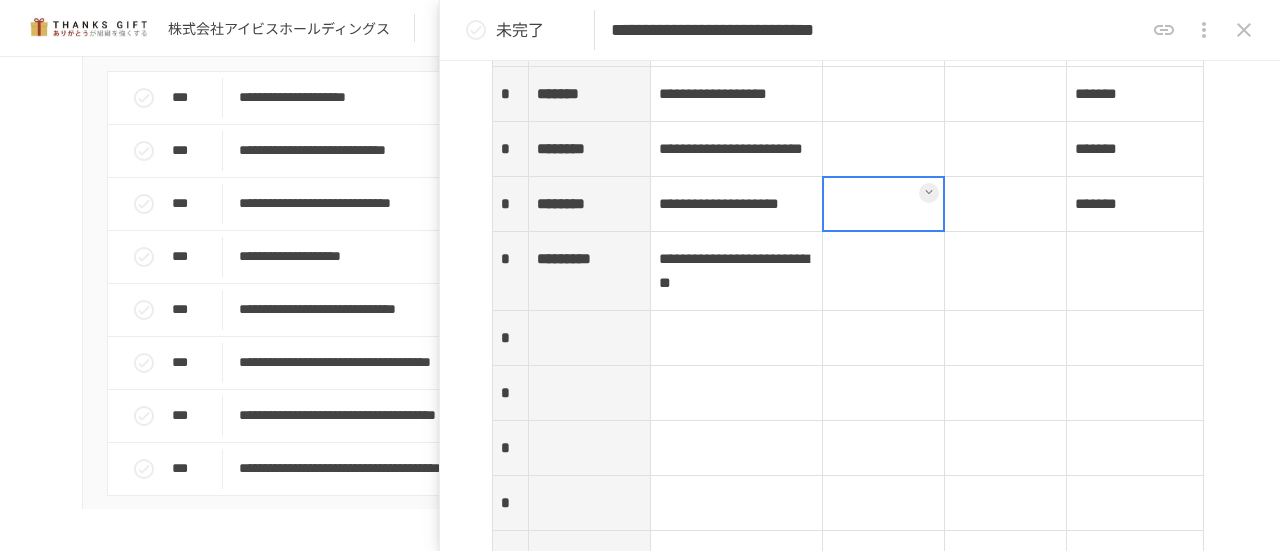 click at bounding box center [884, 204] 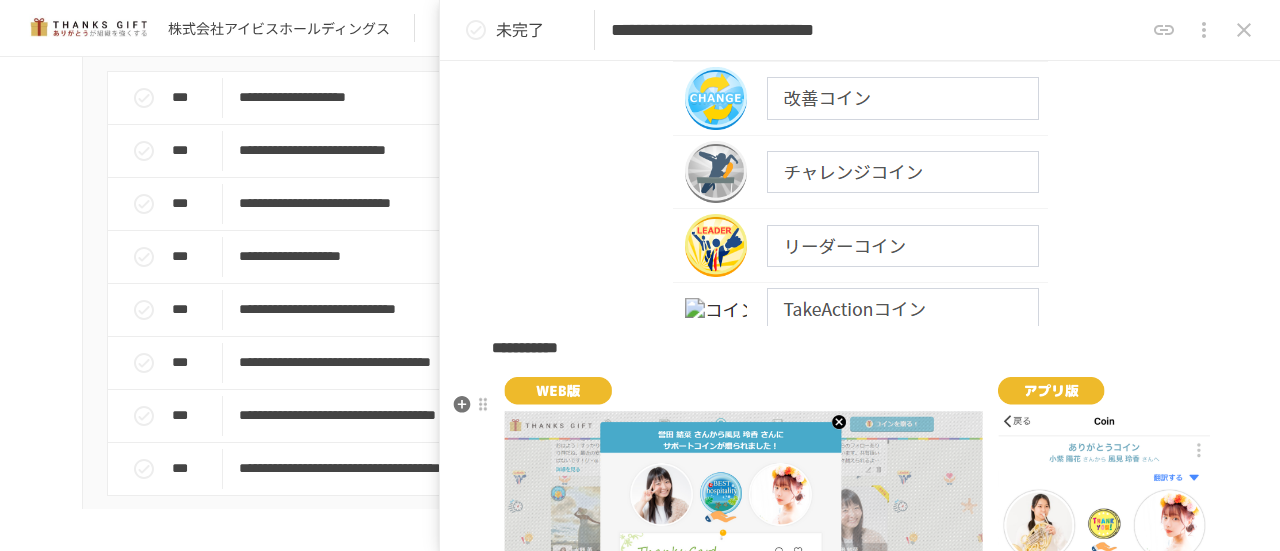 scroll, scrollTop: 1460, scrollLeft: 0, axis: vertical 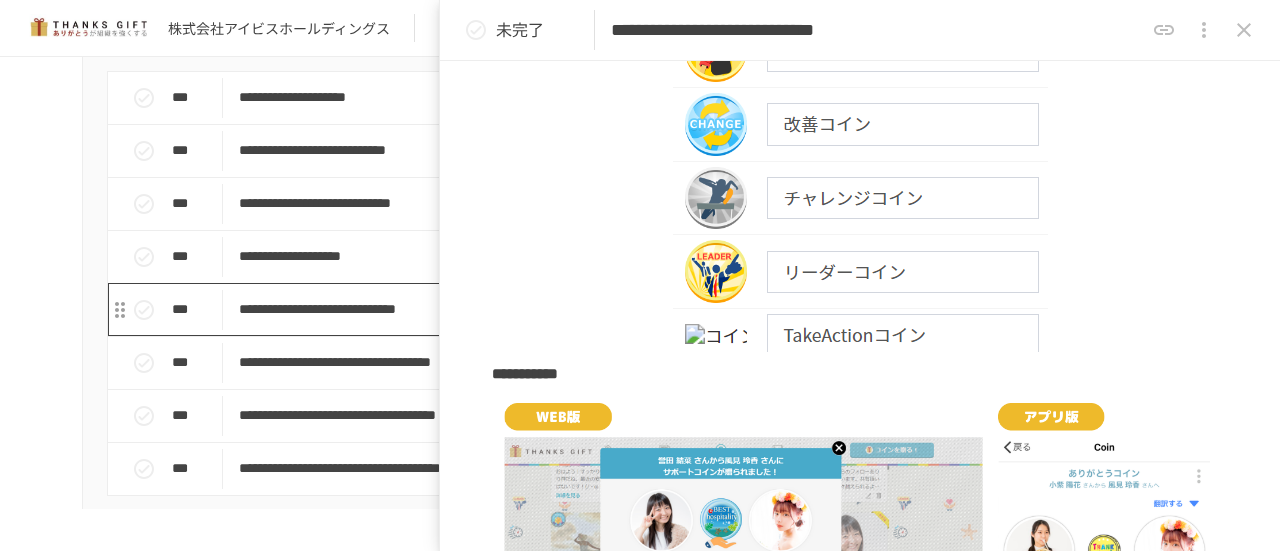 click on "**********" at bounding box center (598, 256) 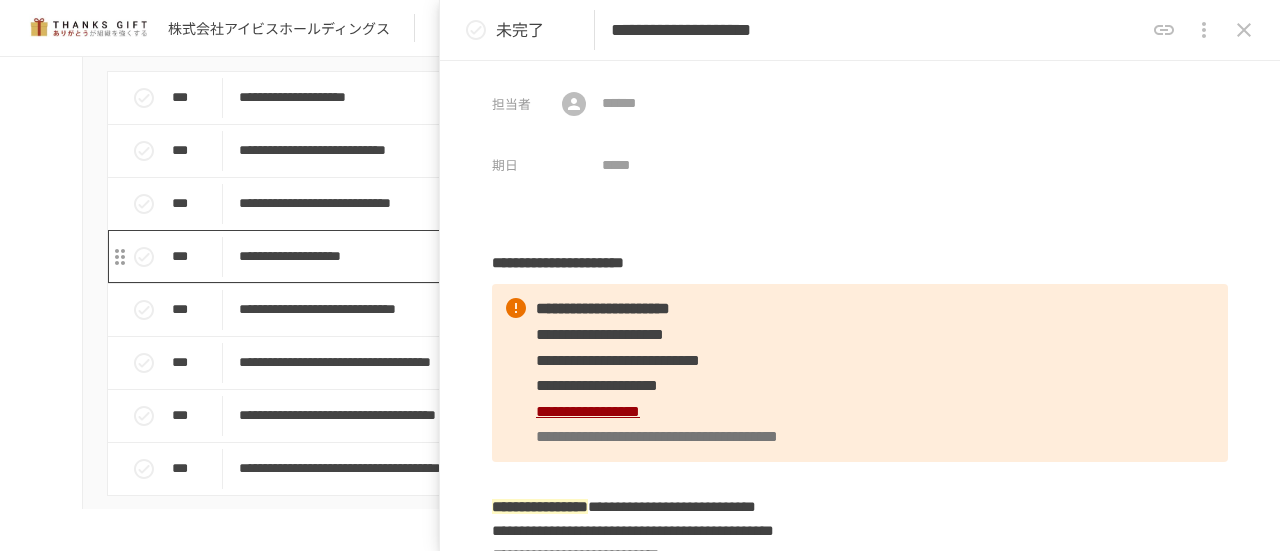 click on "**********" at bounding box center [598, 256] 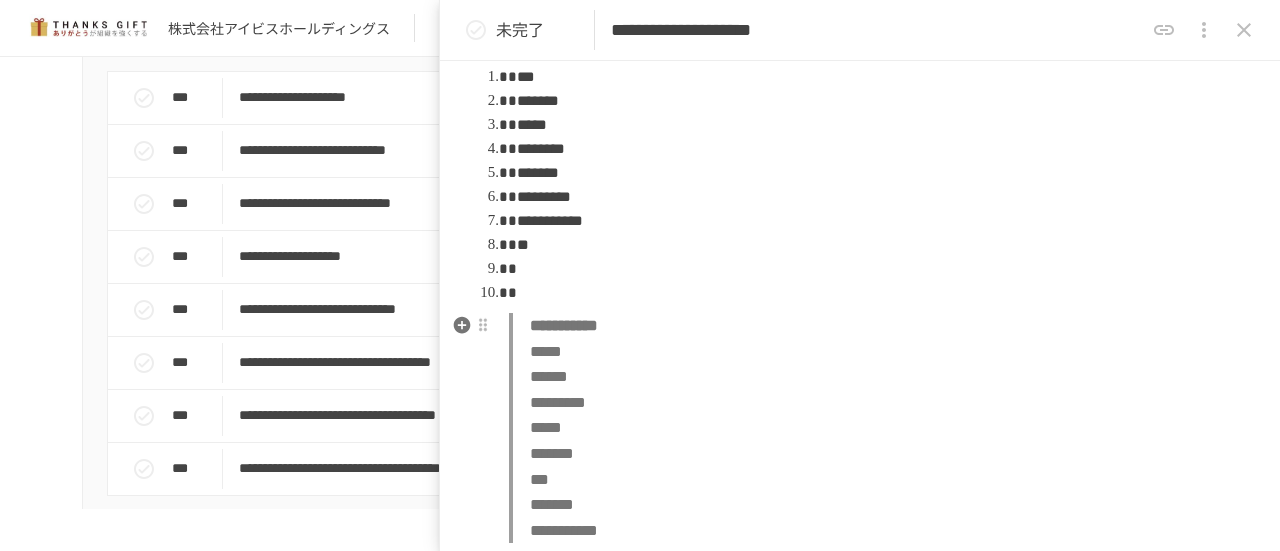 scroll, scrollTop: 1100, scrollLeft: 0, axis: vertical 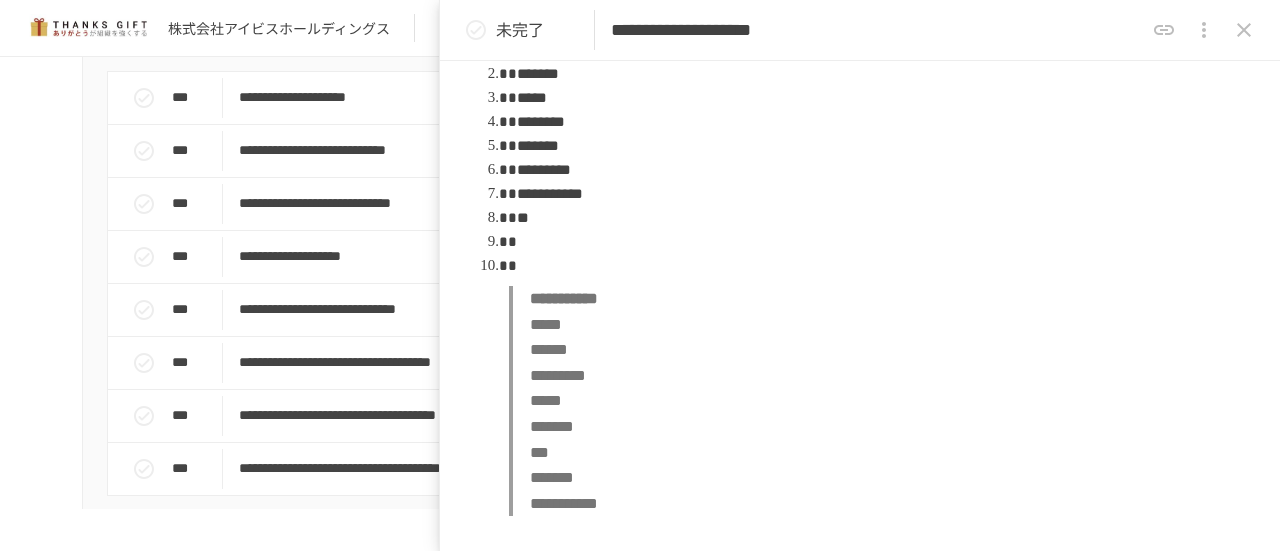 click at bounding box center (868, 242) 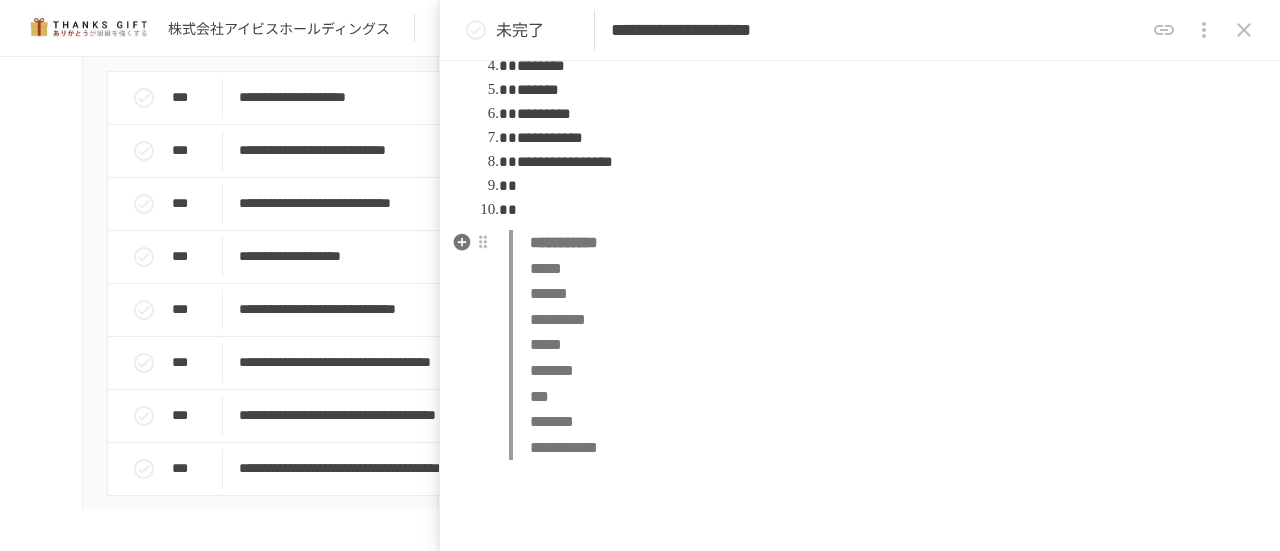 scroll, scrollTop: 1200, scrollLeft: 0, axis: vertical 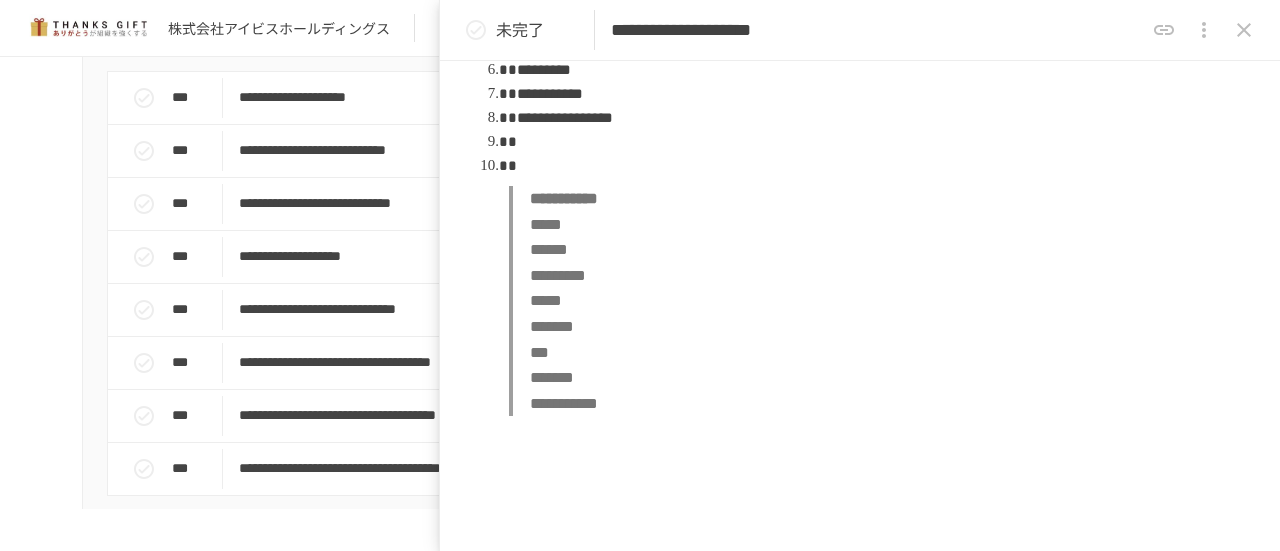 click at bounding box center (868, 166) 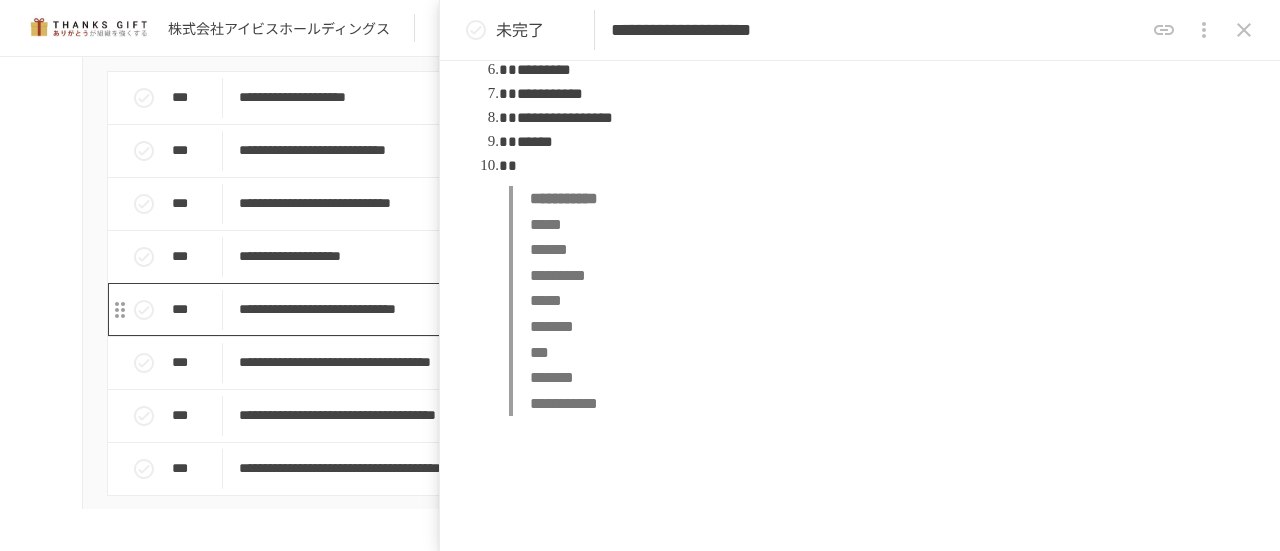 click on "**********" at bounding box center [598, 309] 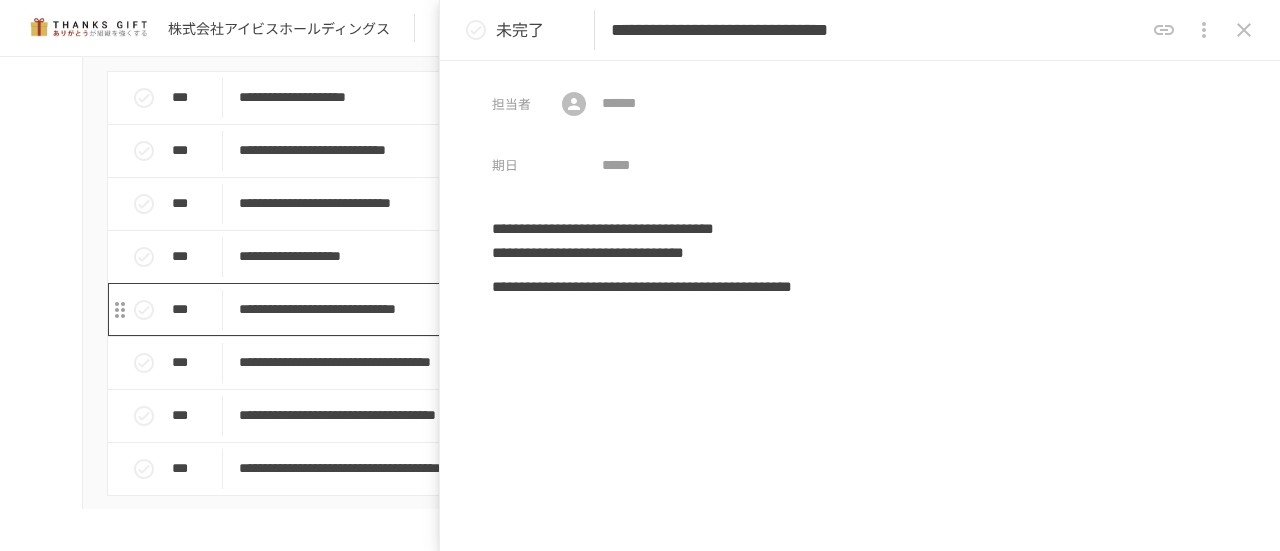 click on "**********" at bounding box center [598, 309] 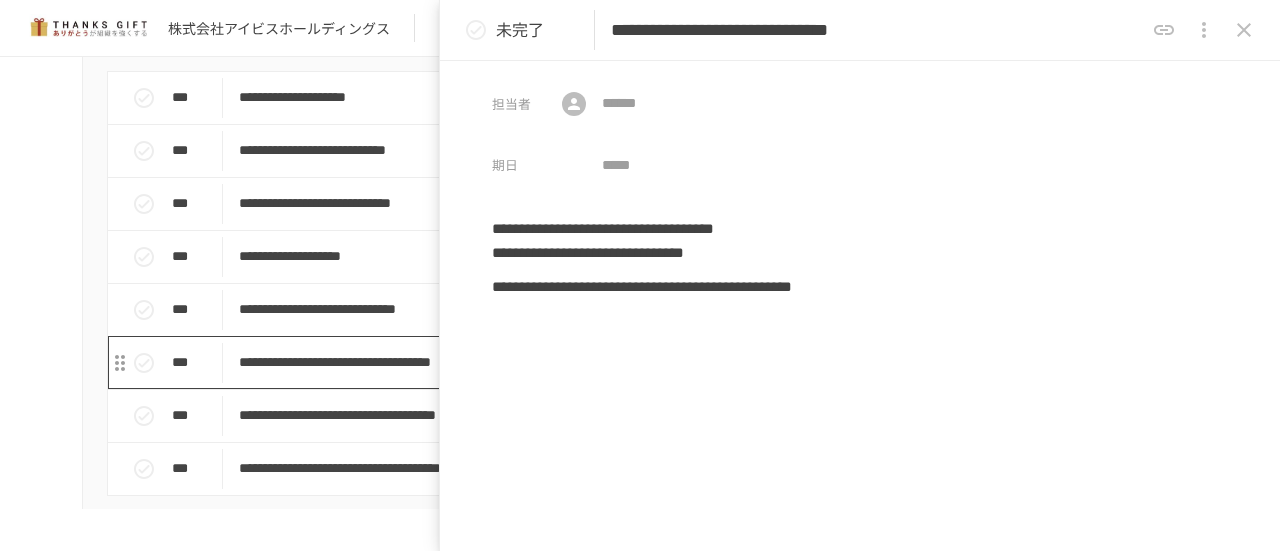 click on "**********" at bounding box center [598, 362] 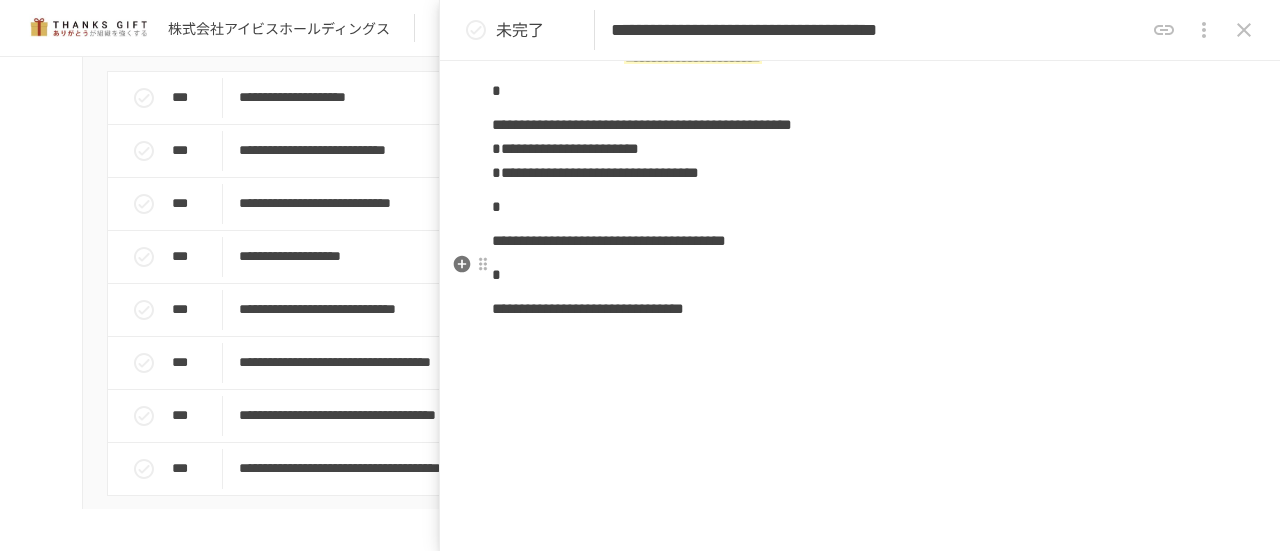 scroll, scrollTop: 400, scrollLeft: 0, axis: vertical 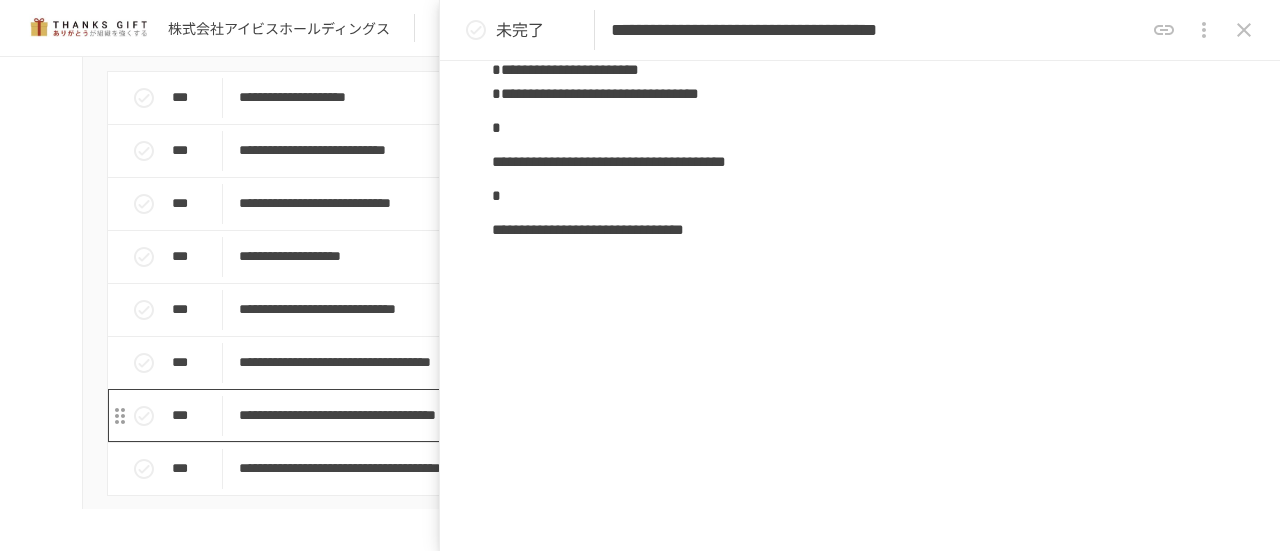 click on "**********" at bounding box center [598, 415] 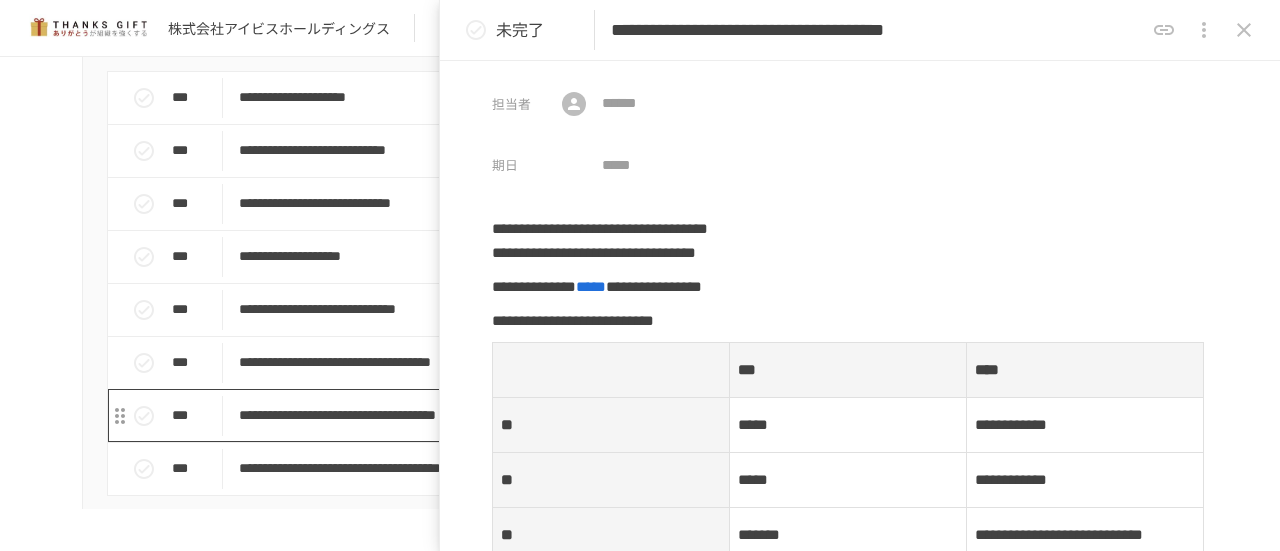 click on "**********" at bounding box center (598, 415) 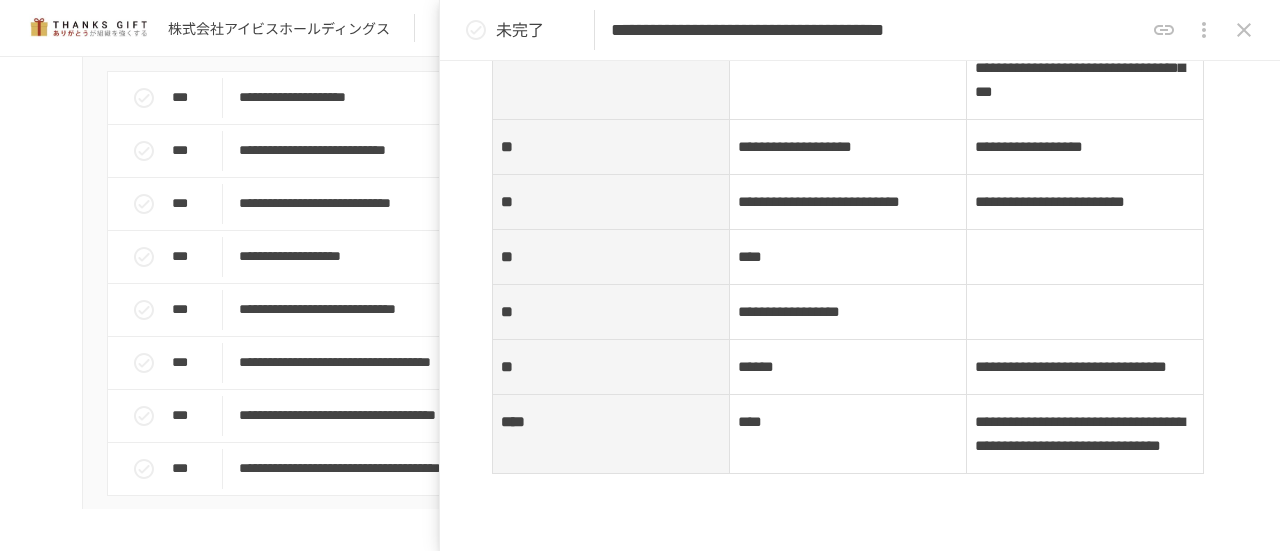 scroll, scrollTop: 1400, scrollLeft: 0, axis: vertical 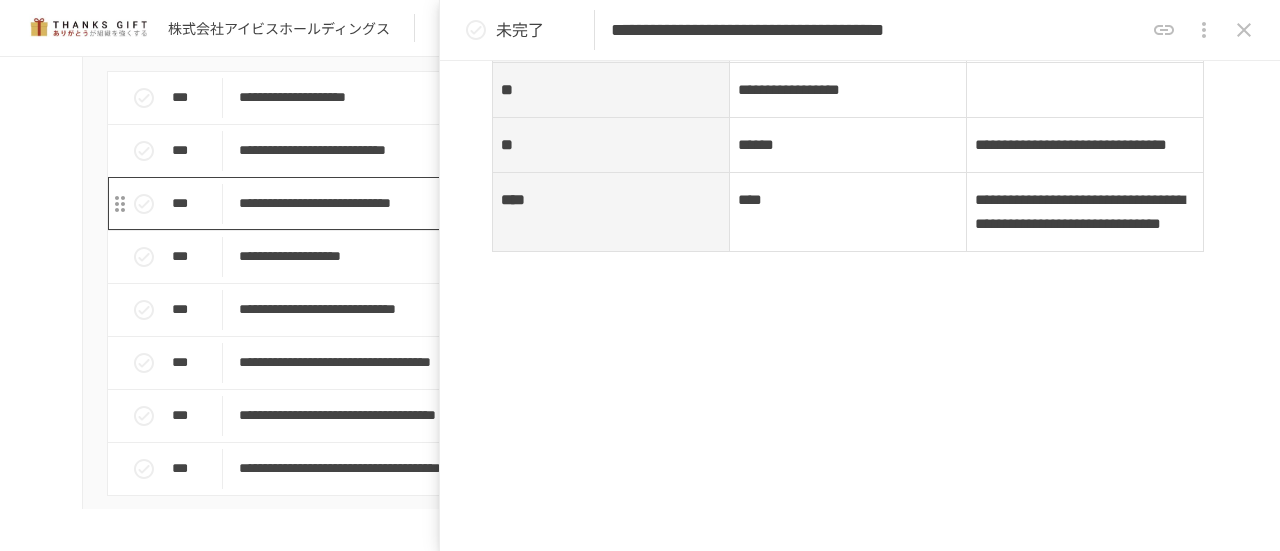 click on "**********" at bounding box center (598, 203) 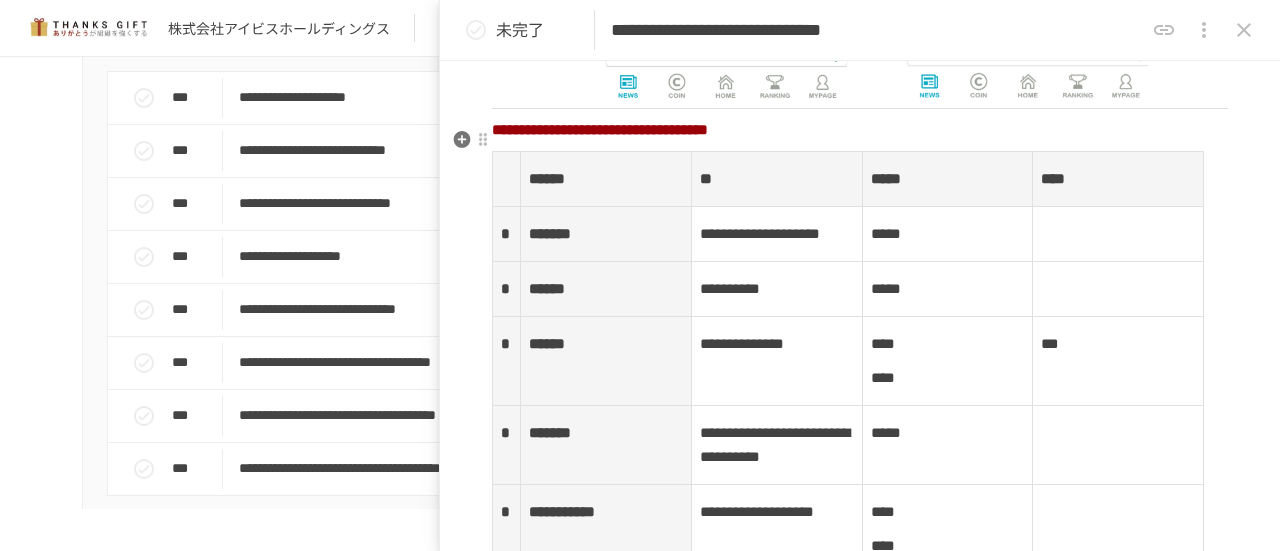 scroll, scrollTop: 2300, scrollLeft: 0, axis: vertical 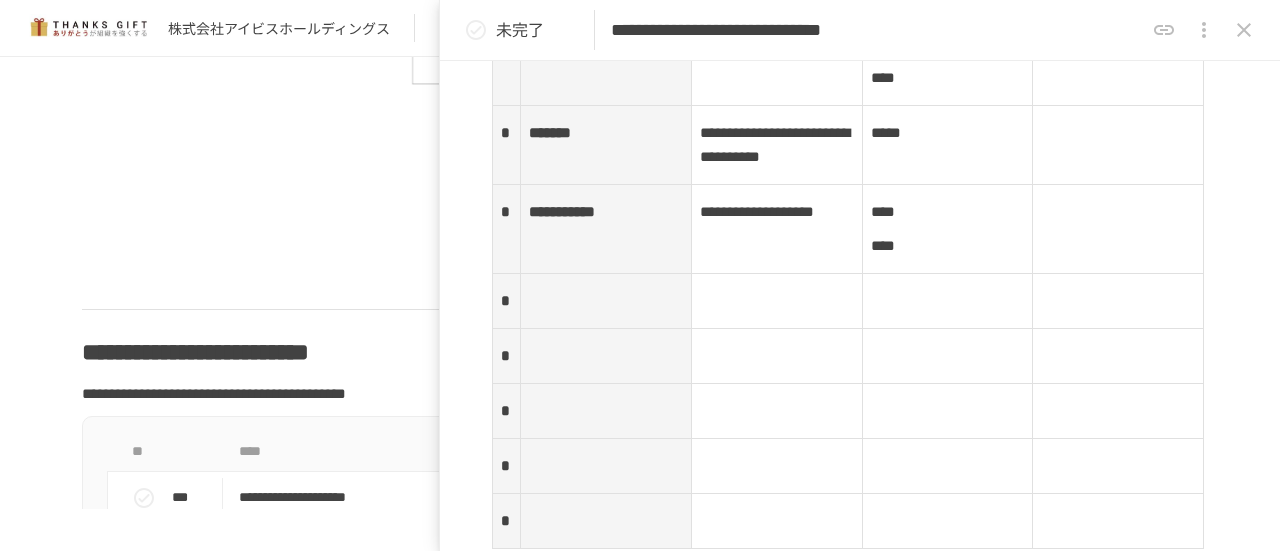 click at bounding box center (776, 301) 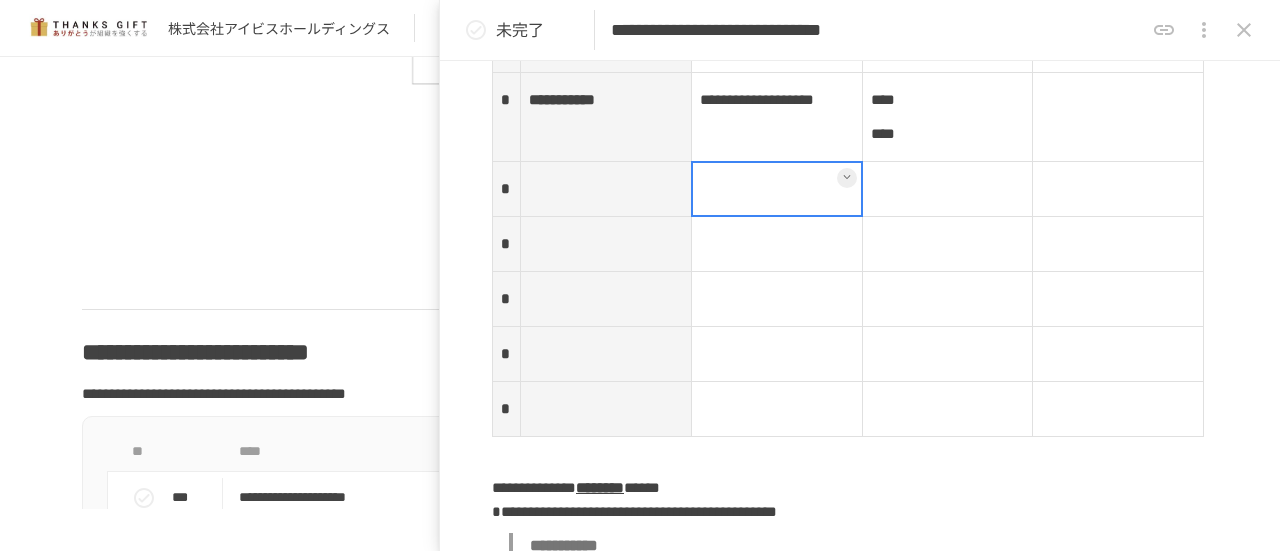 scroll, scrollTop: 2500, scrollLeft: 0, axis: vertical 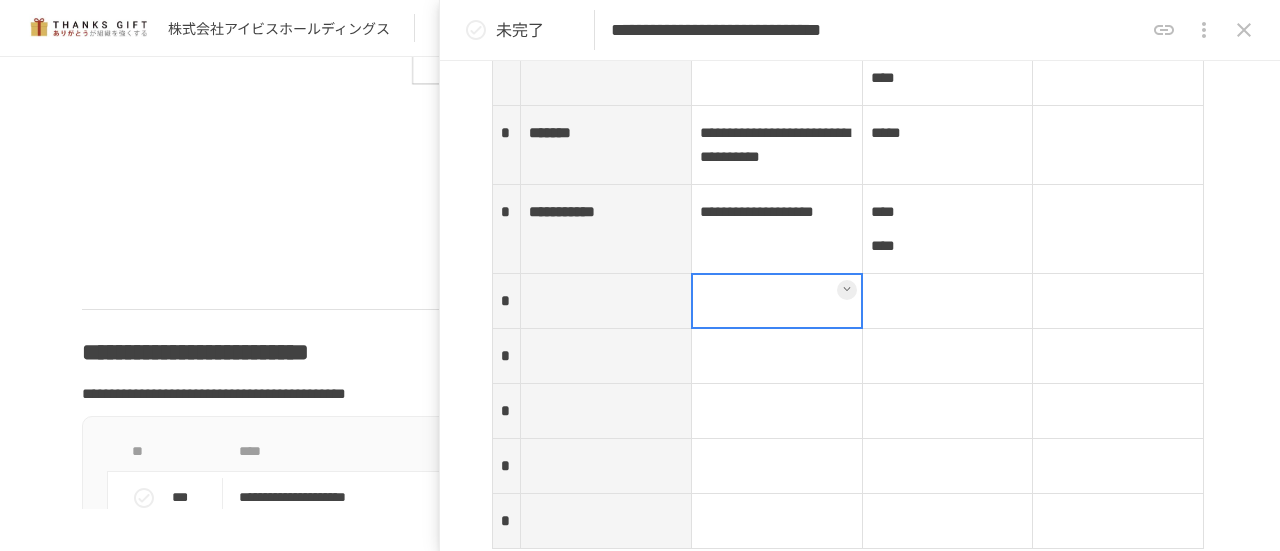 click at bounding box center (606, 301) 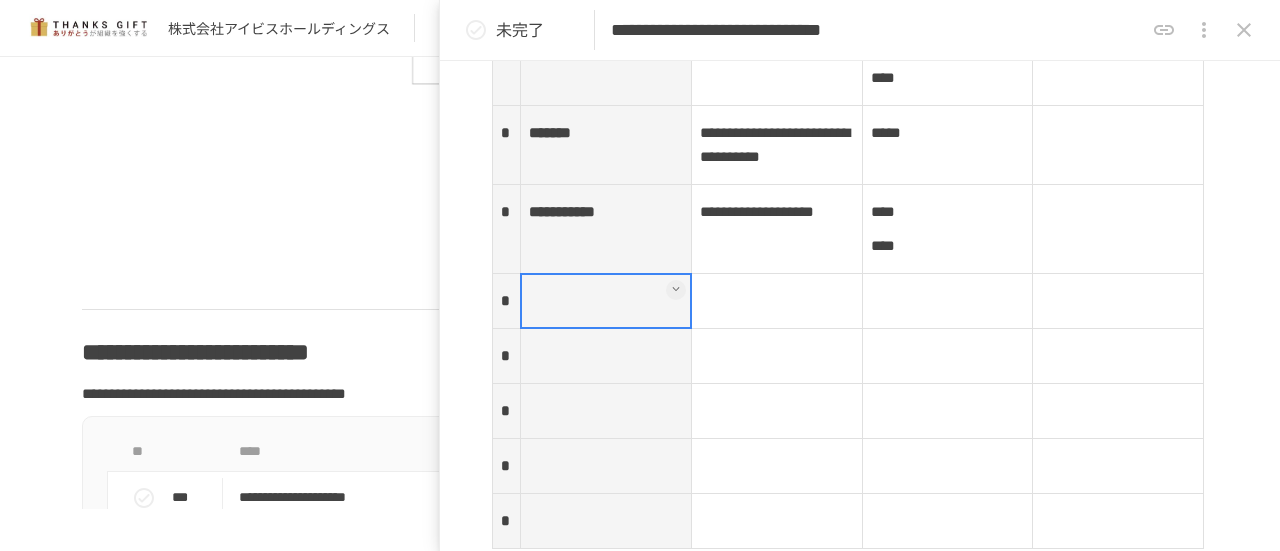 click at bounding box center (606, 301) 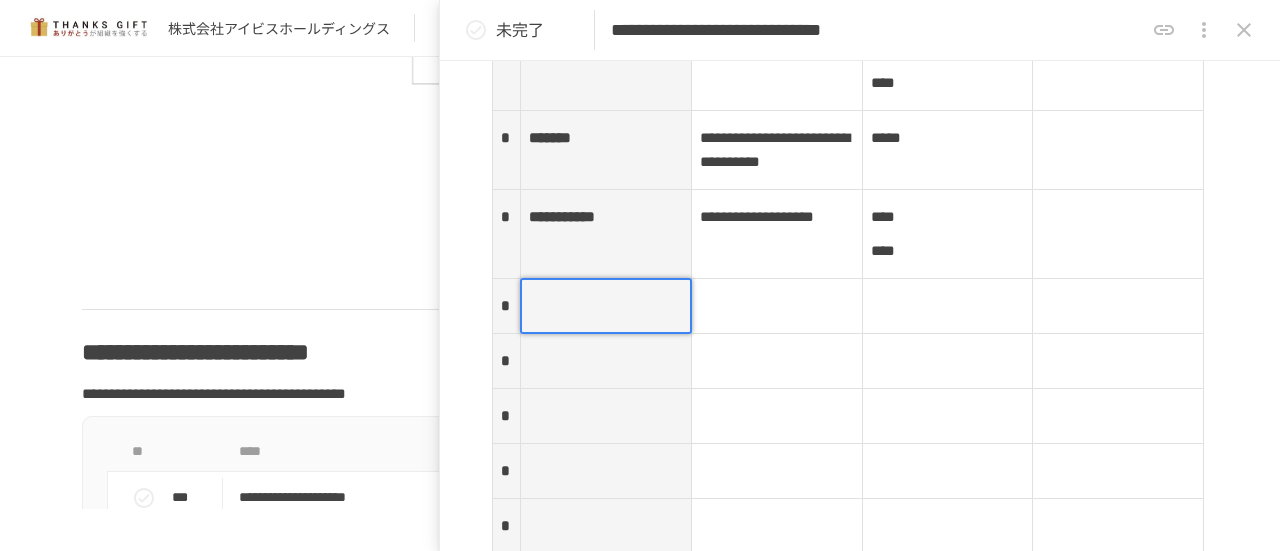 scroll, scrollTop: 2700, scrollLeft: 0, axis: vertical 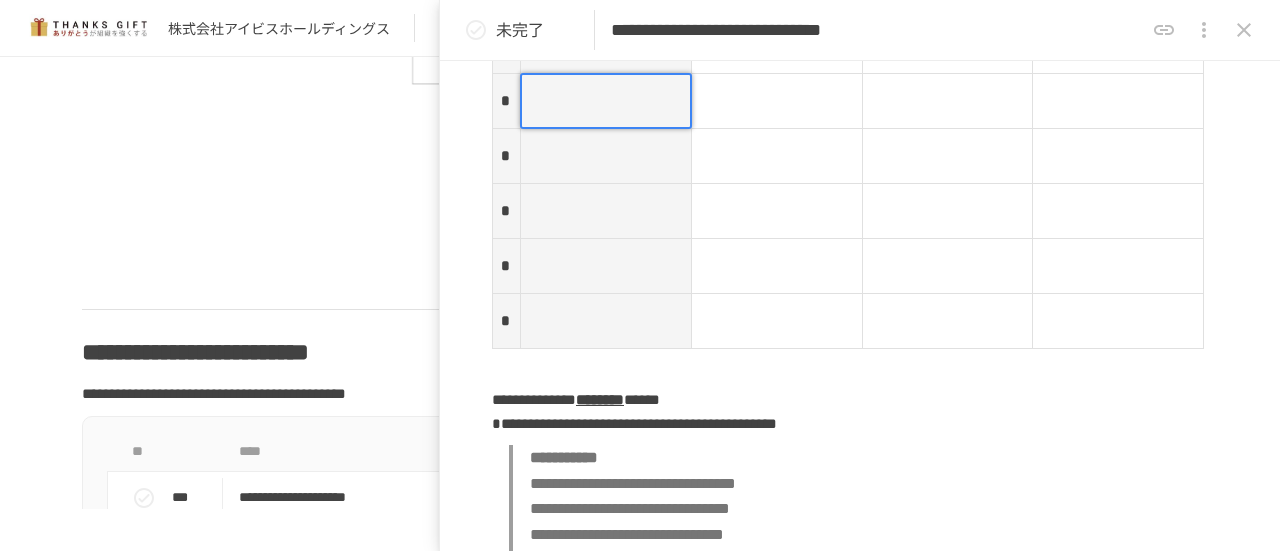 click at bounding box center [606, 101] 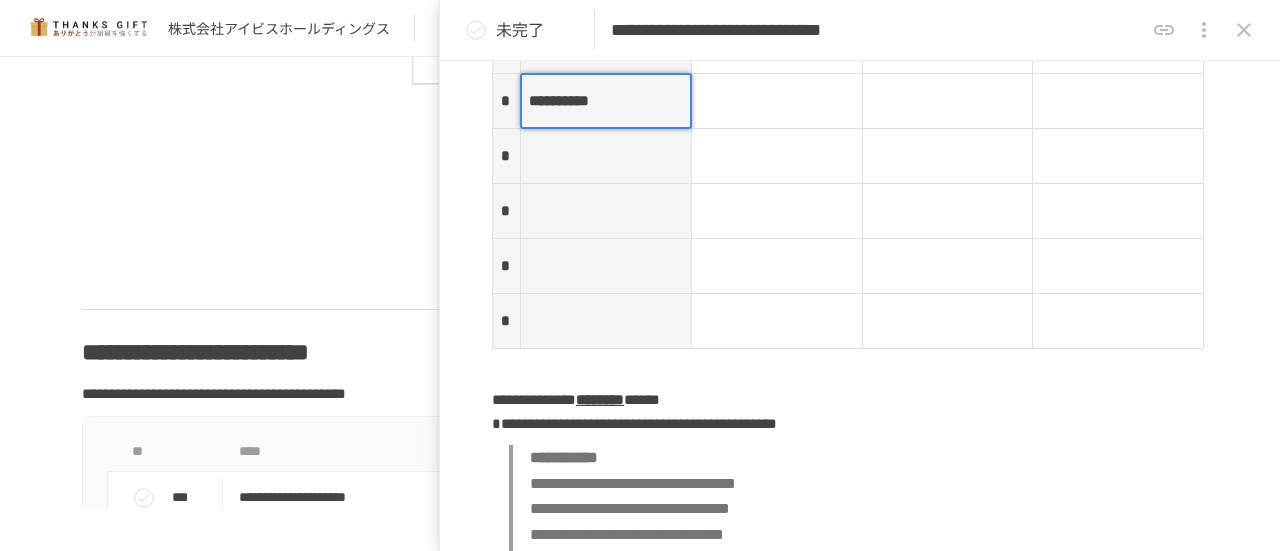 click at bounding box center (776, 101) 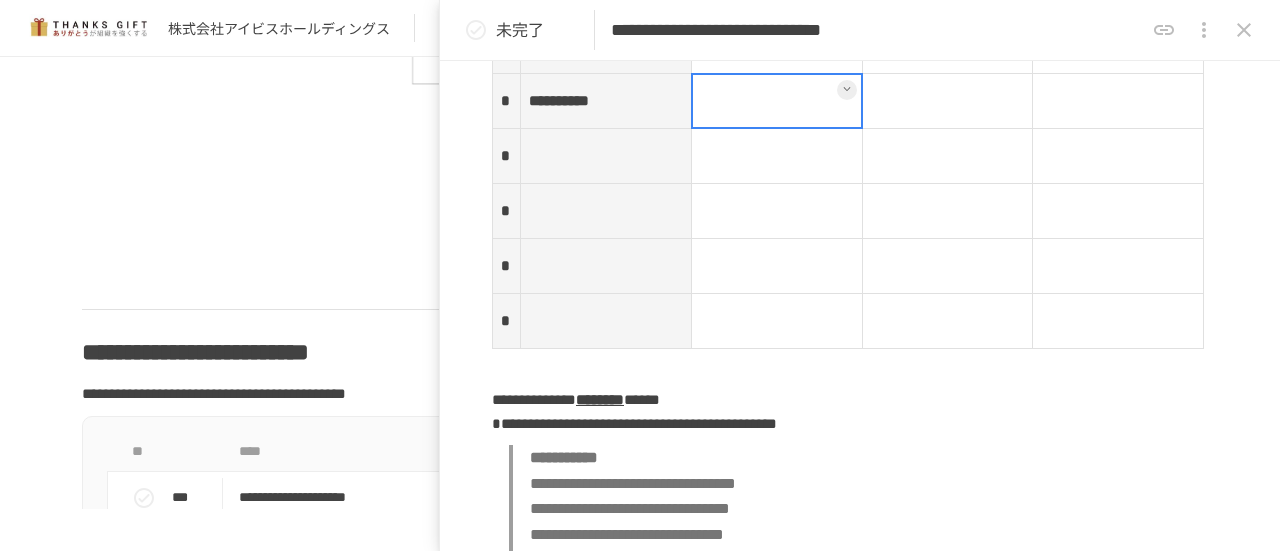click at bounding box center [777, 101] 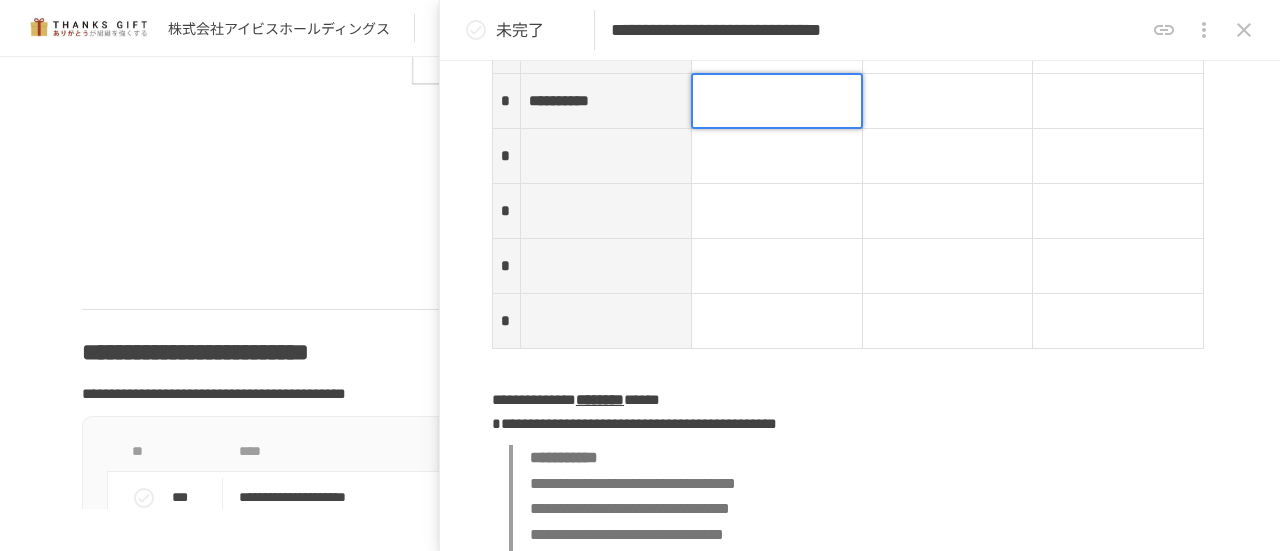 click at bounding box center [777, 101] 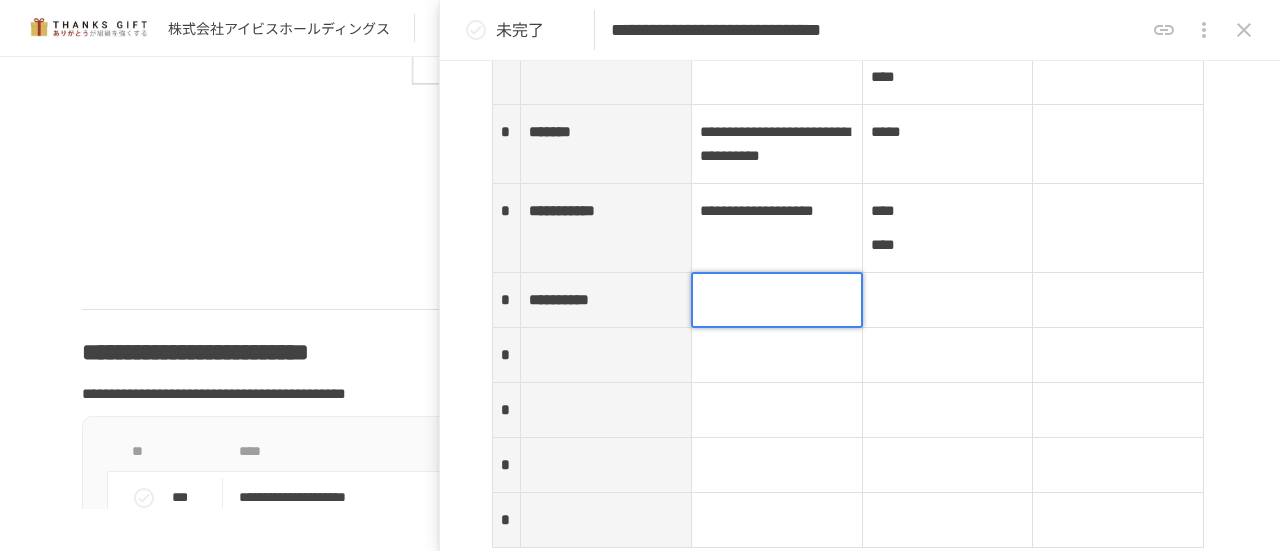 scroll, scrollTop: 2500, scrollLeft: 0, axis: vertical 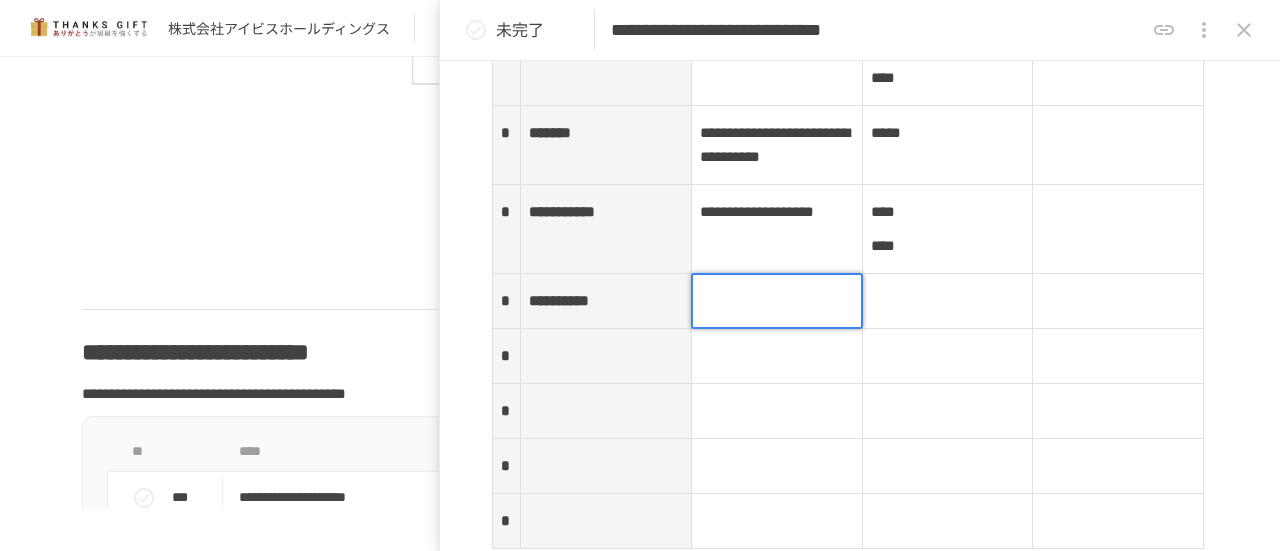 type 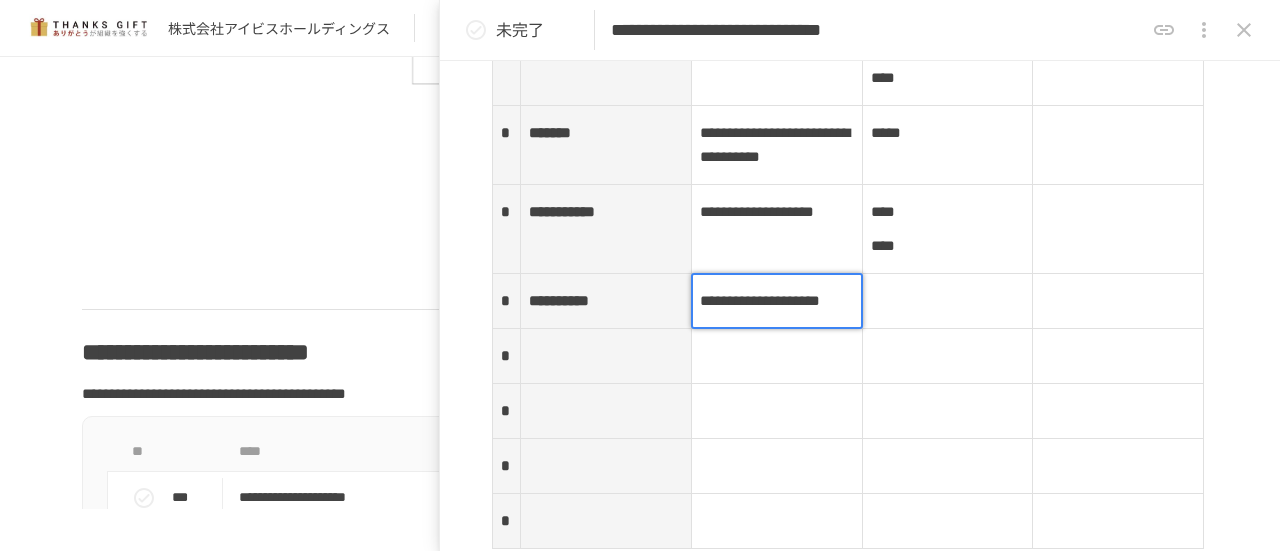 click at bounding box center (947, 301) 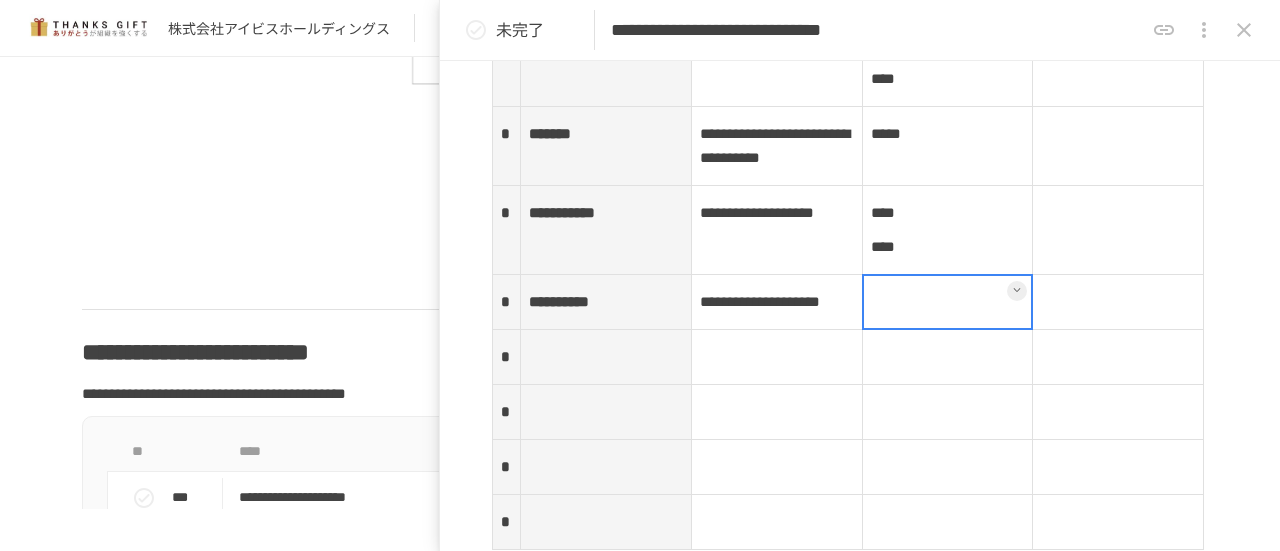 scroll, scrollTop: 2500, scrollLeft: 0, axis: vertical 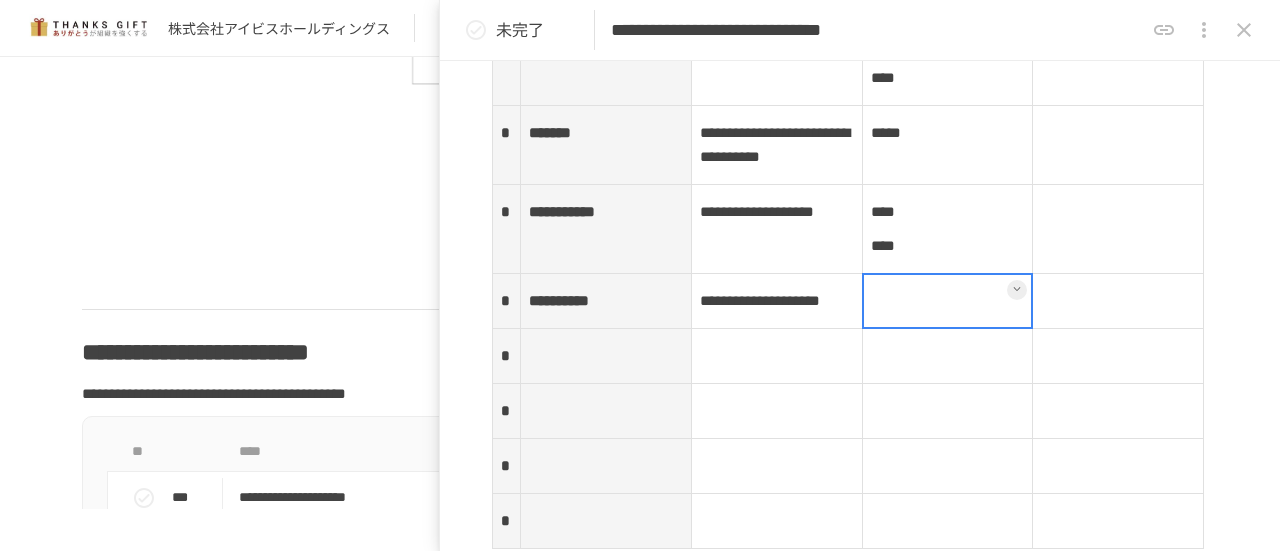 click at bounding box center (776, 356) 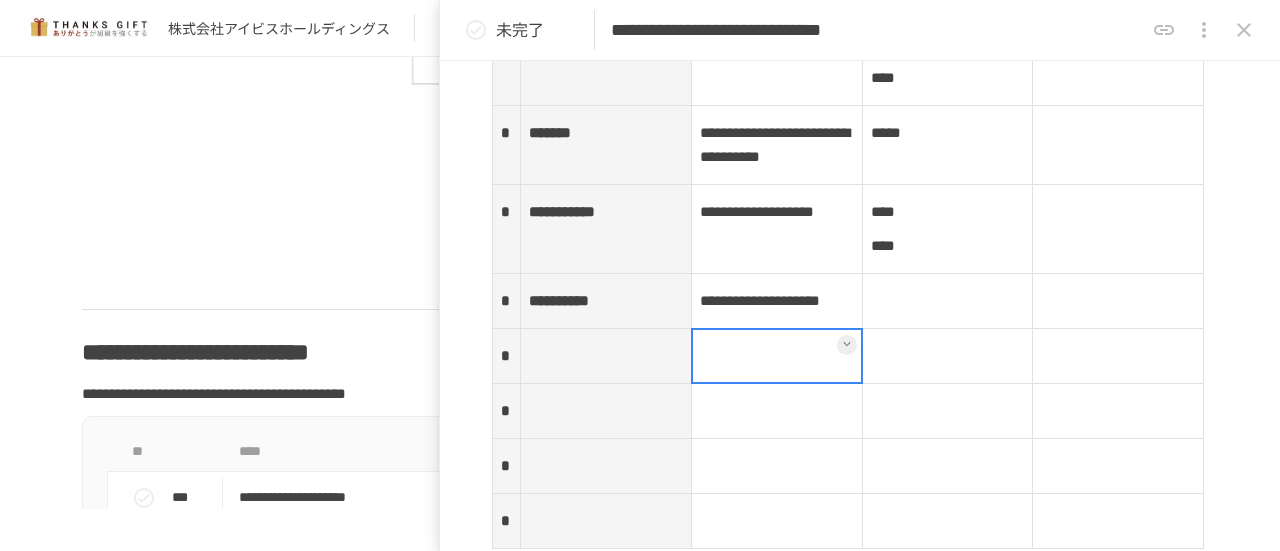 click at bounding box center [947, 301] 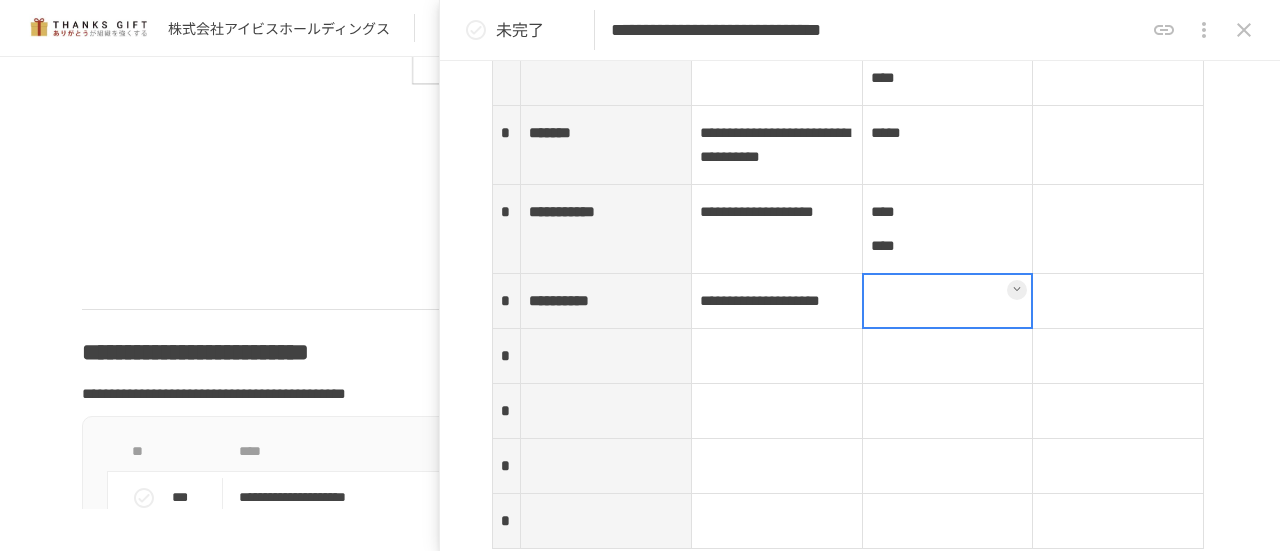 click at bounding box center [948, 301] 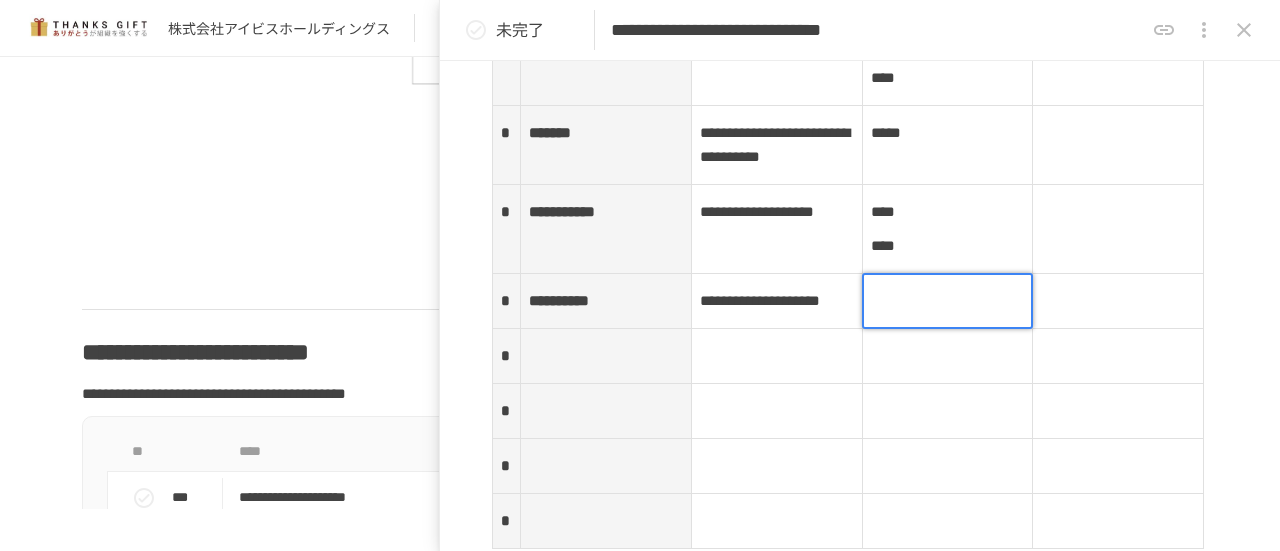 click at bounding box center (948, 301) 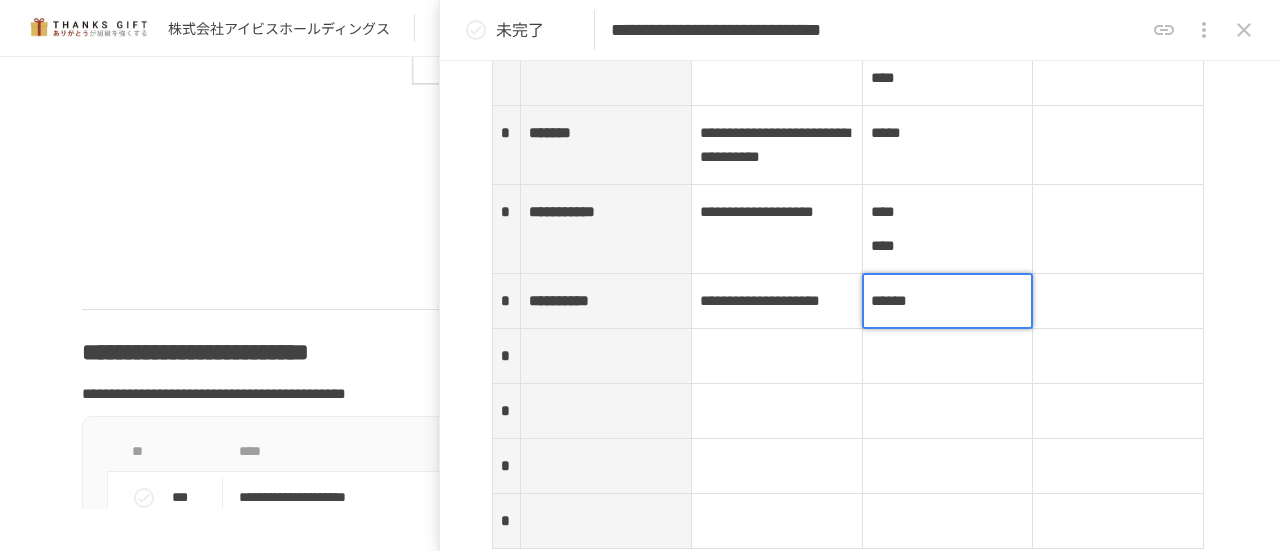 click at bounding box center (1118, 301) 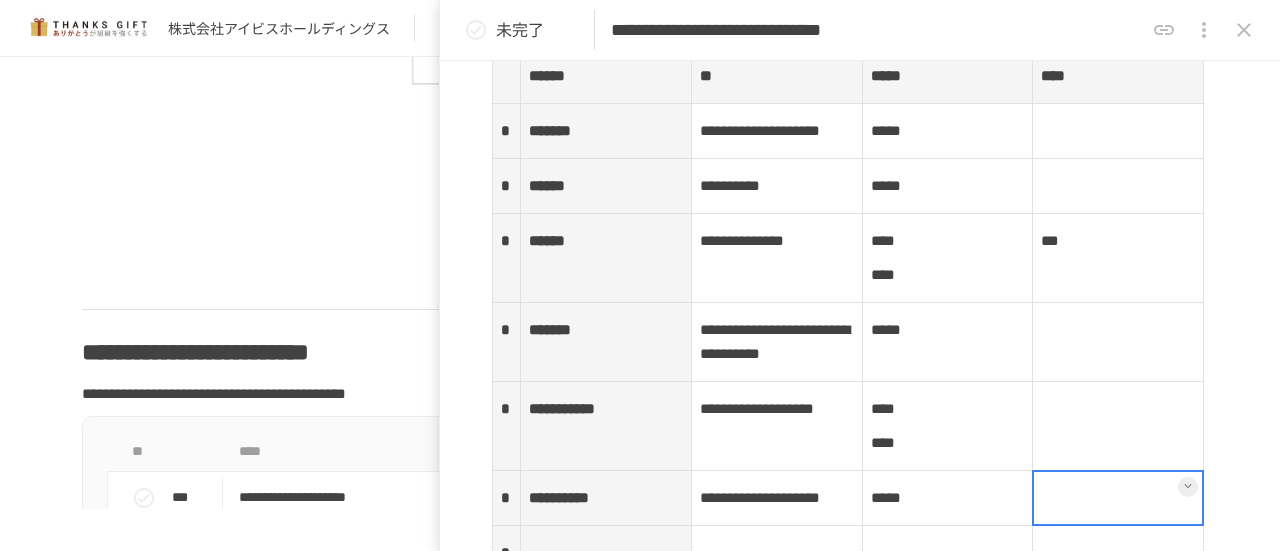 scroll, scrollTop: 2400, scrollLeft: 0, axis: vertical 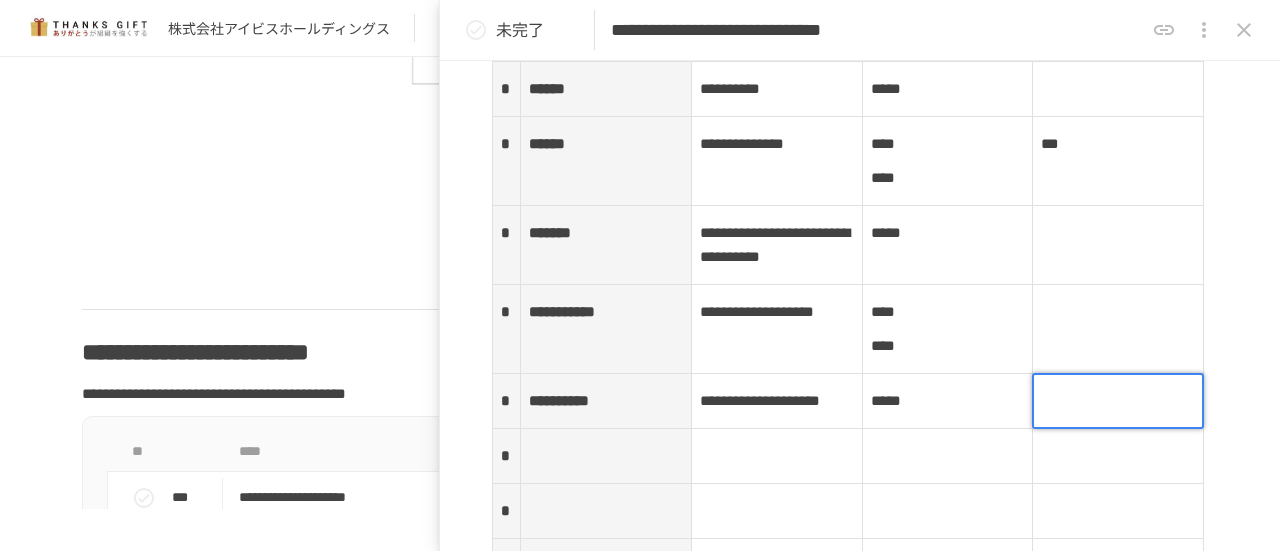 click at bounding box center (1118, 401) 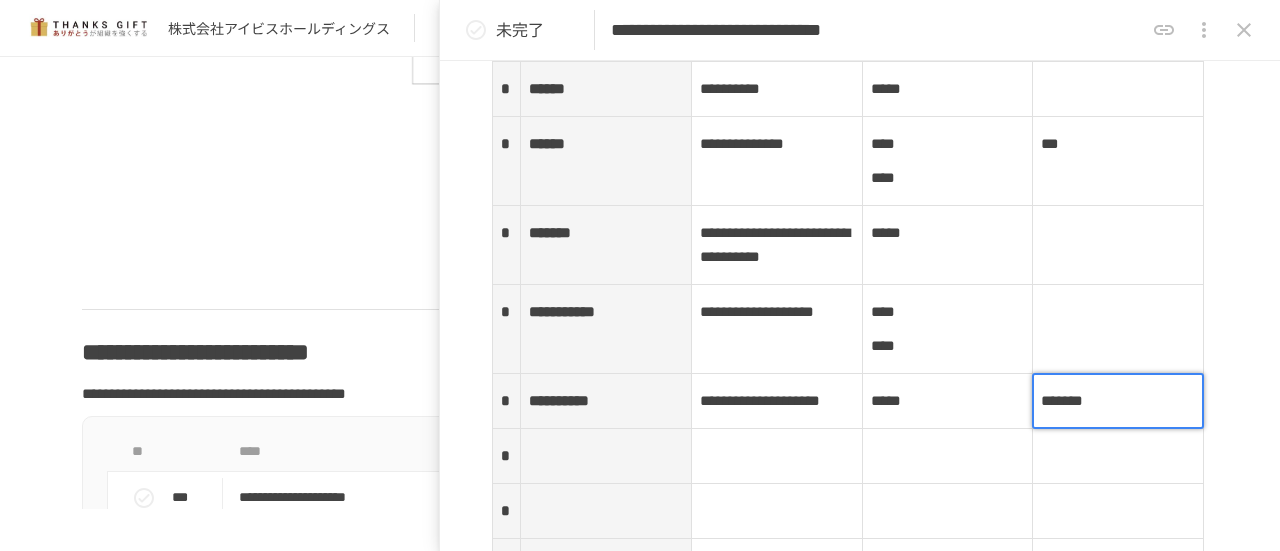 click at bounding box center (1118, 245) 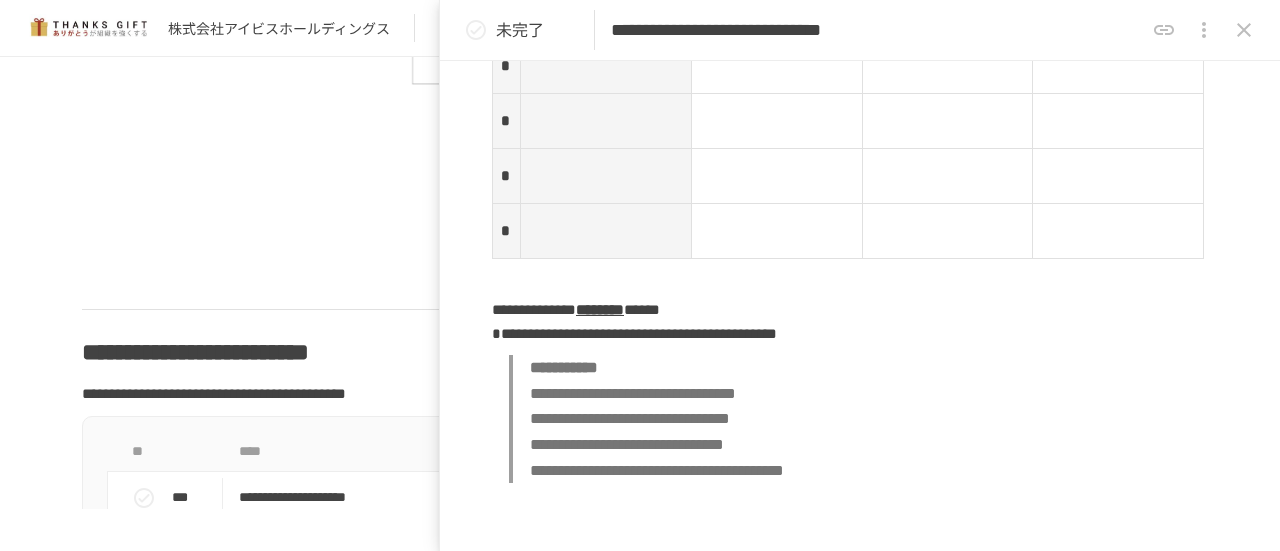 scroll, scrollTop: 2800, scrollLeft: 0, axis: vertical 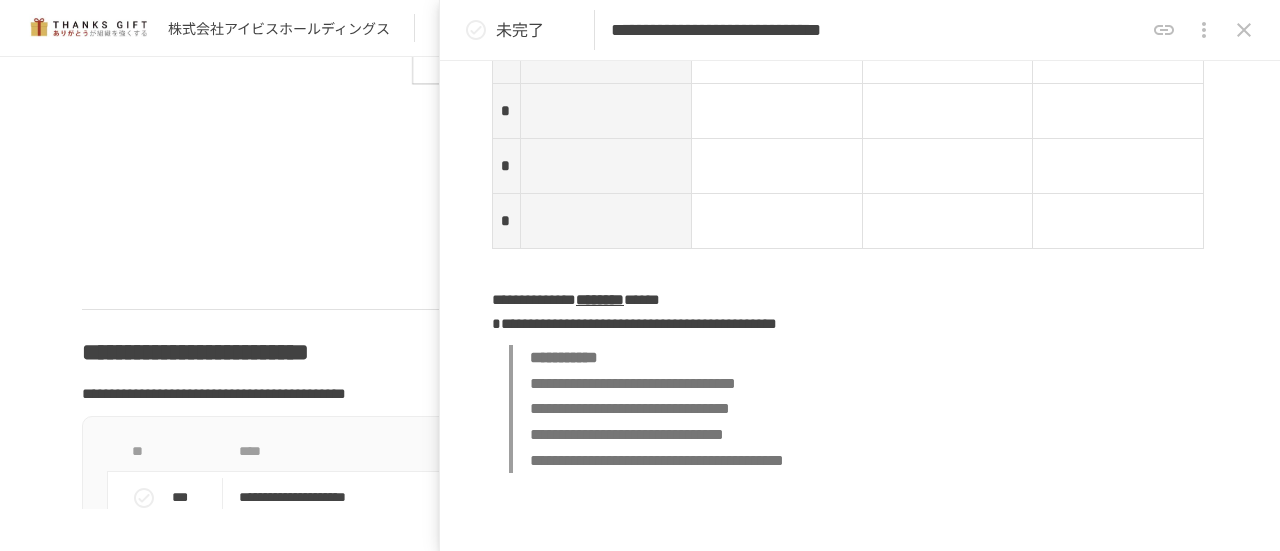 click at bounding box center (776, 111) 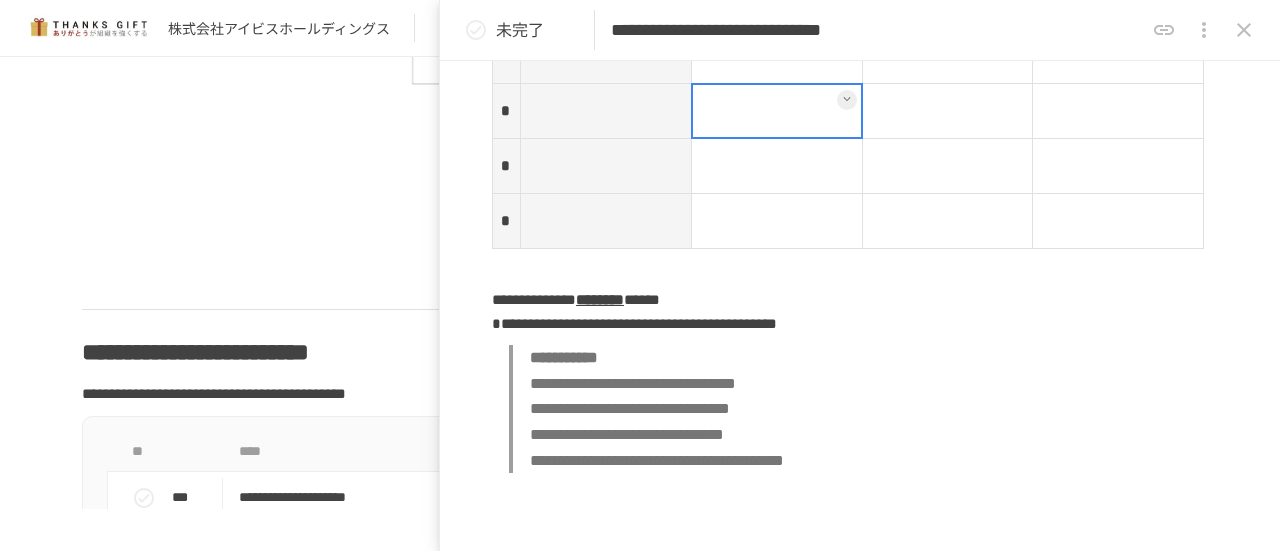 click at bounding box center (606, 56) 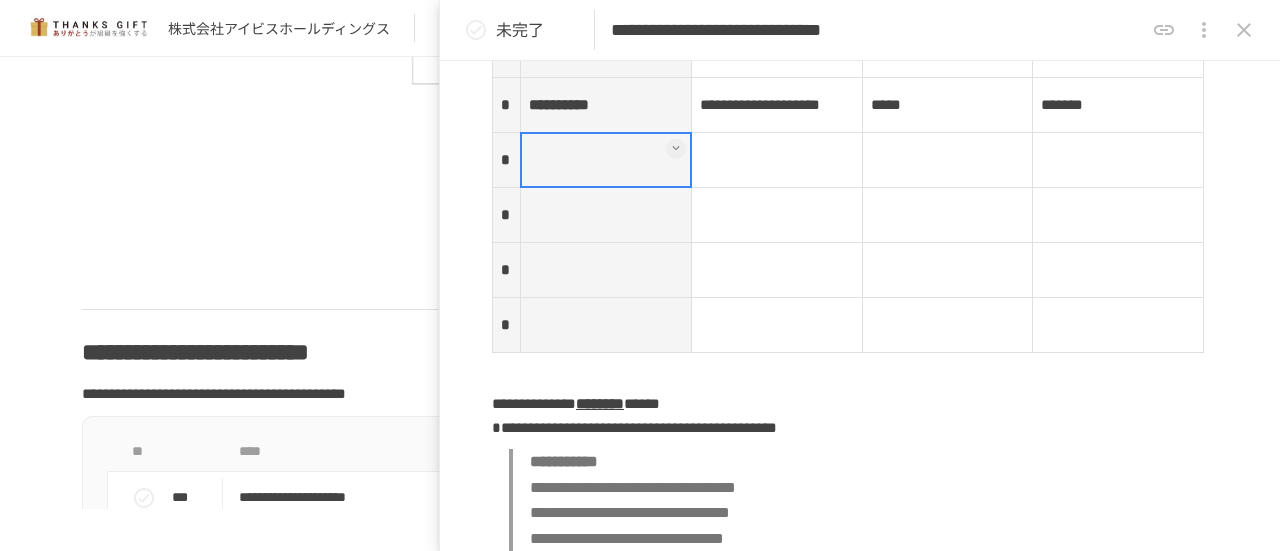 scroll, scrollTop: 2600, scrollLeft: 0, axis: vertical 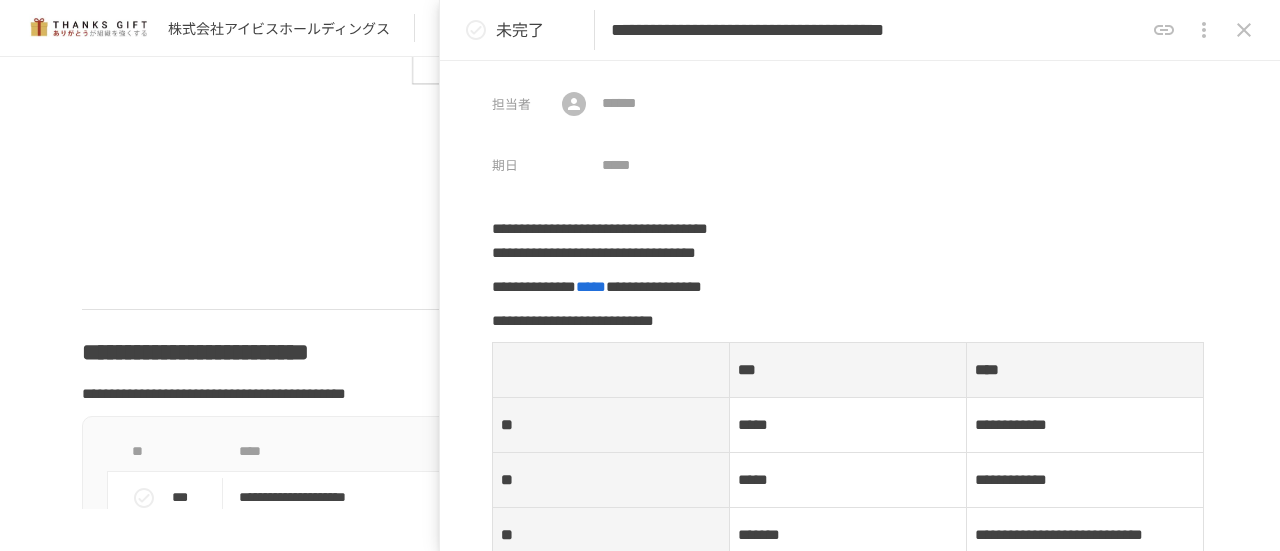 click at bounding box center (640, -72) 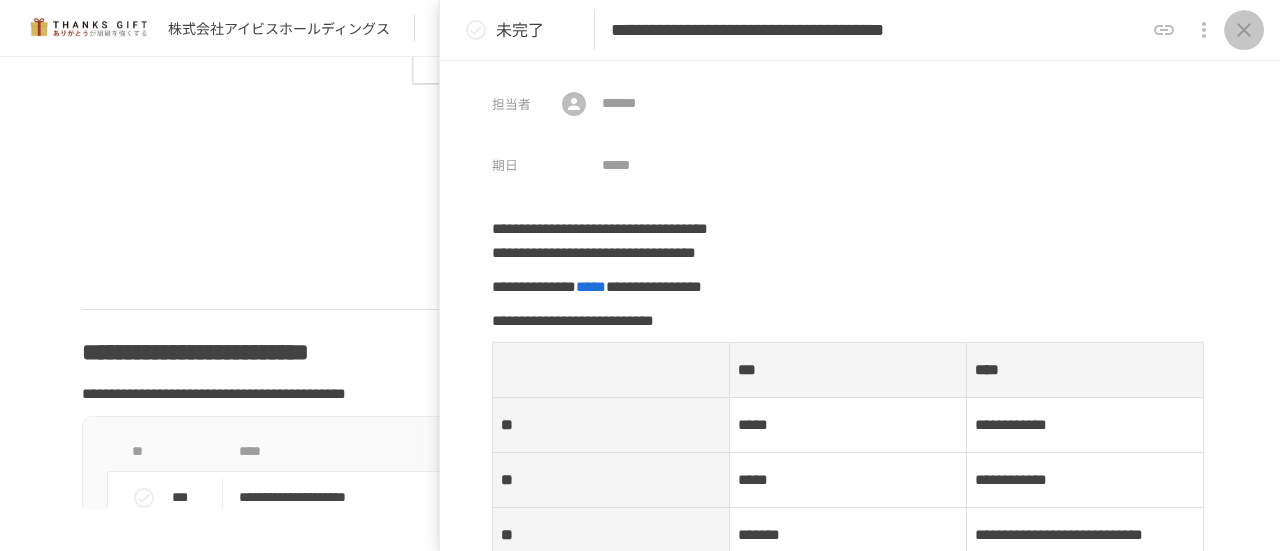 click 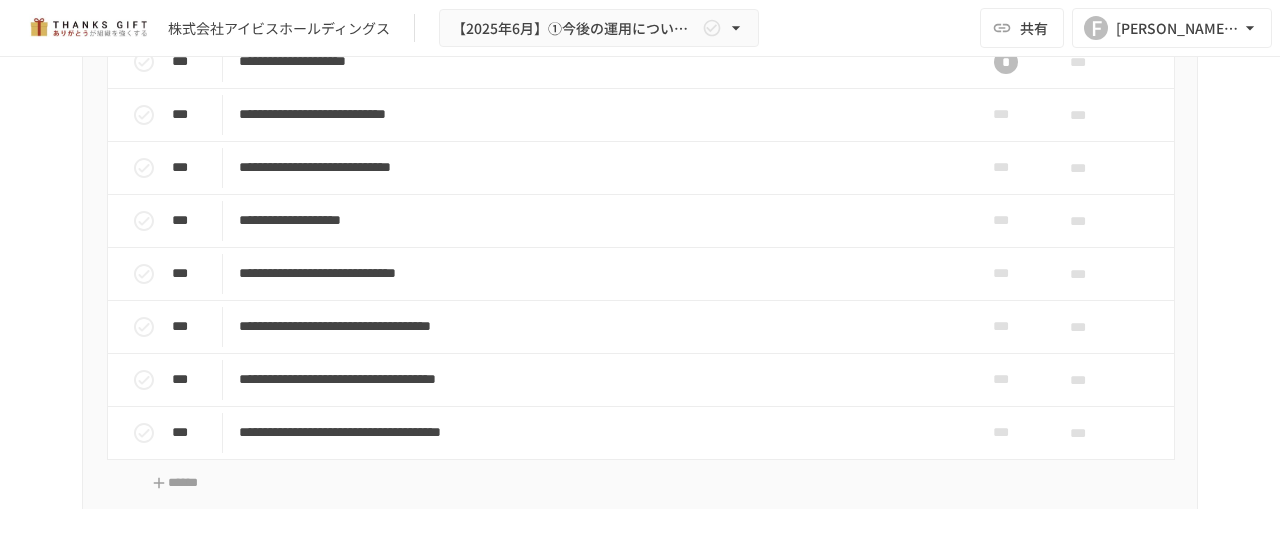 scroll, scrollTop: 7960, scrollLeft: 0, axis: vertical 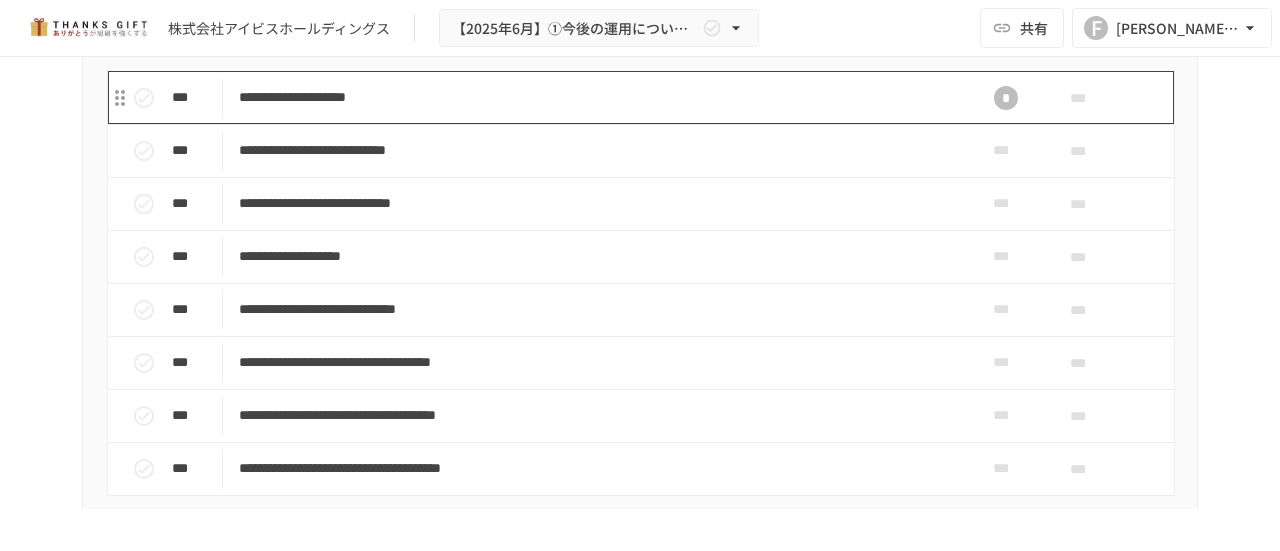 click on "**********" at bounding box center (598, 97) 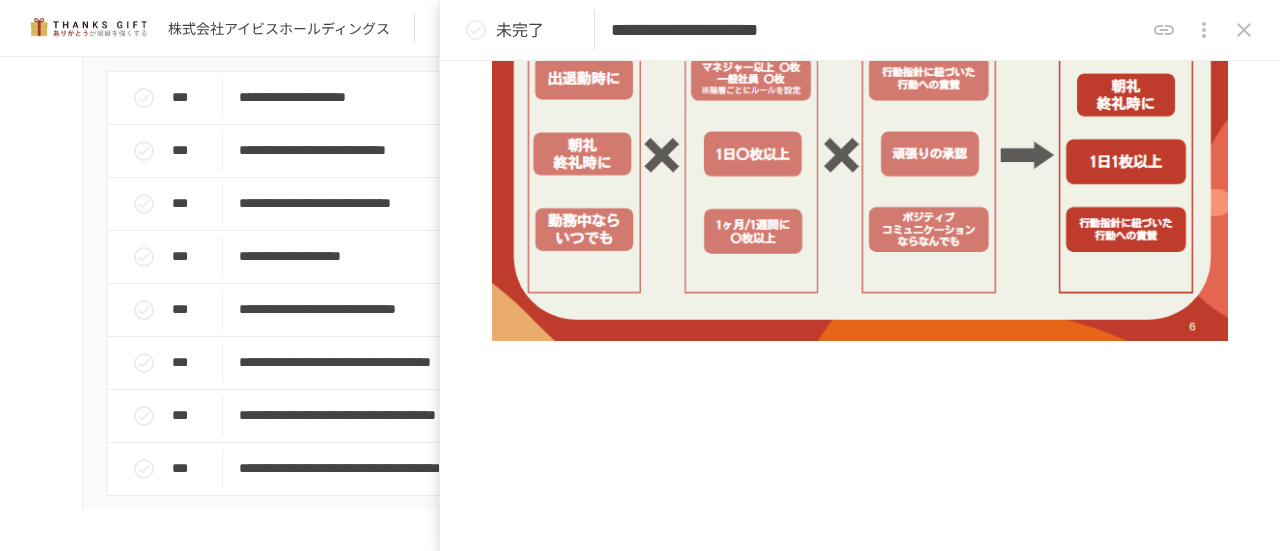 scroll, scrollTop: 1645, scrollLeft: 0, axis: vertical 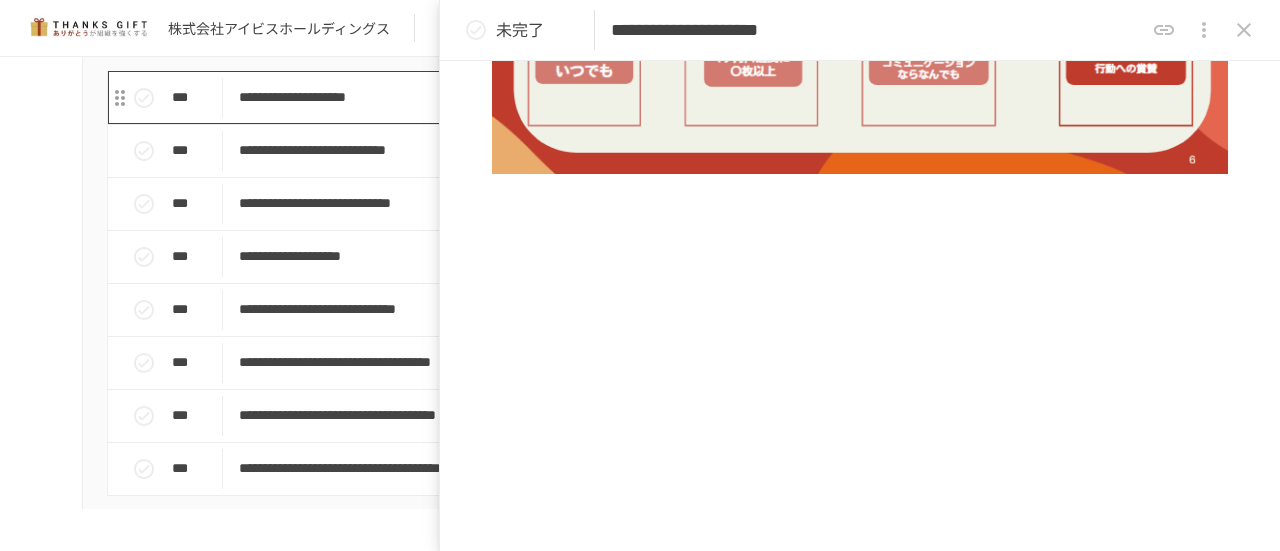 click on "**********" at bounding box center [598, 97] 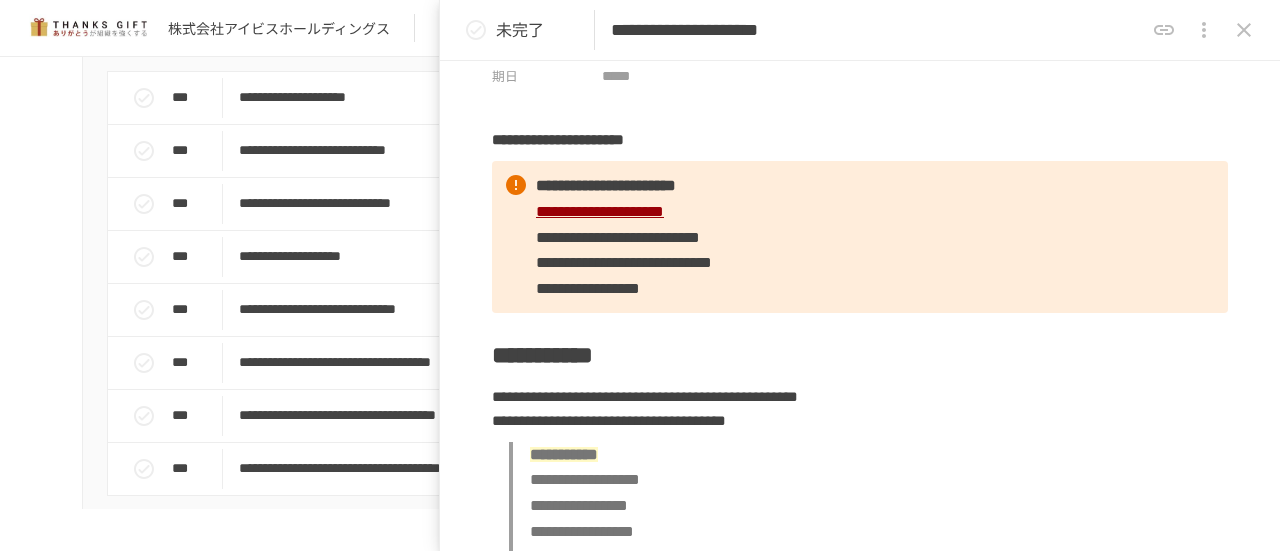 scroll, scrollTop: 0, scrollLeft: 0, axis: both 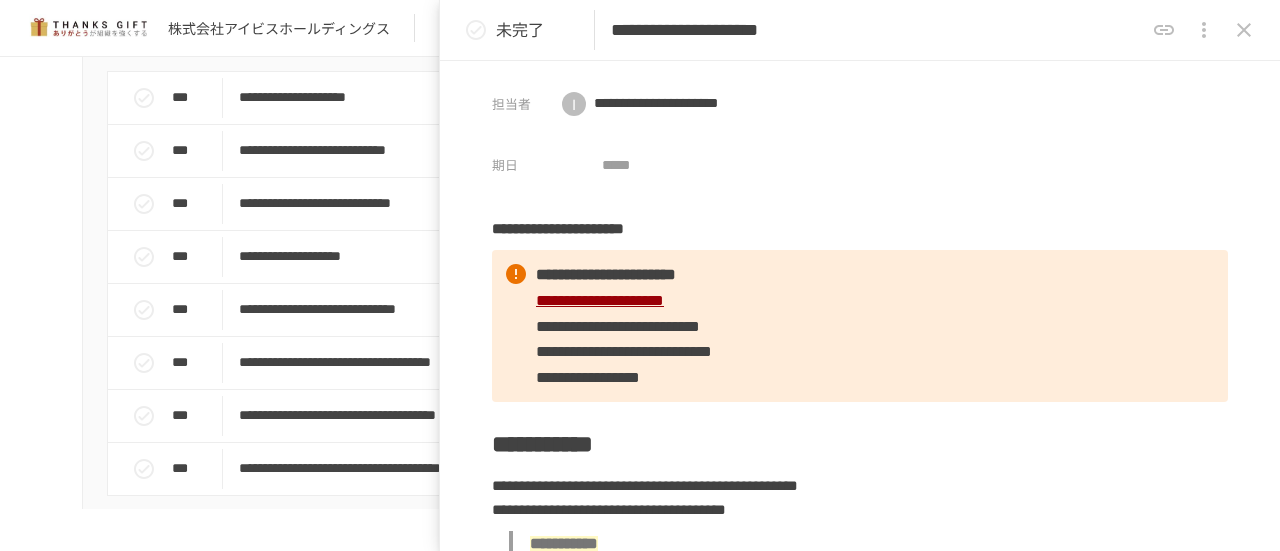 click 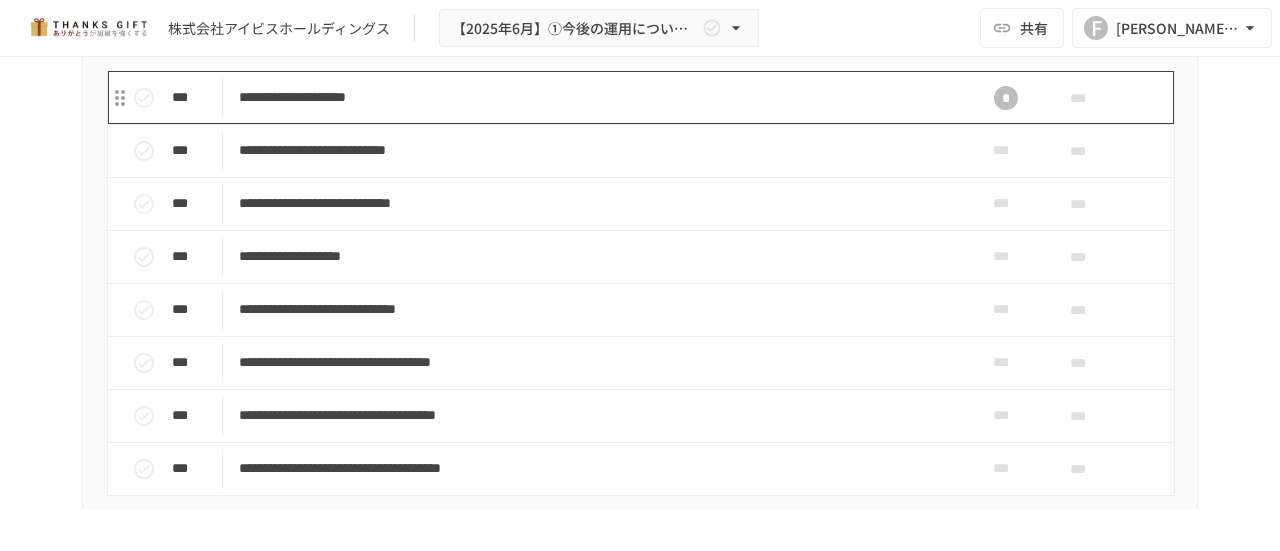 click on "**********" at bounding box center [598, 97] 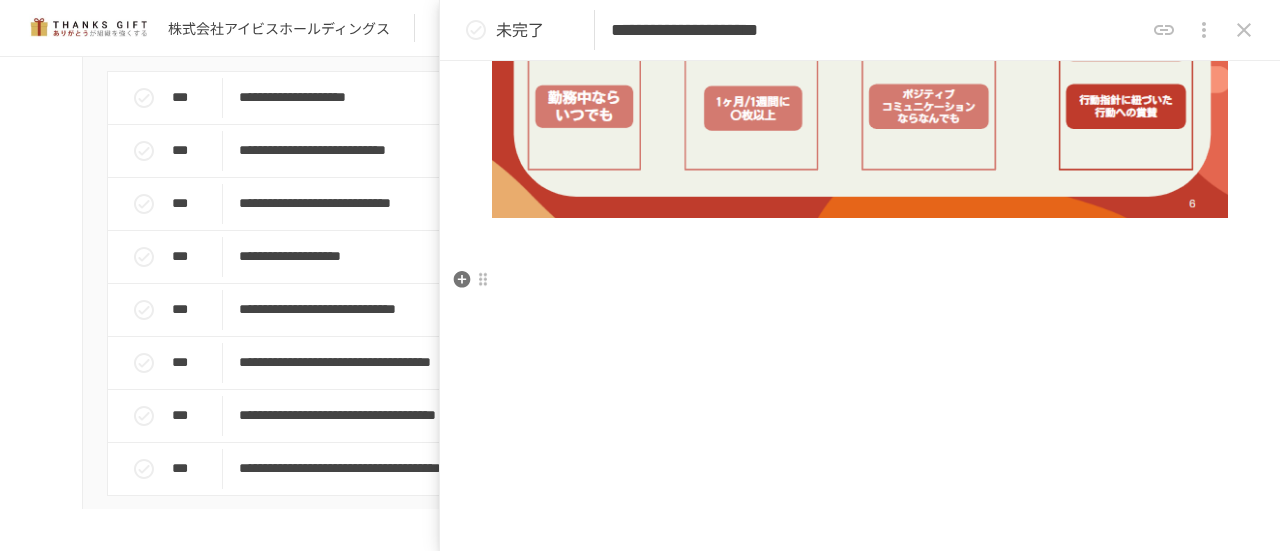 scroll, scrollTop: 1645, scrollLeft: 0, axis: vertical 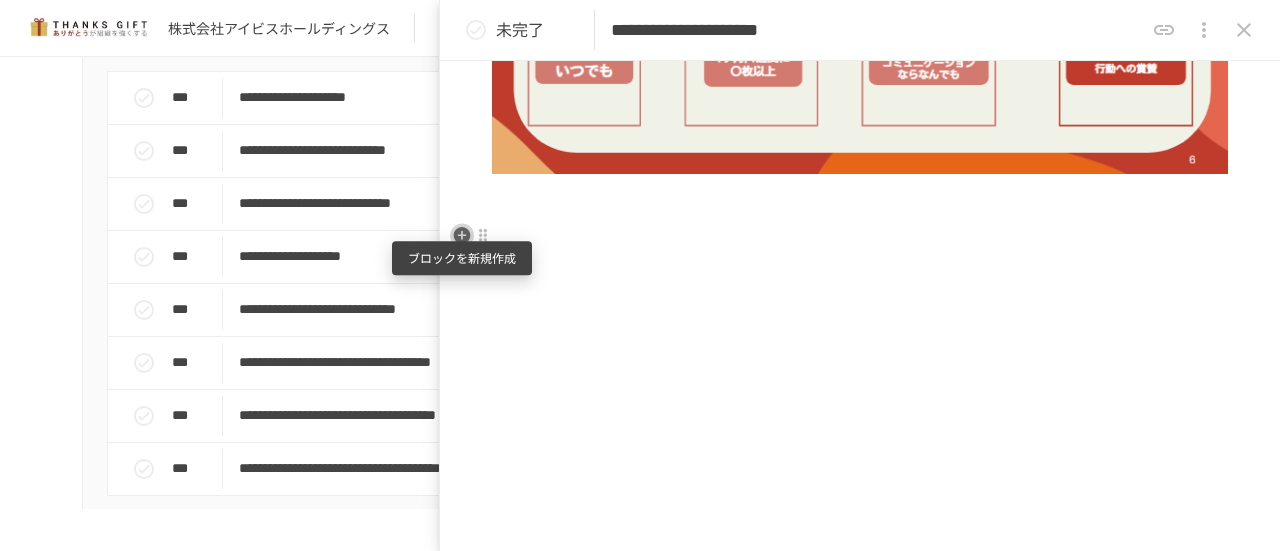 click 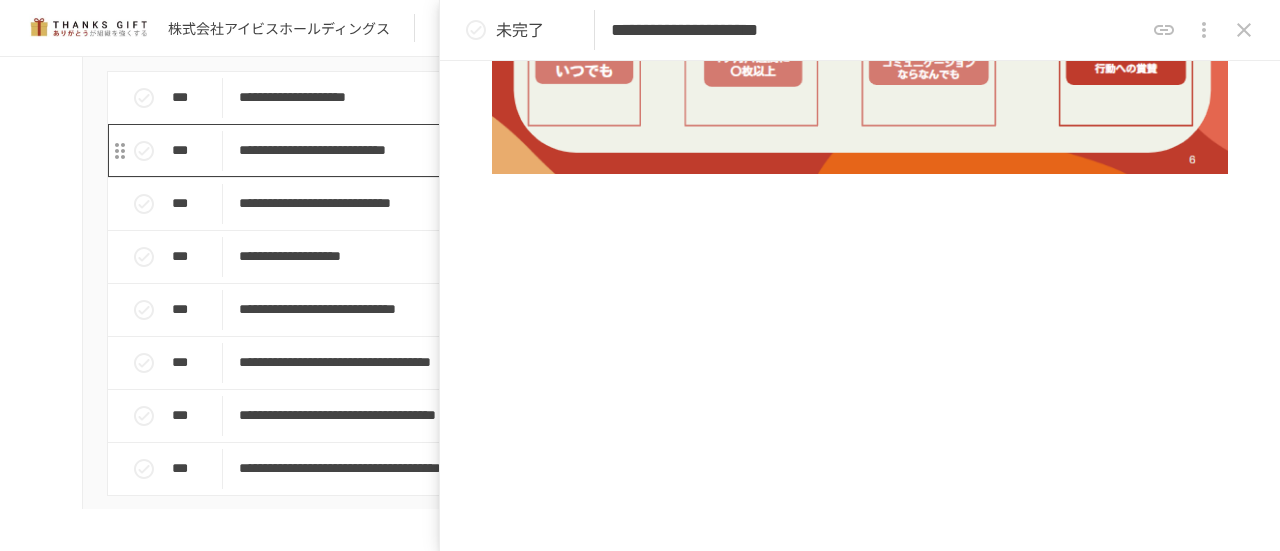 click on "**********" at bounding box center (598, 150) 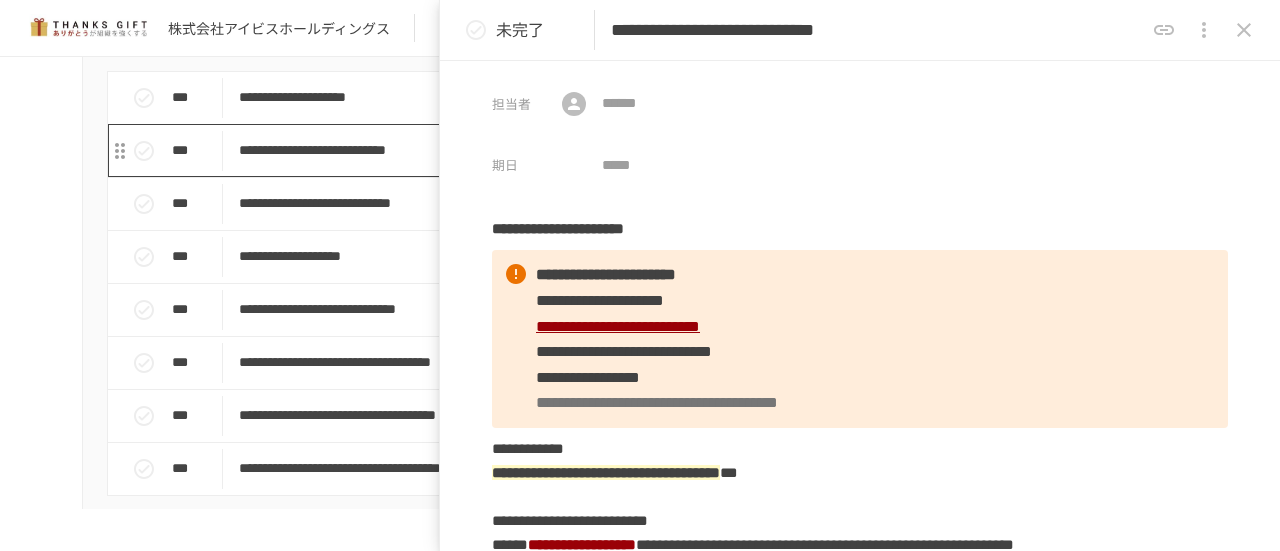 click on "**********" at bounding box center [598, 150] 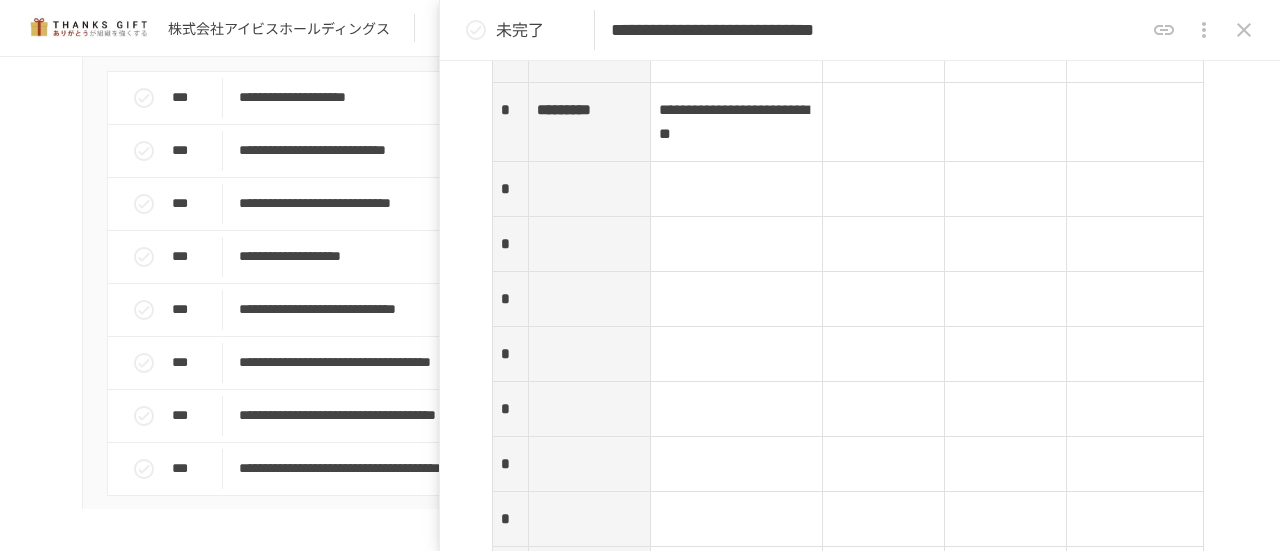 scroll, scrollTop: 2942, scrollLeft: 0, axis: vertical 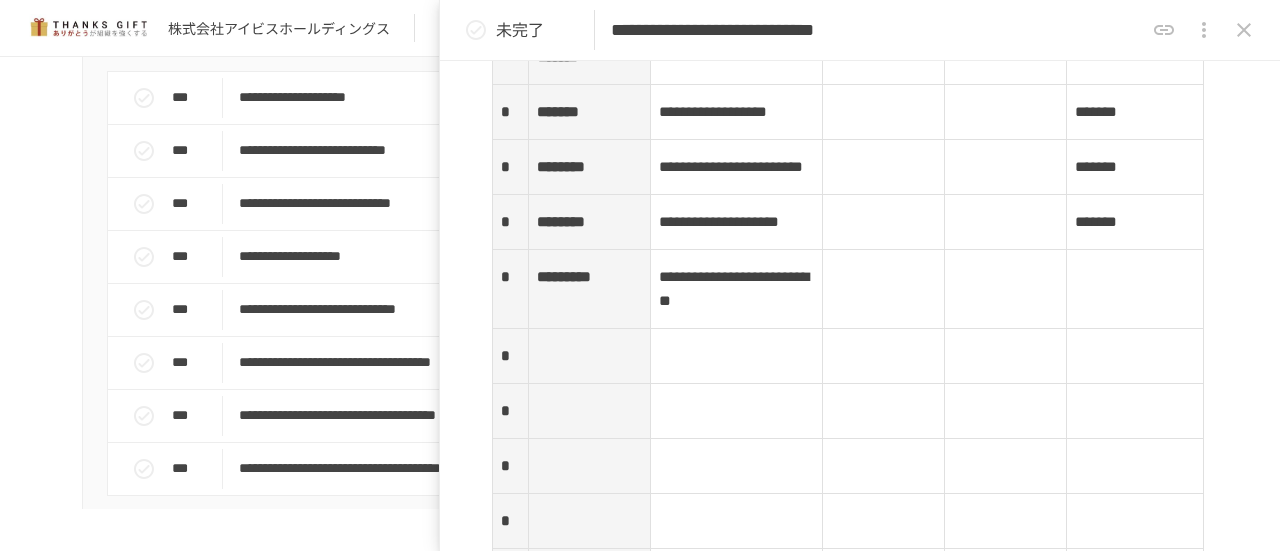 click at bounding box center (589, 356) 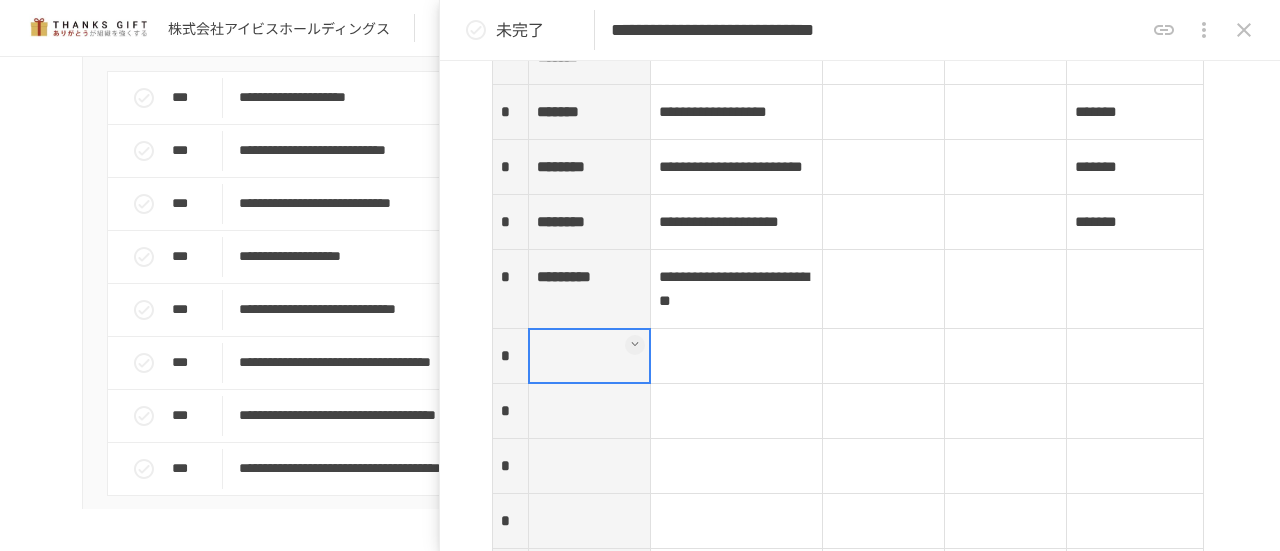 click at bounding box center (589, 356) 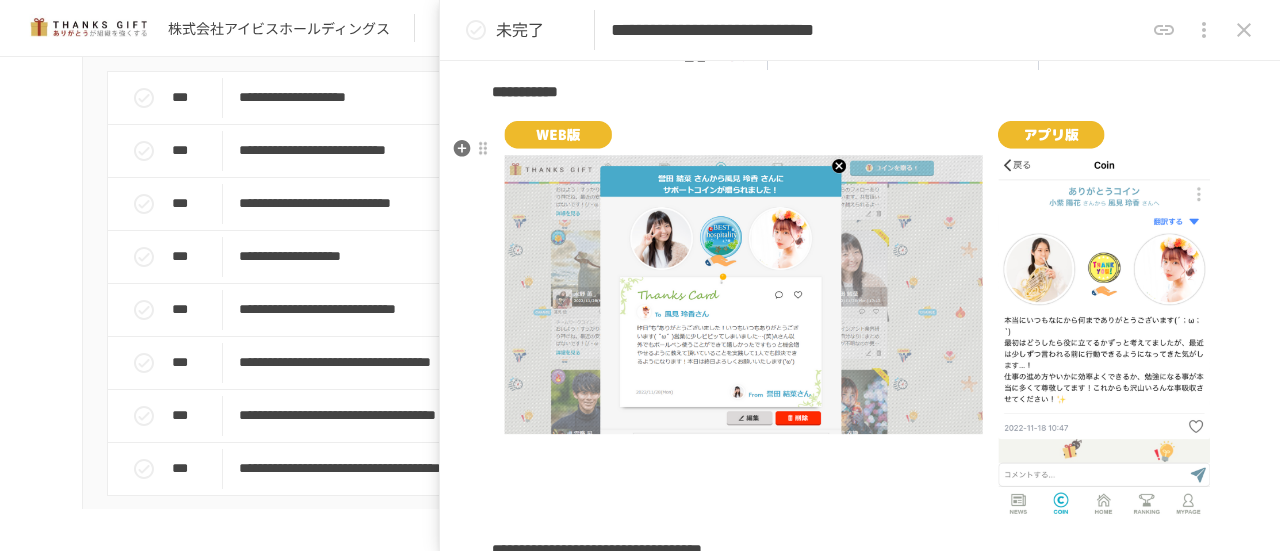 scroll, scrollTop: 1742, scrollLeft: 0, axis: vertical 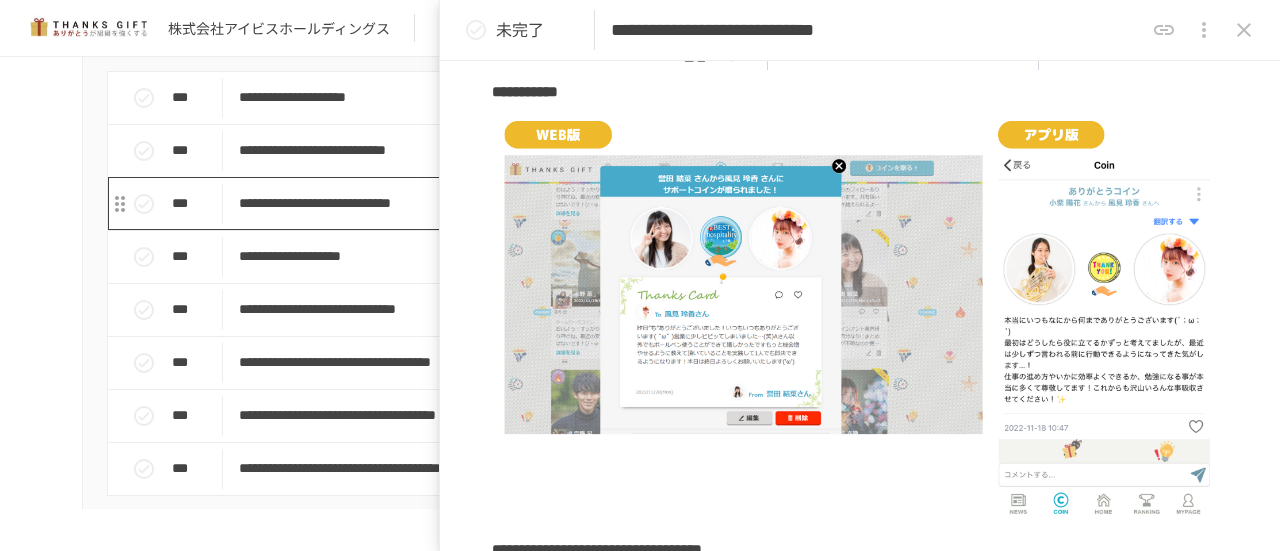 click on "**********" at bounding box center [598, 203] 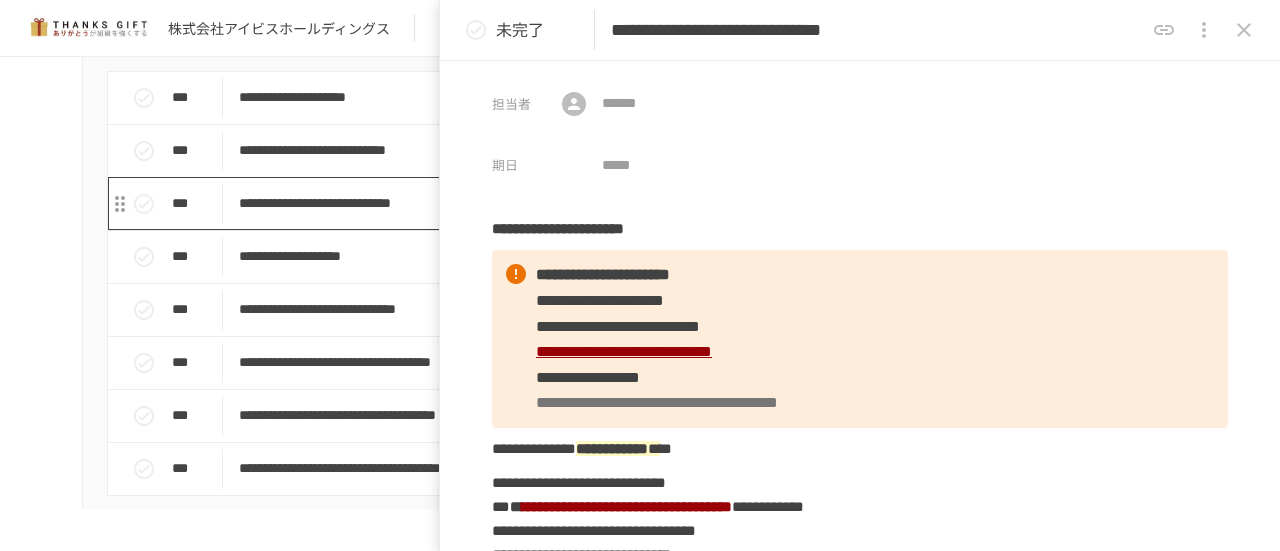 click on "**********" at bounding box center [598, 203] 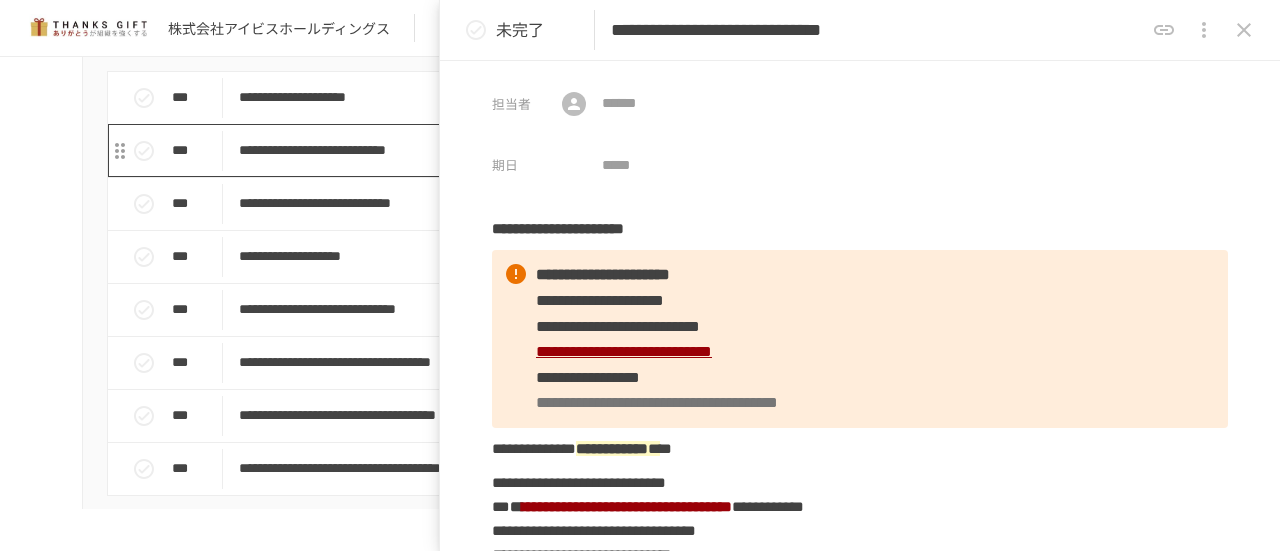 click on "**********" at bounding box center [598, 150] 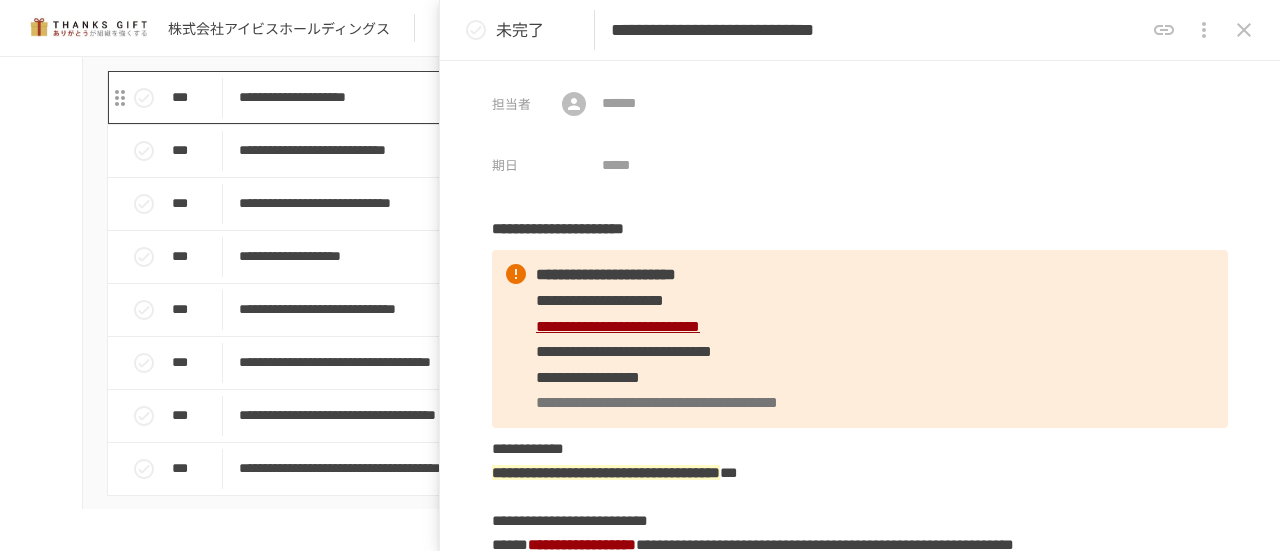 click on "**********" at bounding box center [598, 97] 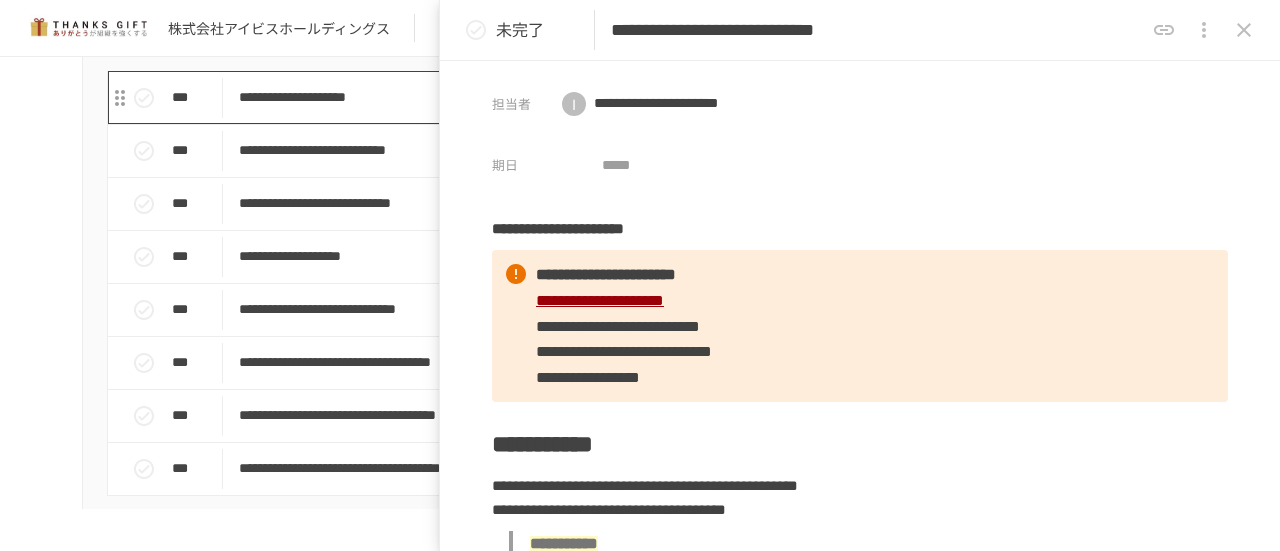 type on "**********" 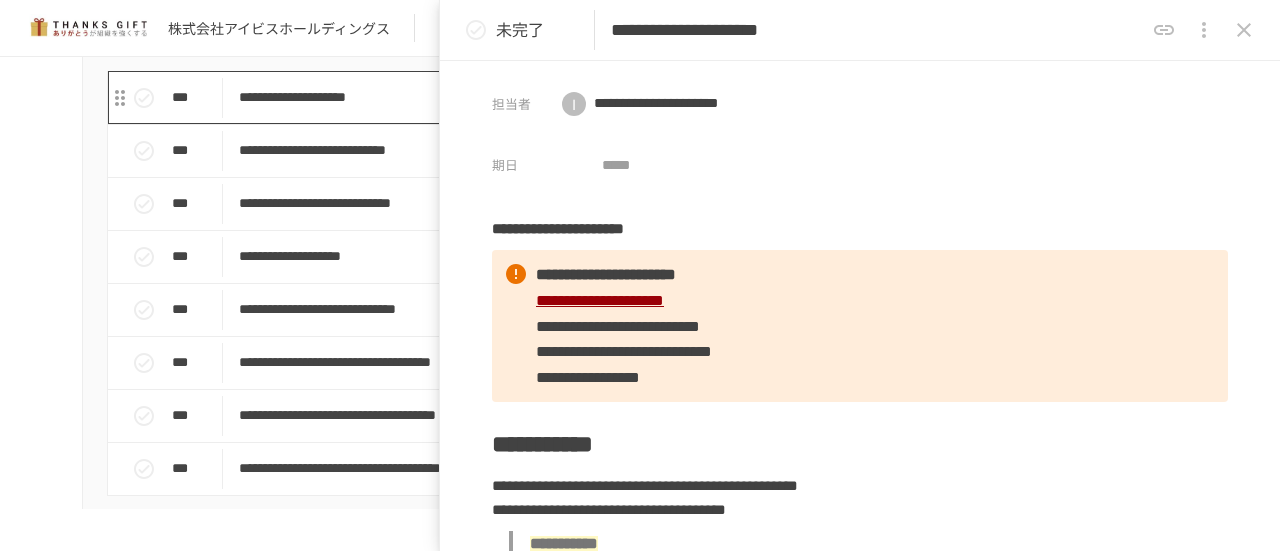 click on "**********" at bounding box center [598, 97] 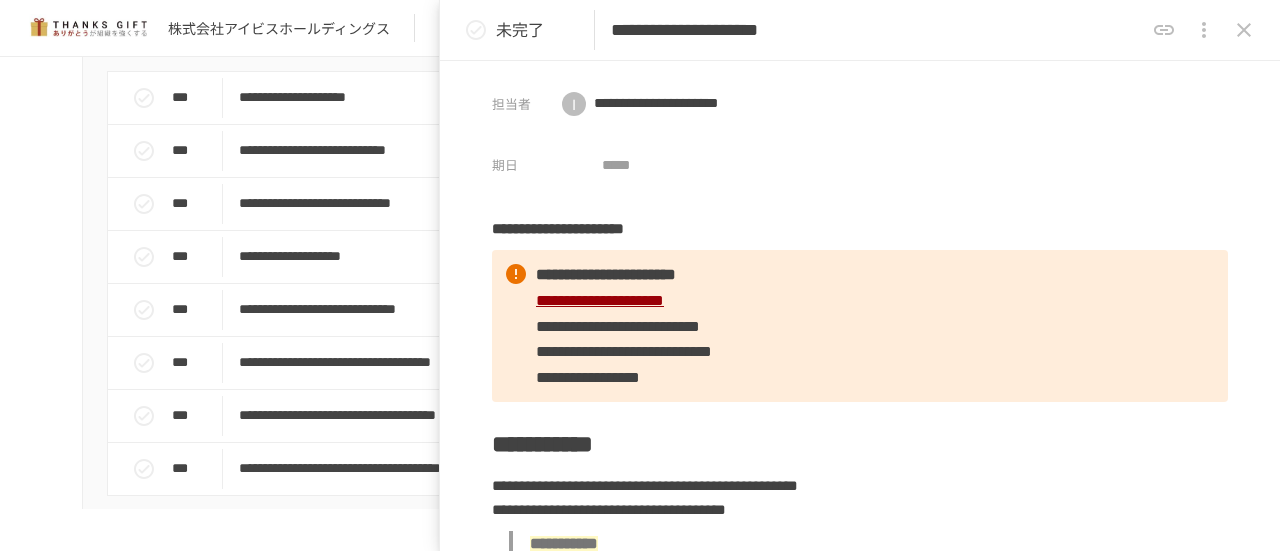 click at bounding box center (1244, 30) 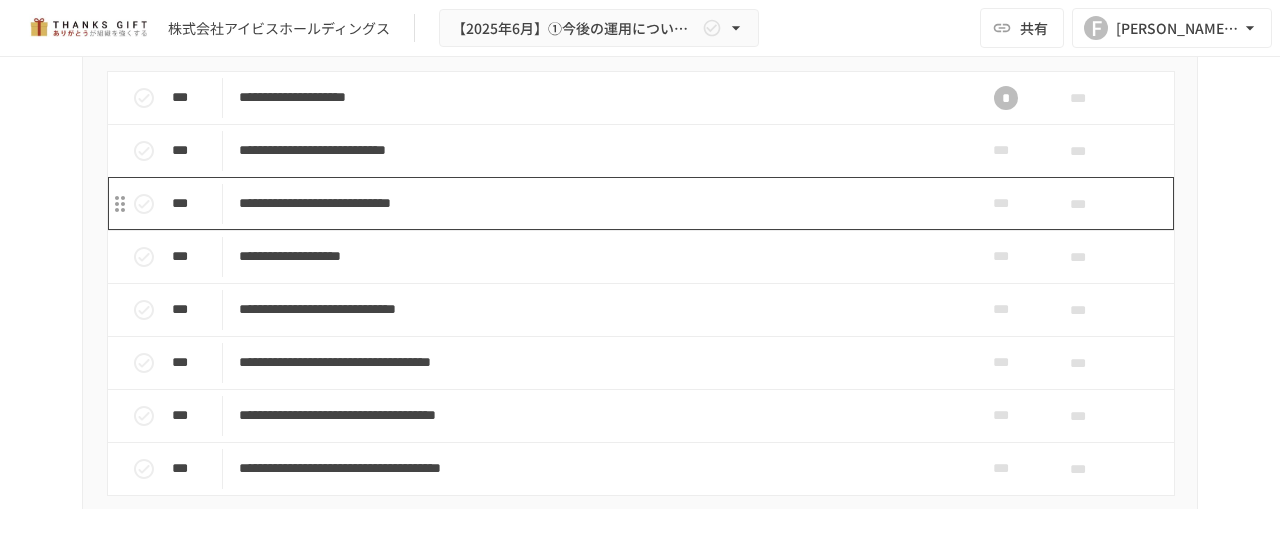 click on "**********" at bounding box center [598, 203] 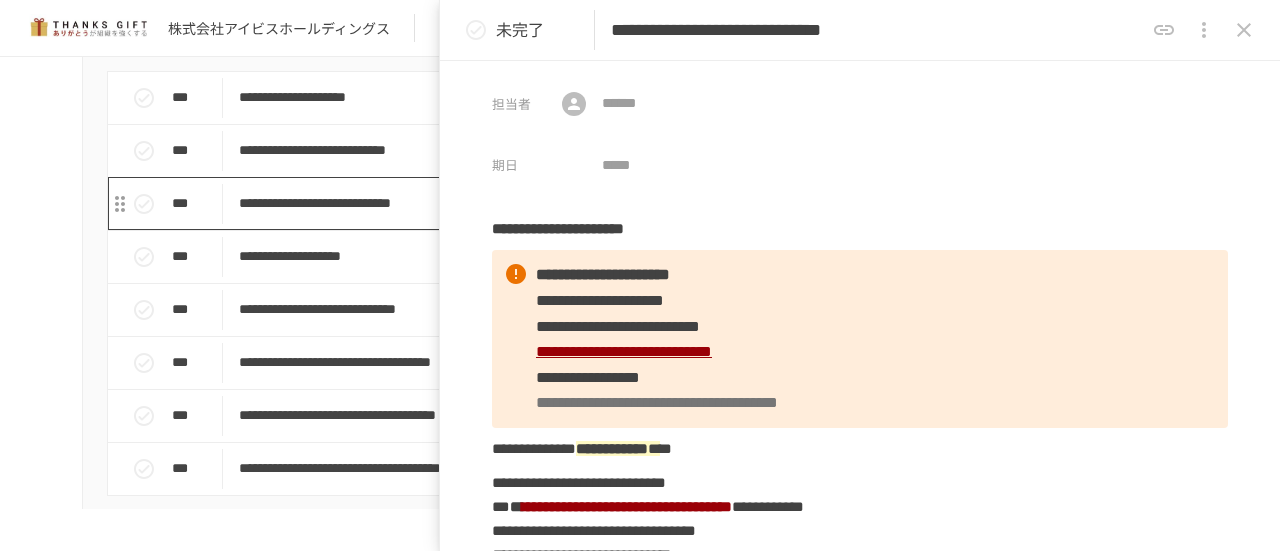 click on "**********" at bounding box center (598, 203) 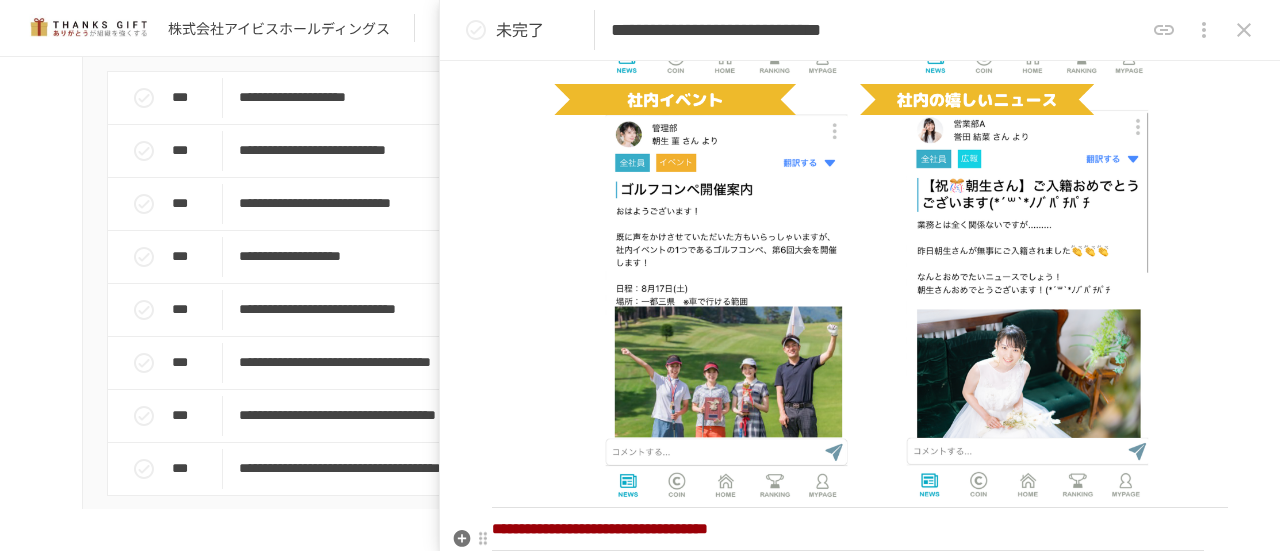 scroll, scrollTop: 1800, scrollLeft: 0, axis: vertical 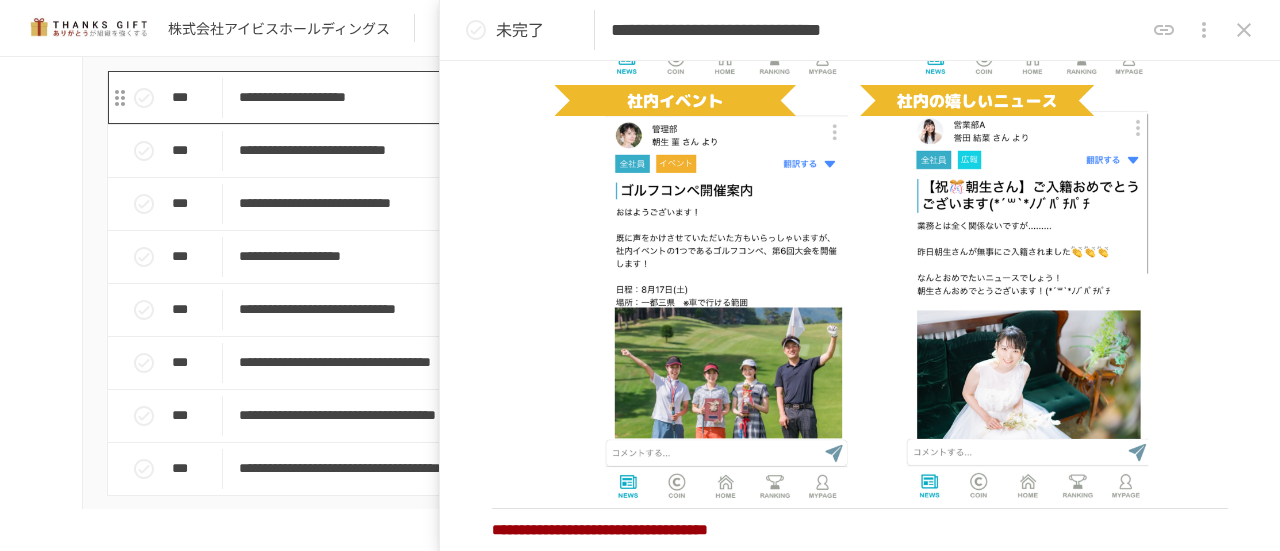 click on "**********" at bounding box center [598, 97] 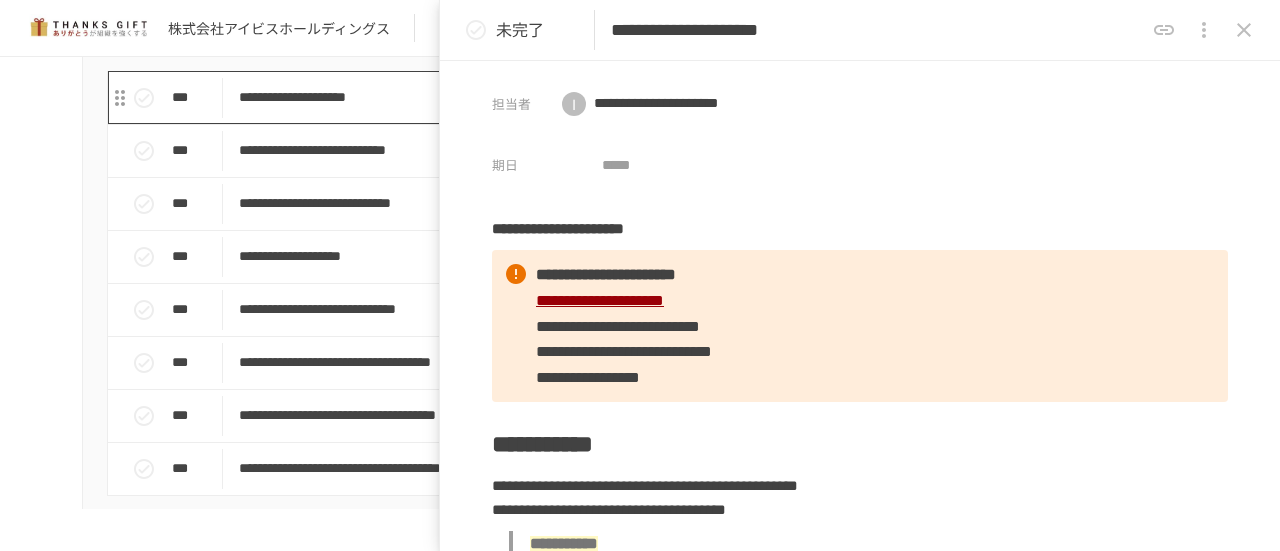 click on "**********" at bounding box center [598, 97] 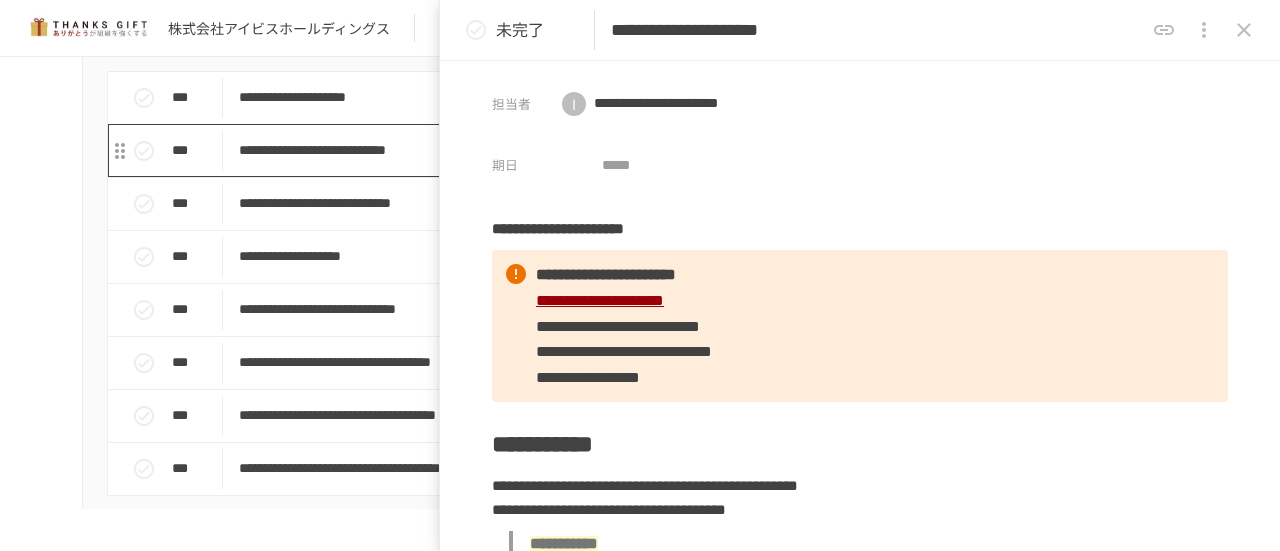 click on "**********" at bounding box center [598, 150] 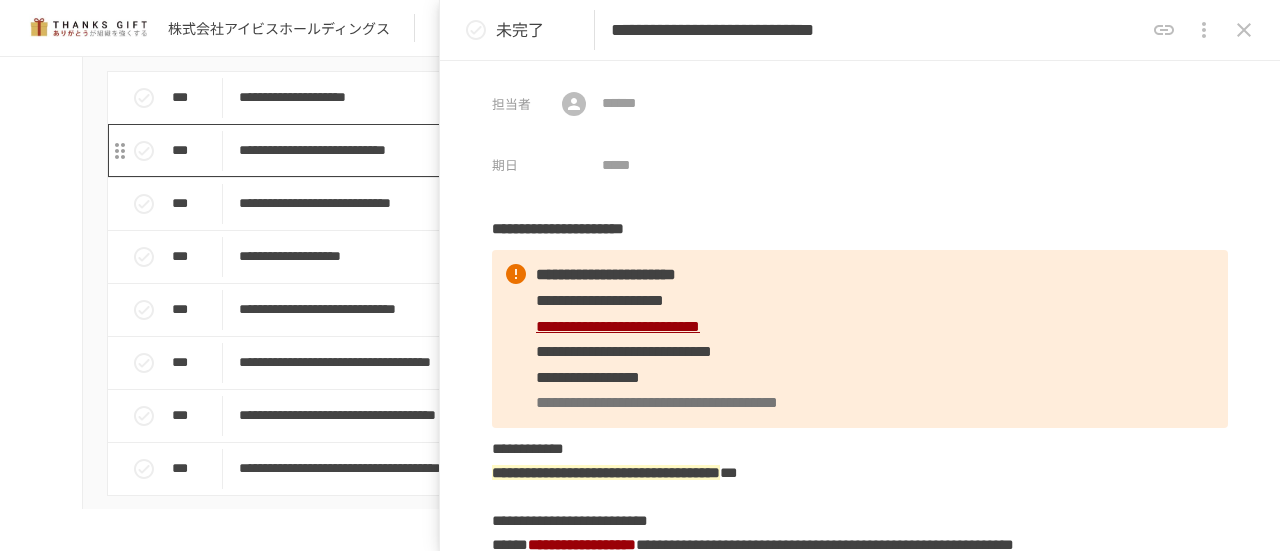 click on "**********" at bounding box center [598, 150] 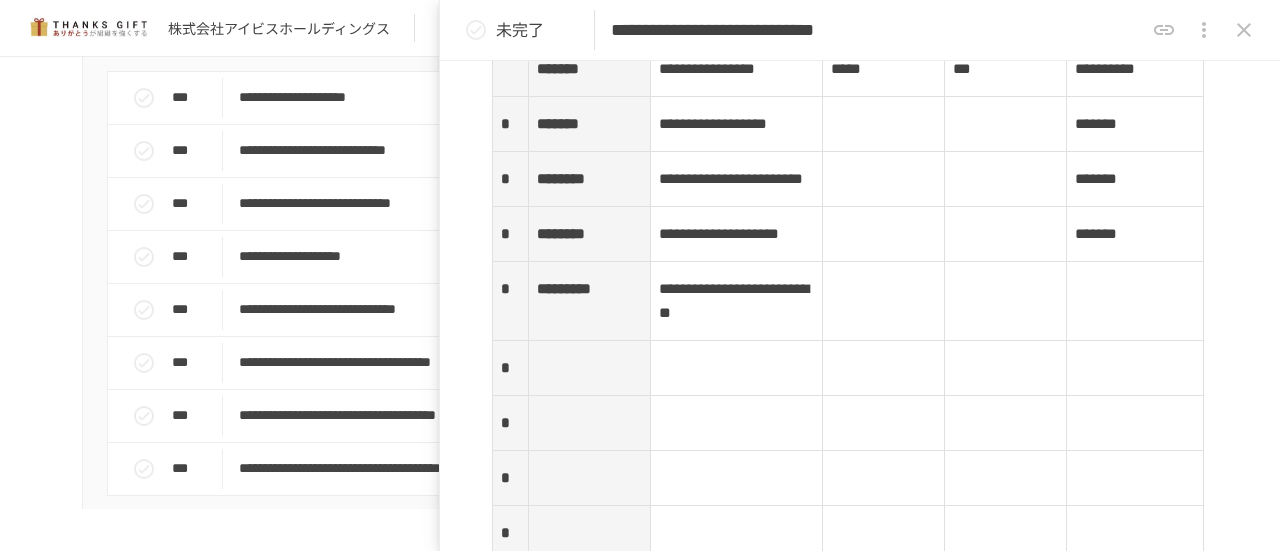 scroll, scrollTop: 2900, scrollLeft: 0, axis: vertical 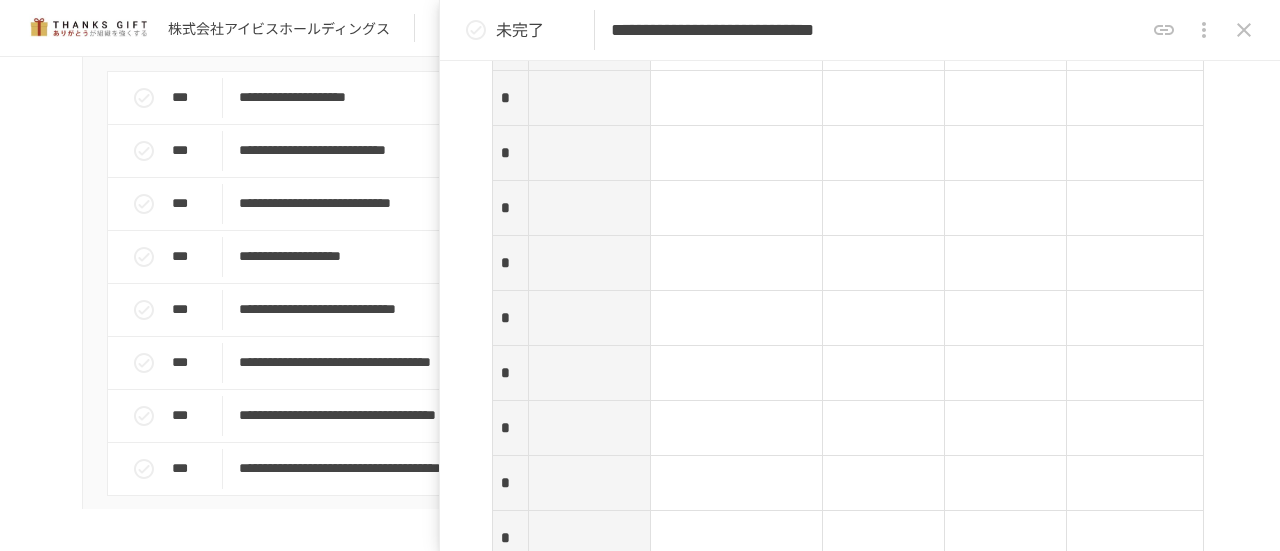 click at bounding box center [589, 98] 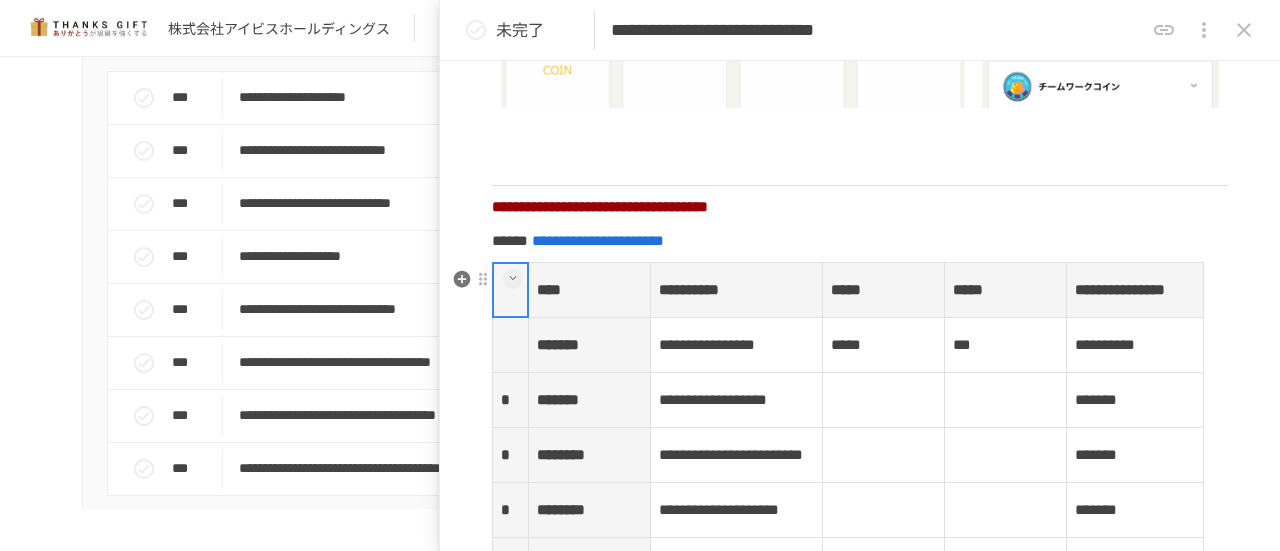 scroll, scrollTop: 3054, scrollLeft: 0, axis: vertical 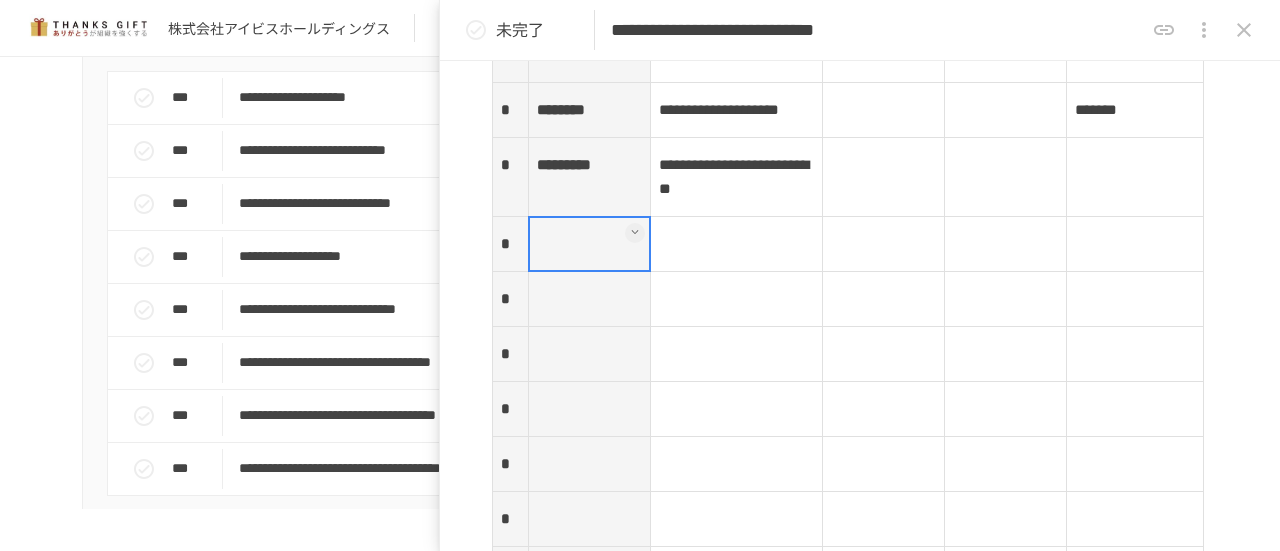 click at bounding box center (589, 244) 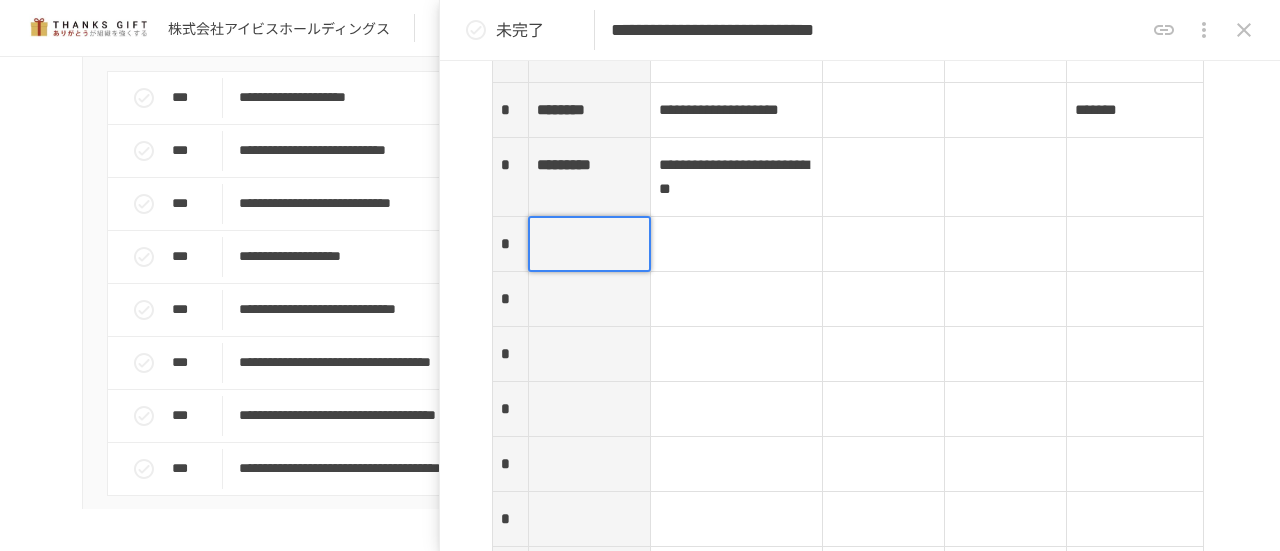 click at bounding box center (589, 244) 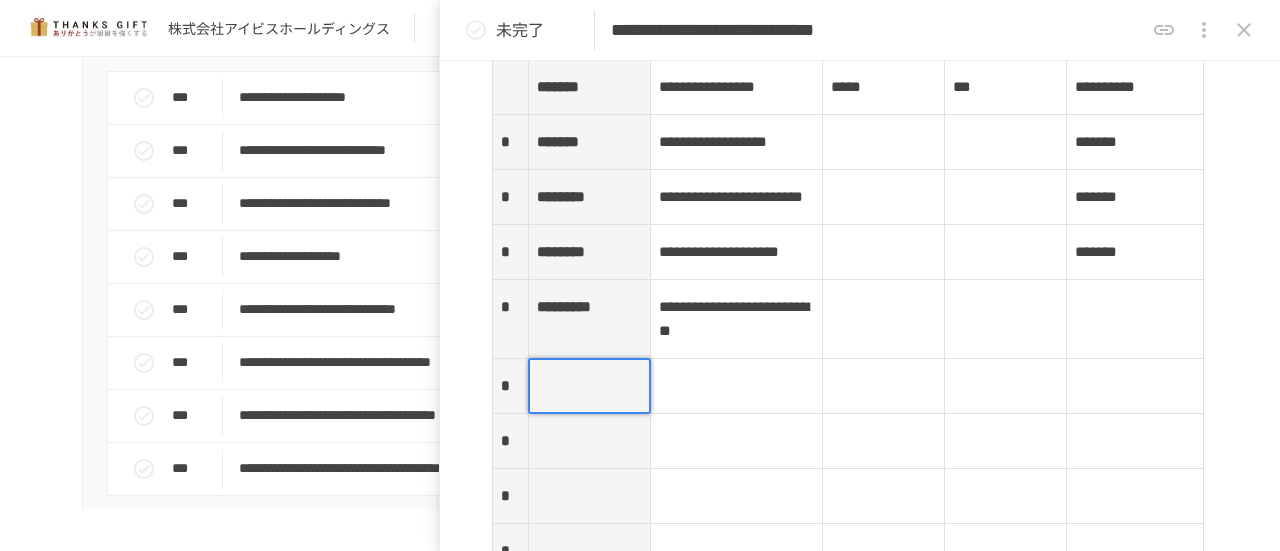 scroll, scrollTop: 3054, scrollLeft: 0, axis: vertical 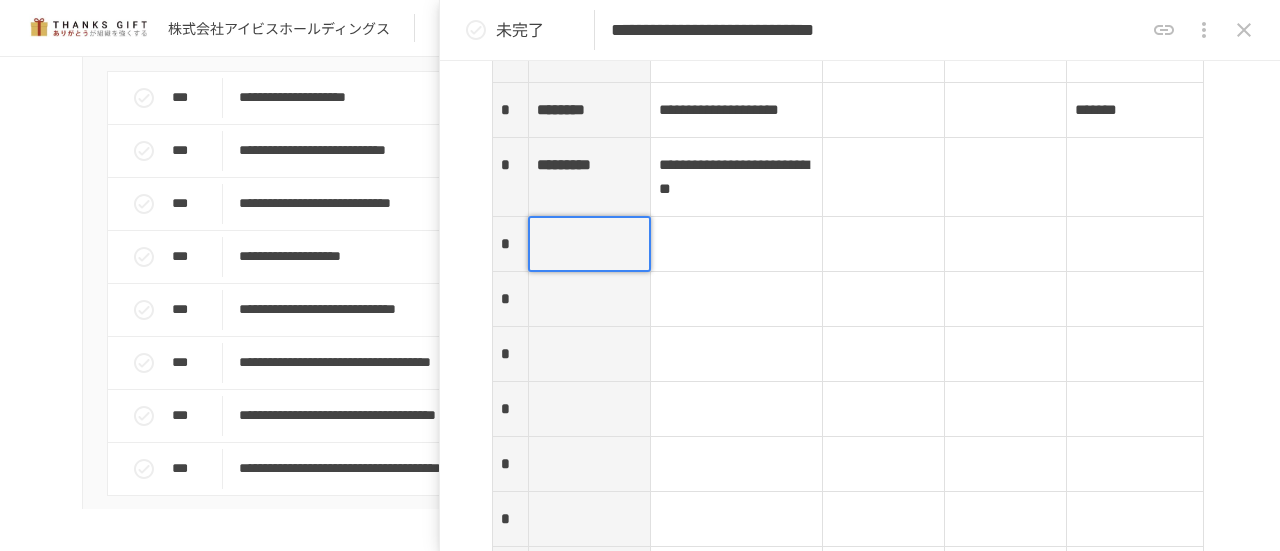type 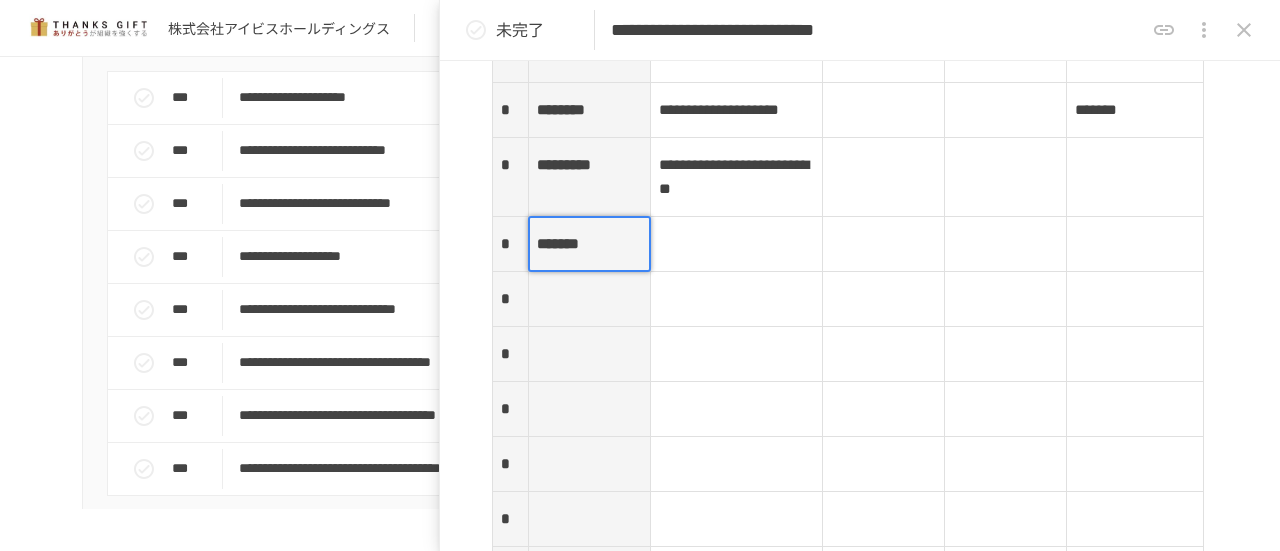click at bounding box center (736, 244) 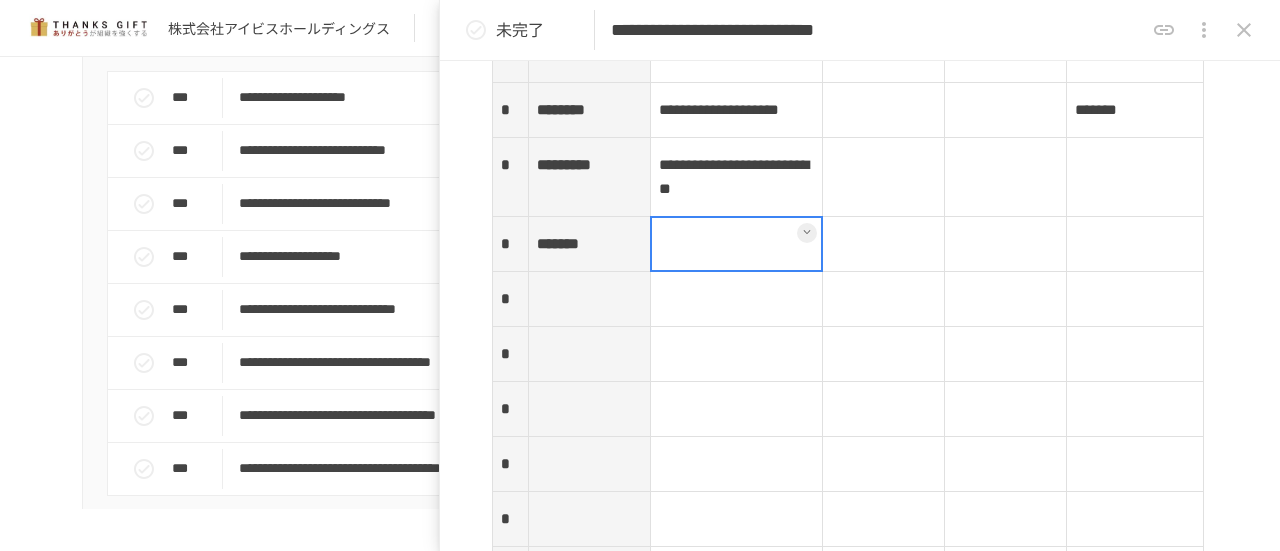 click at bounding box center [737, 244] 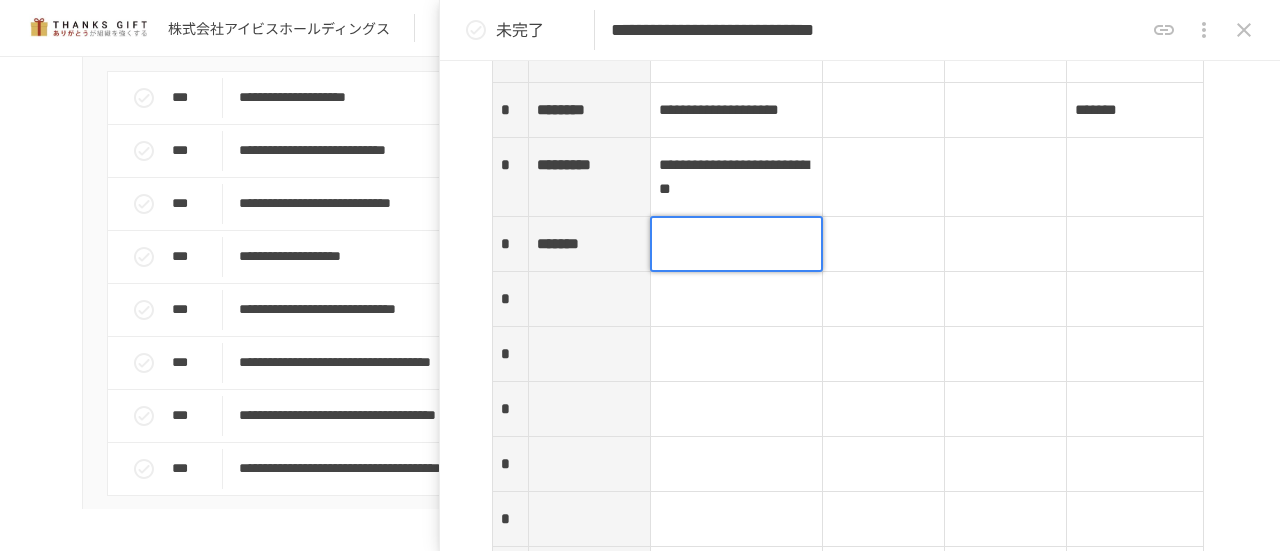 drag, startPoint x: 784, startPoint y: 437, endPoint x: 782, endPoint y: 427, distance: 10.198039 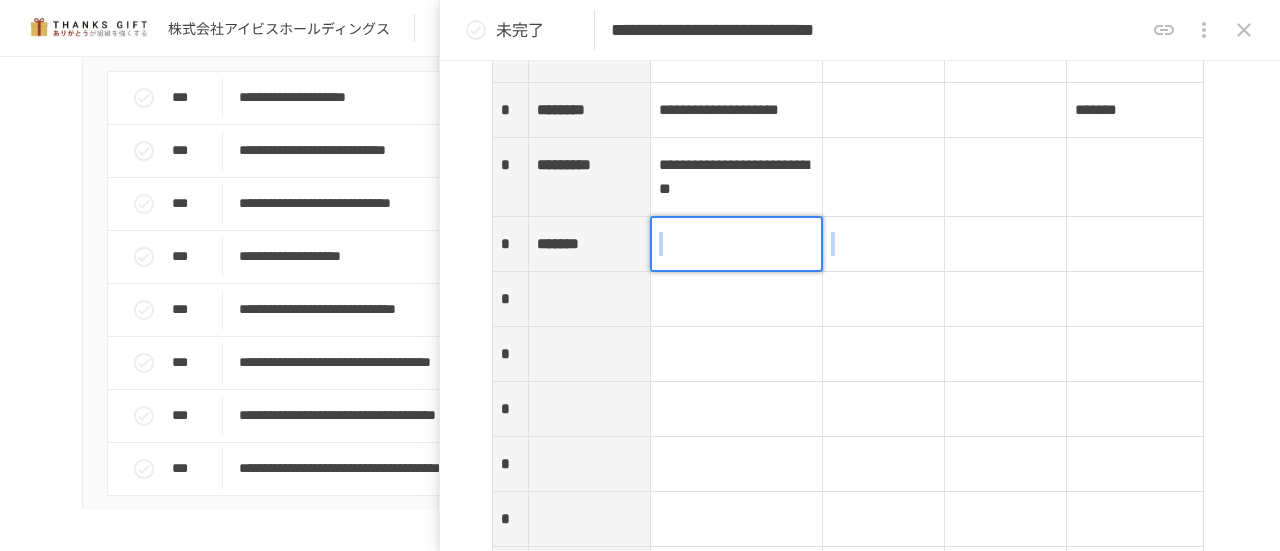 click at bounding box center (737, 244) 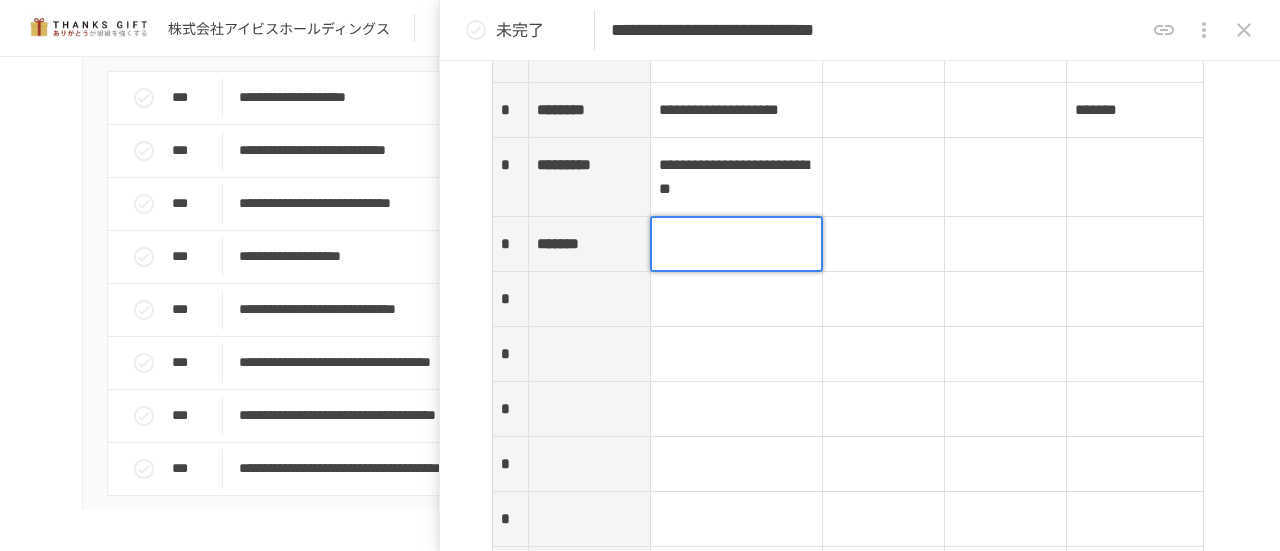 click at bounding box center (737, 244) 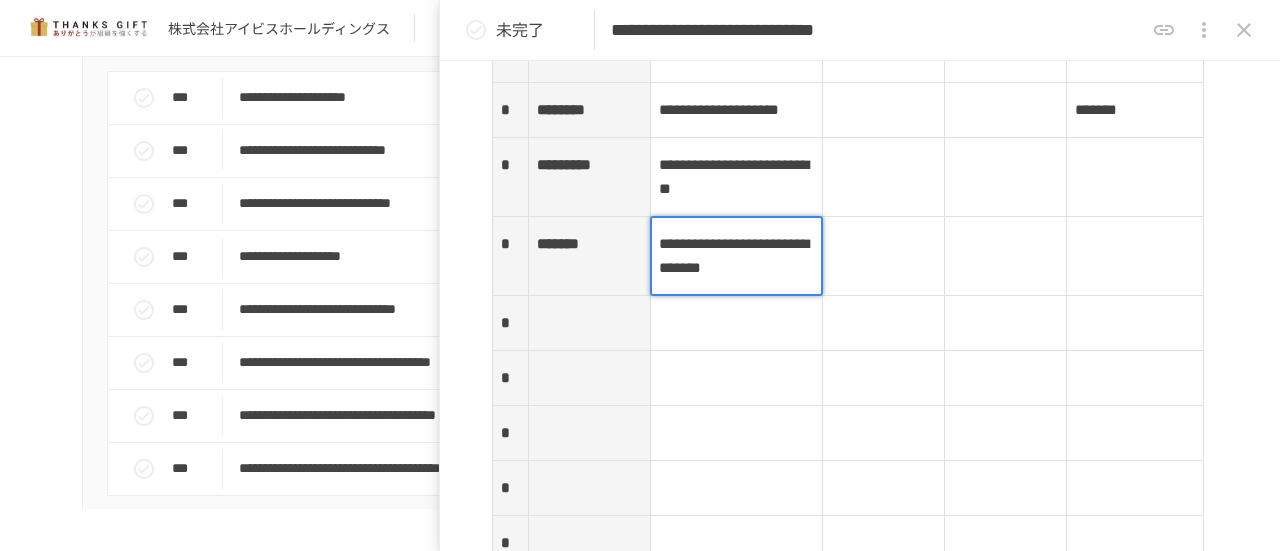 click at bounding box center [884, 256] 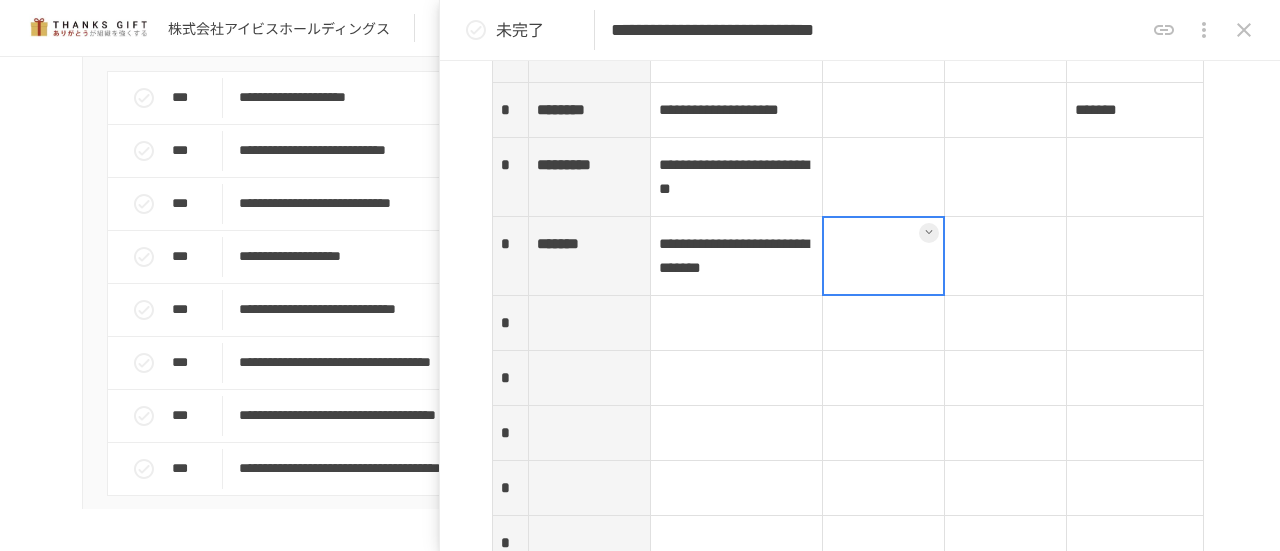 click at bounding box center [1006, 256] 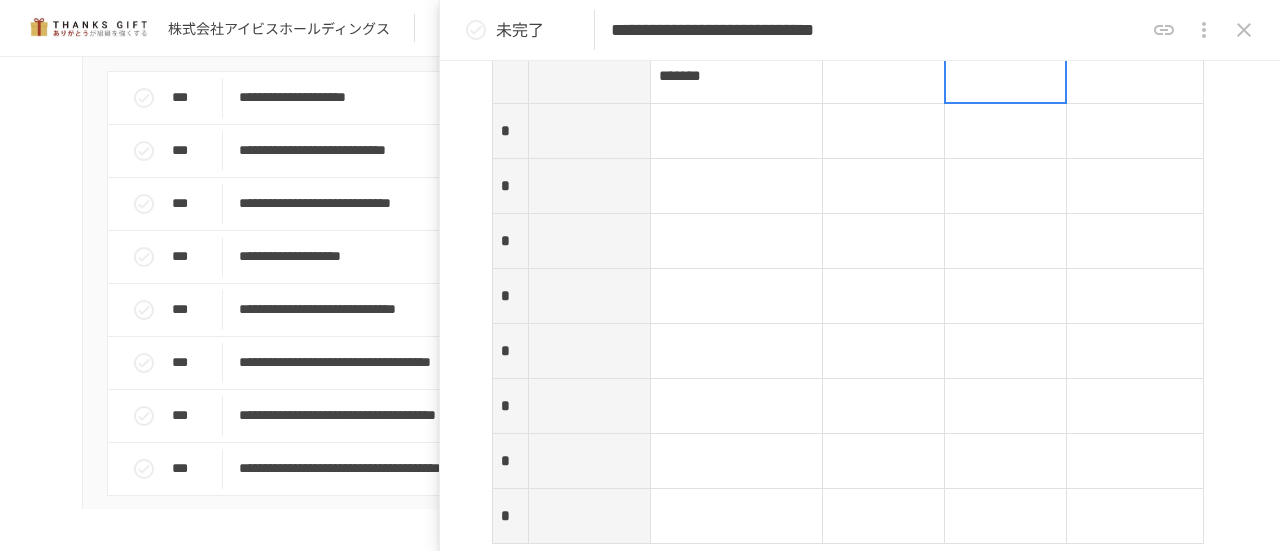 scroll, scrollTop: 3354, scrollLeft: 0, axis: vertical 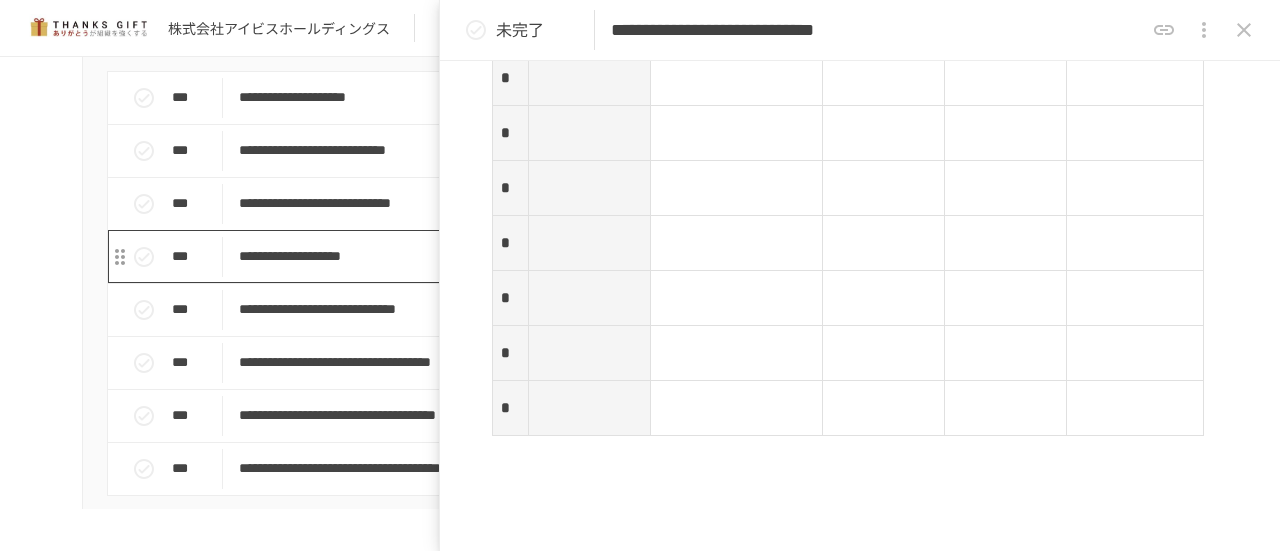 click on "**********" at bounding box center (598, 256) 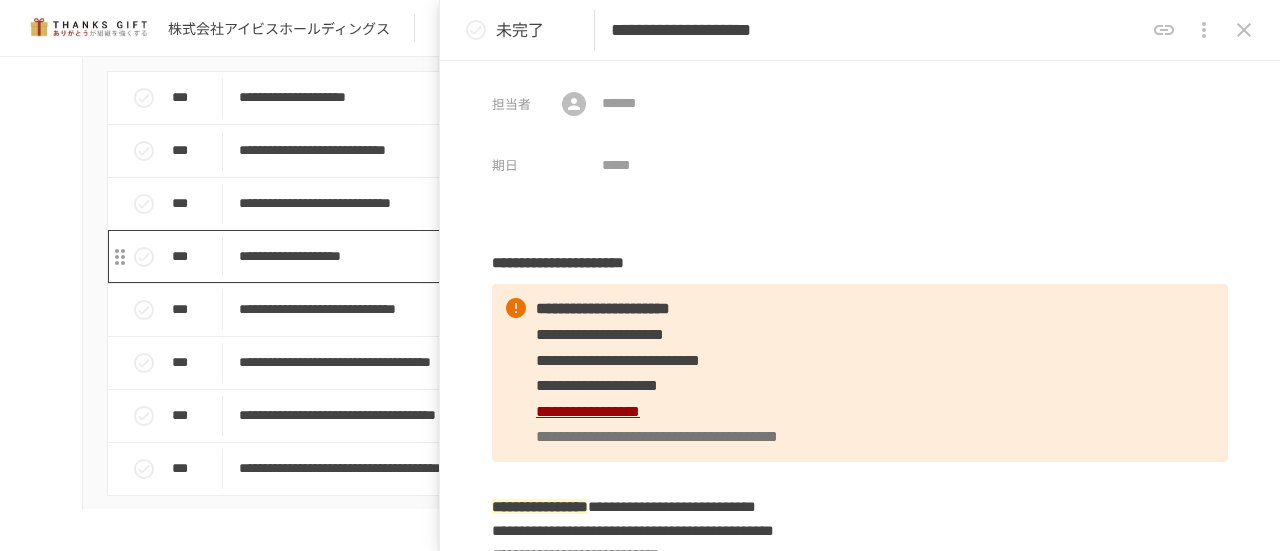 click on "**********" at bounding box center (598, 256) 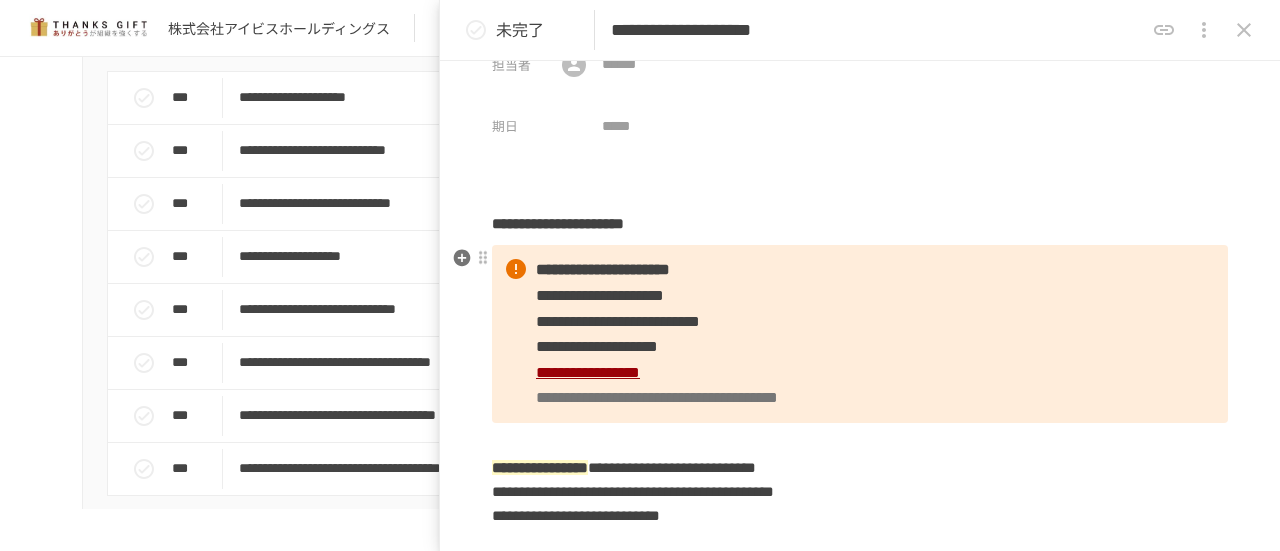 scroll, scrollTop: 0, scrollLeft: 0, axis: both 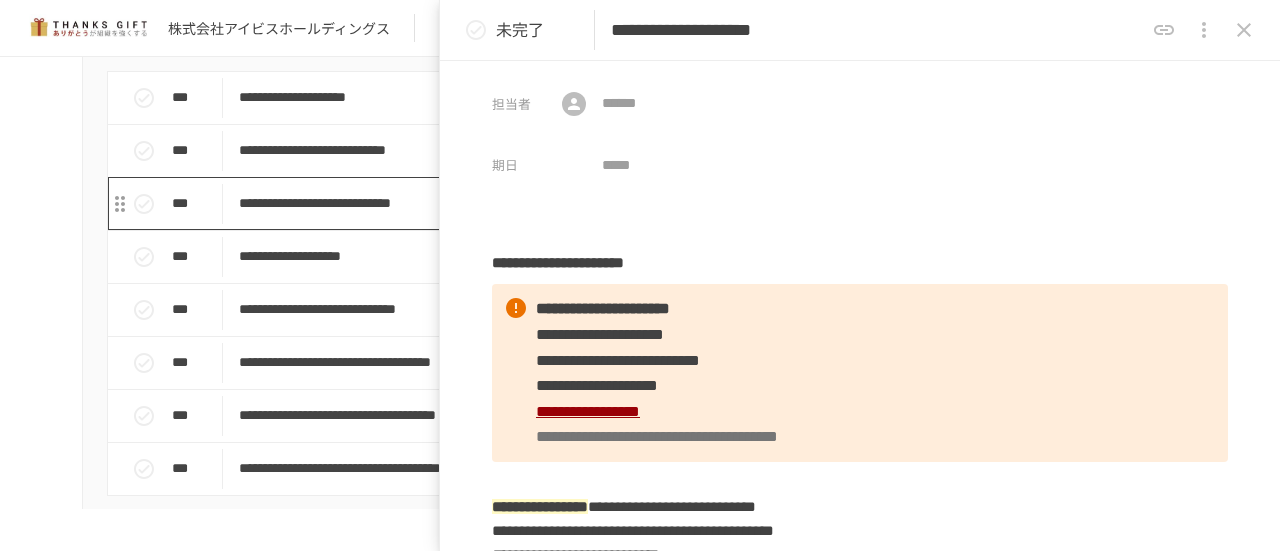 click on "**********" at bounding box center (598, 203) 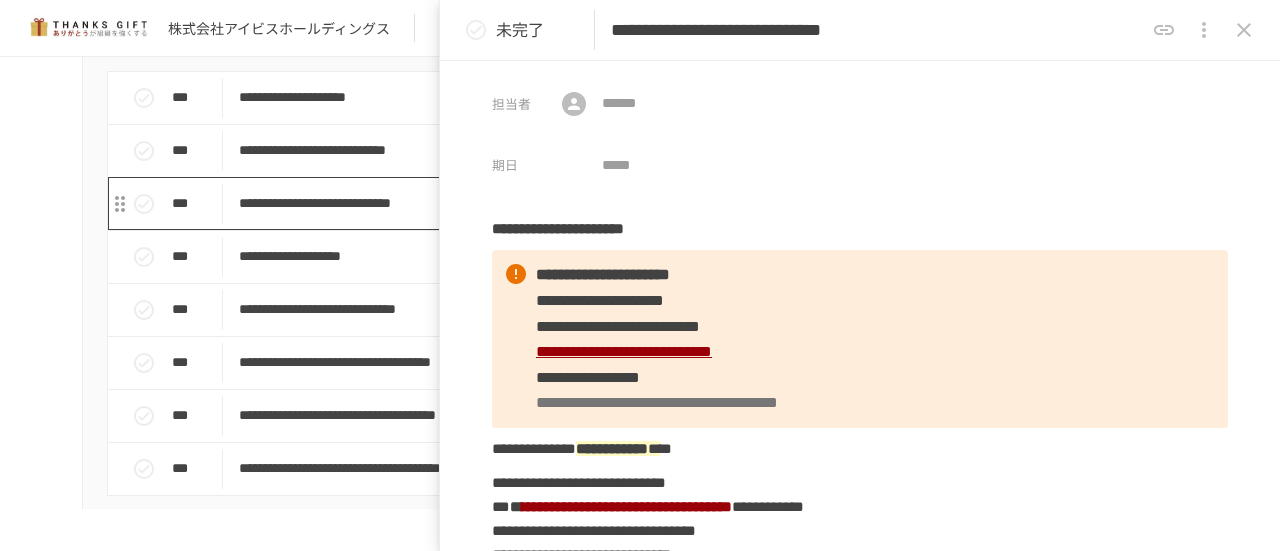 click on "**********" at bounding box center [598, 203] 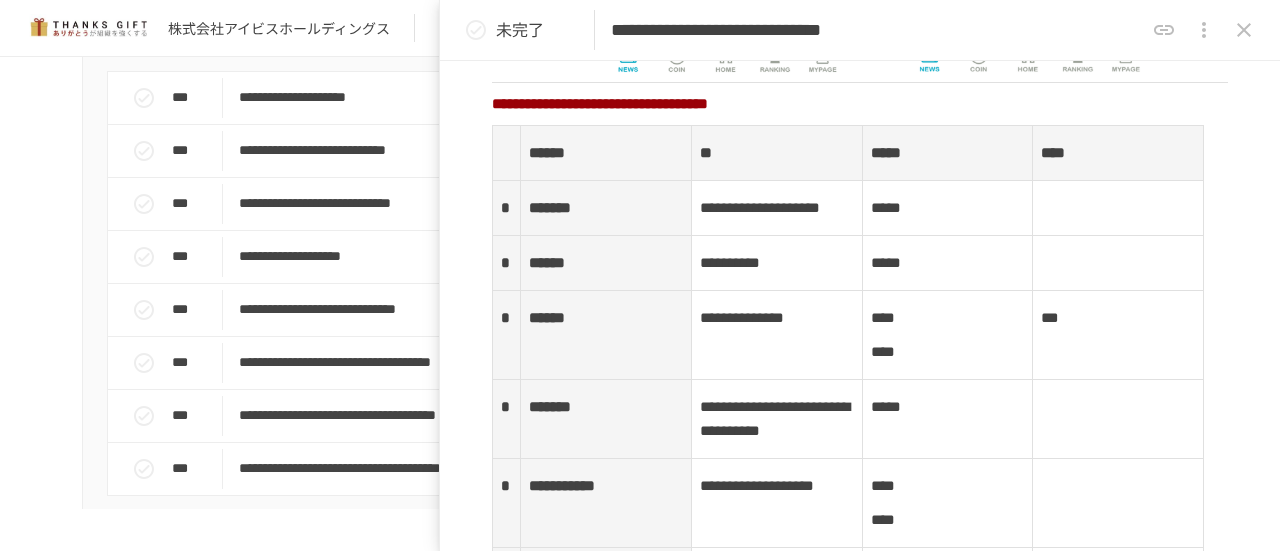 scroll, scrollTop: 2224, scrollLeft: 0, axis: vertical 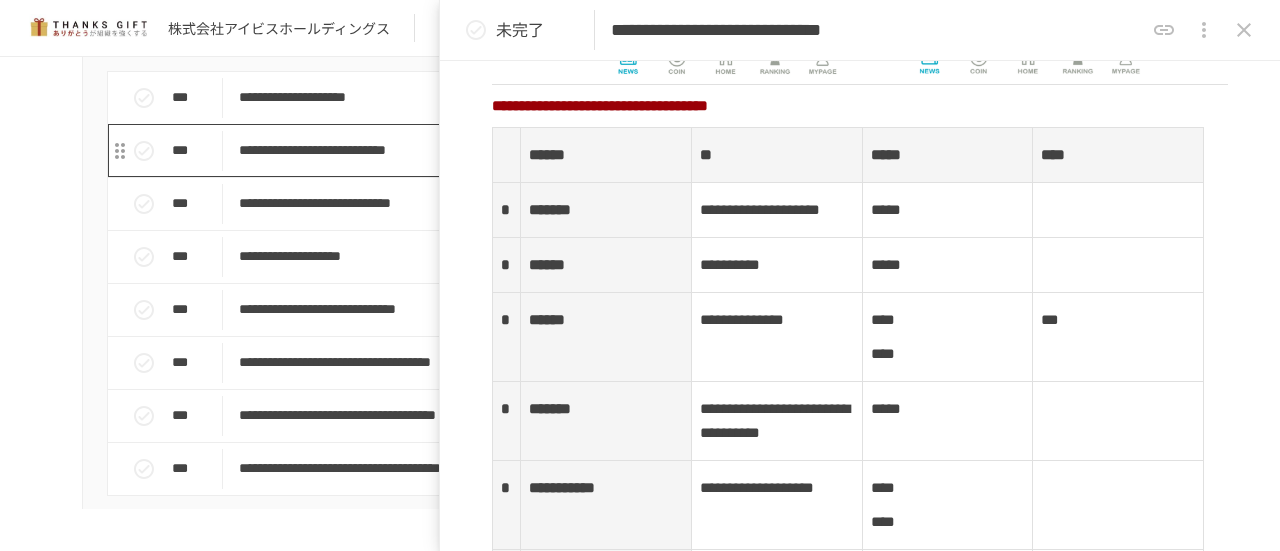 click on "**********" at bounding box center [598, 150] 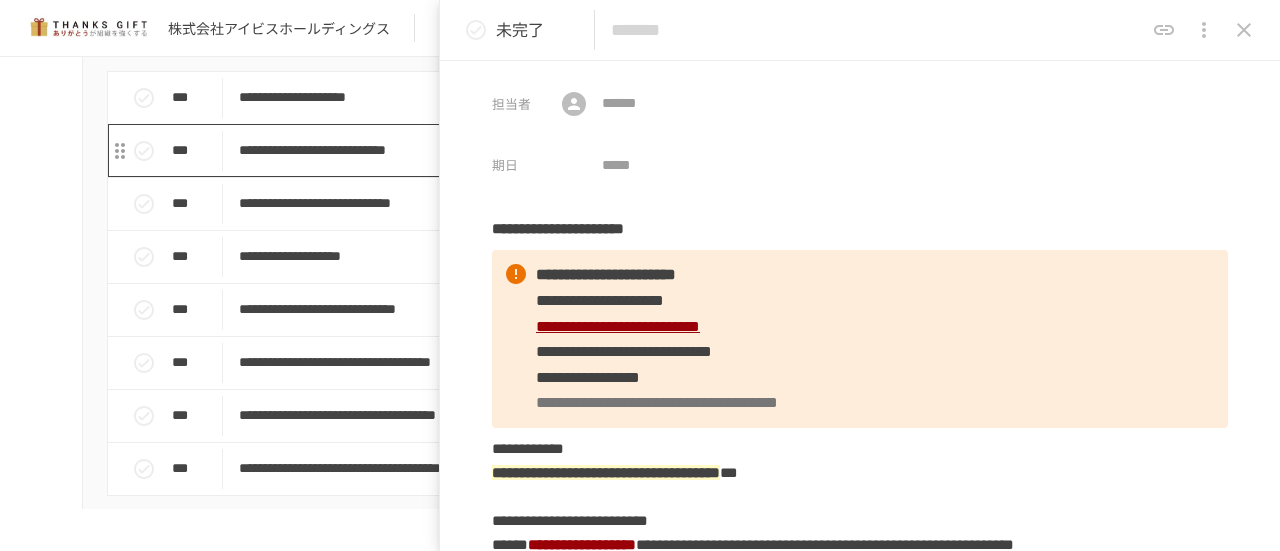 type on "**********" 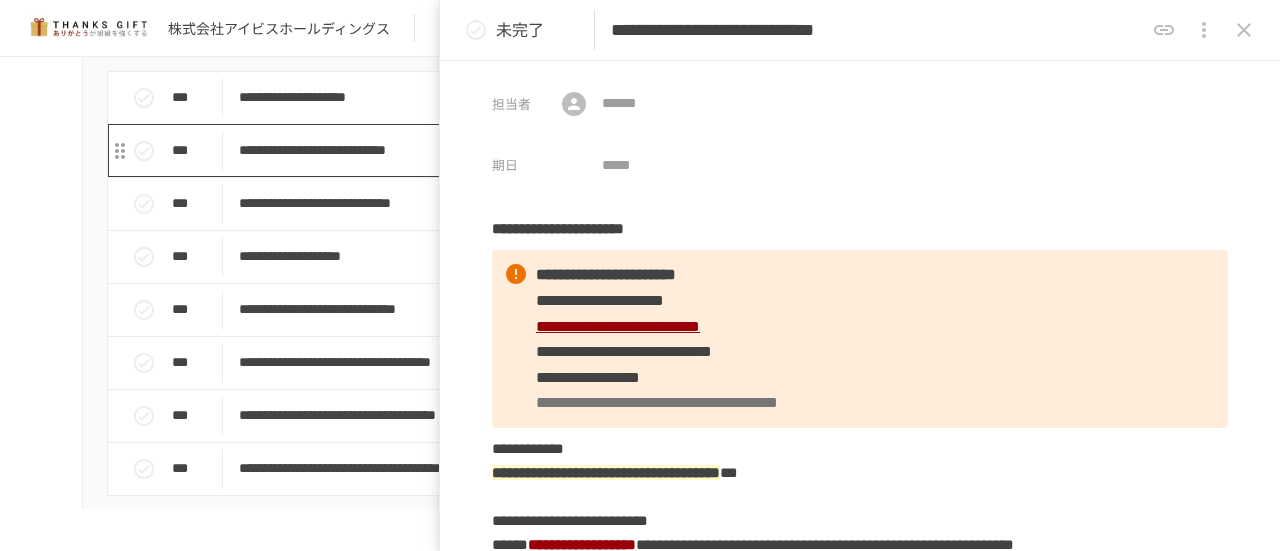 click on "**********" at bounding box center (598, 150) 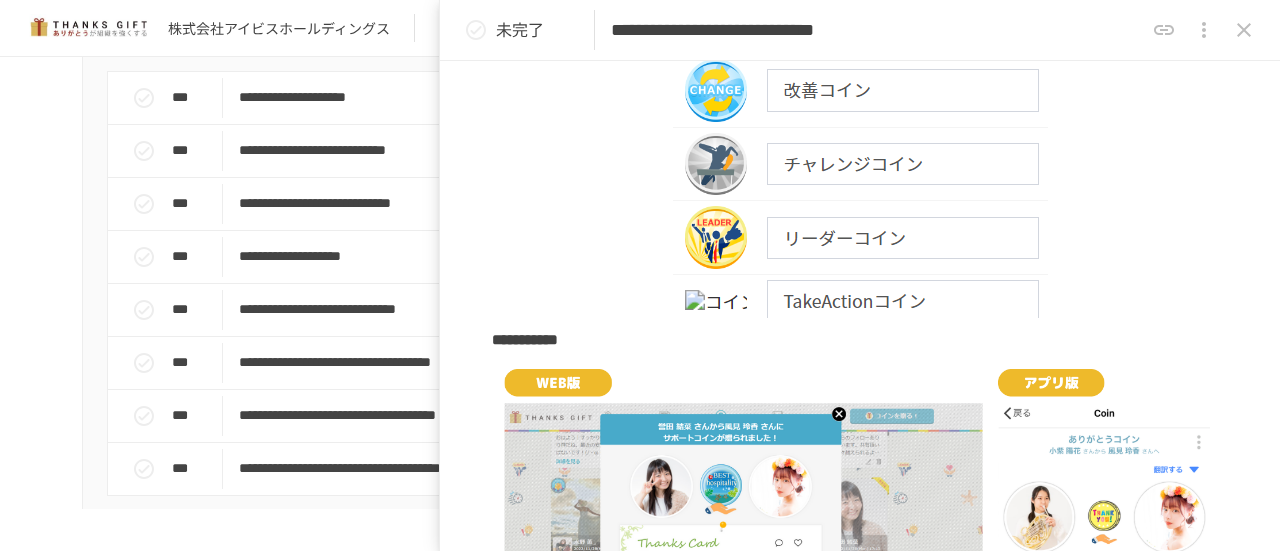 scroll, scrollTop: 1500, scrollLeft: 0, axis: vertical 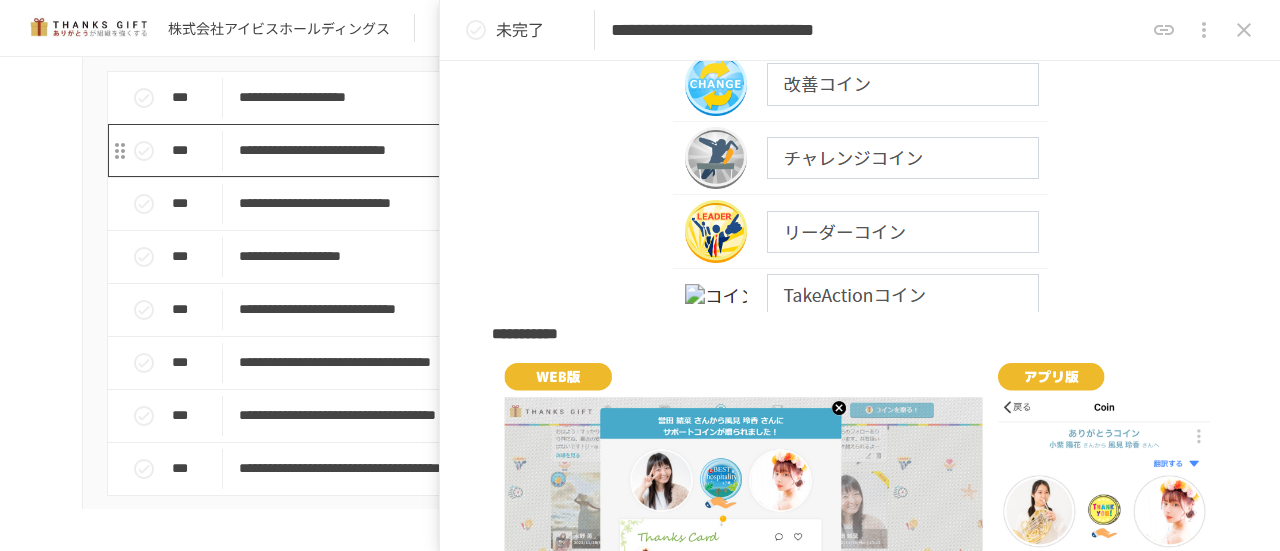 click on "**********" at bounding box center [598, 150] 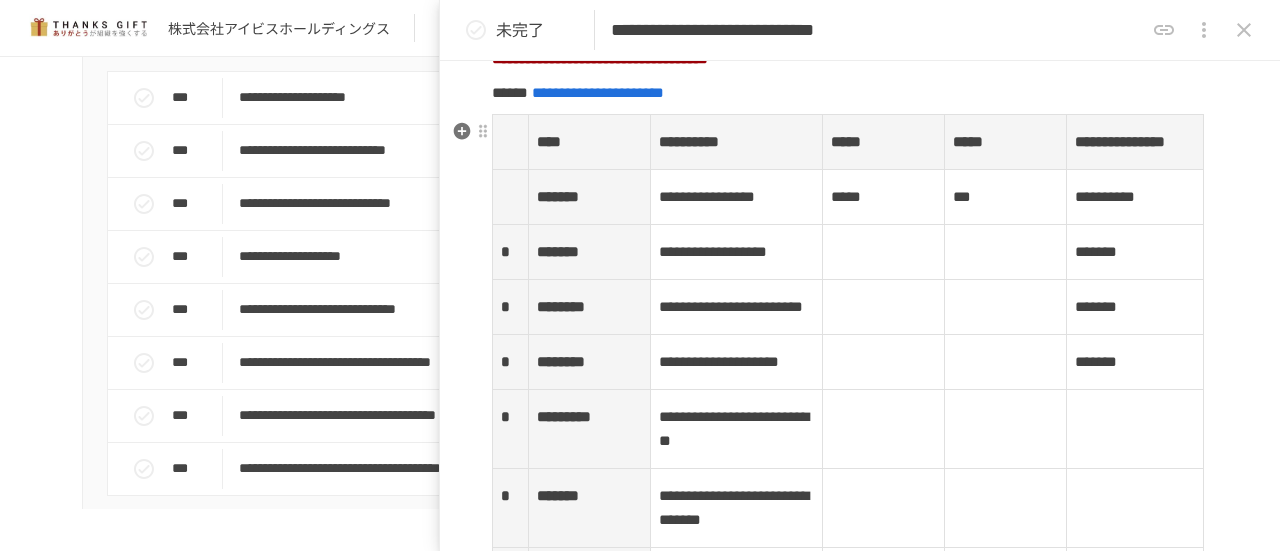 scroll, scrollTop: 2800, scrollLeft: 0, axis: vertical 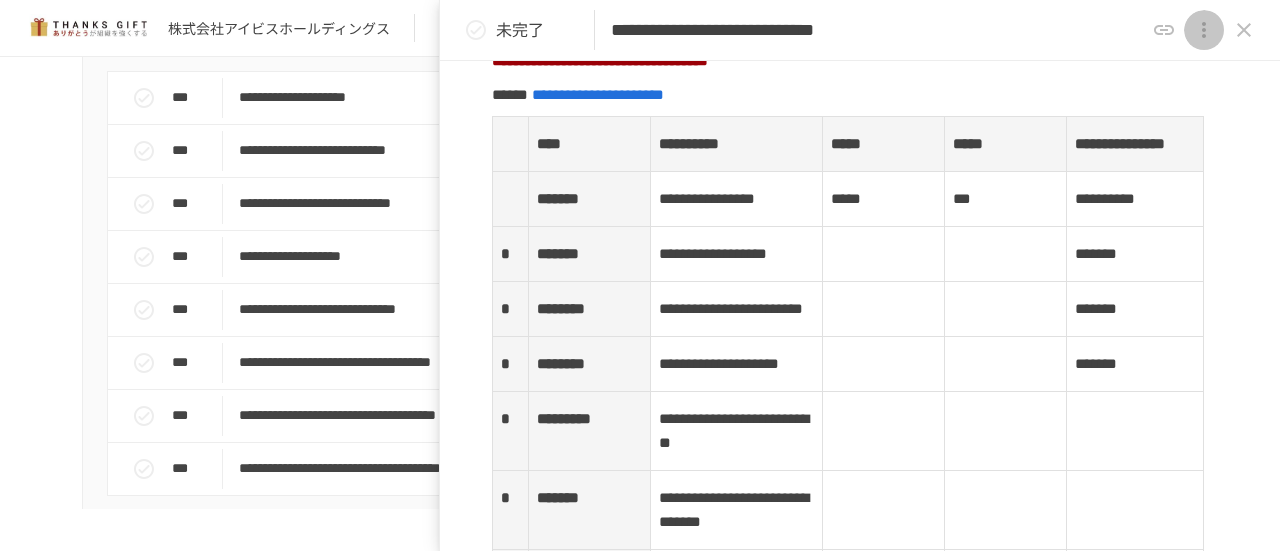 click 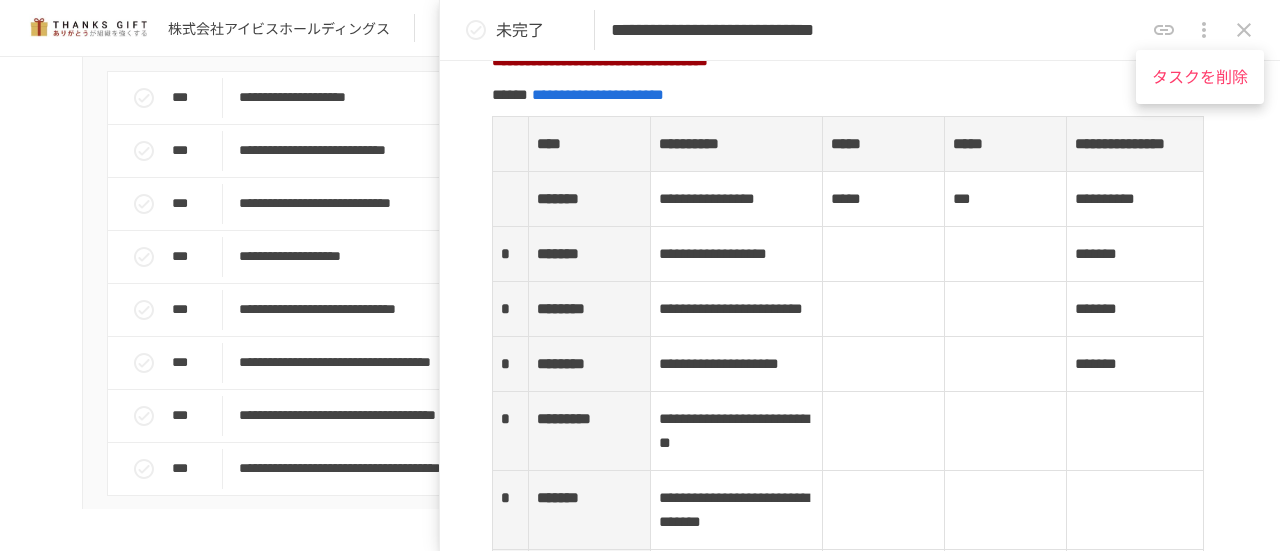 click at bounding box center (640, 275) 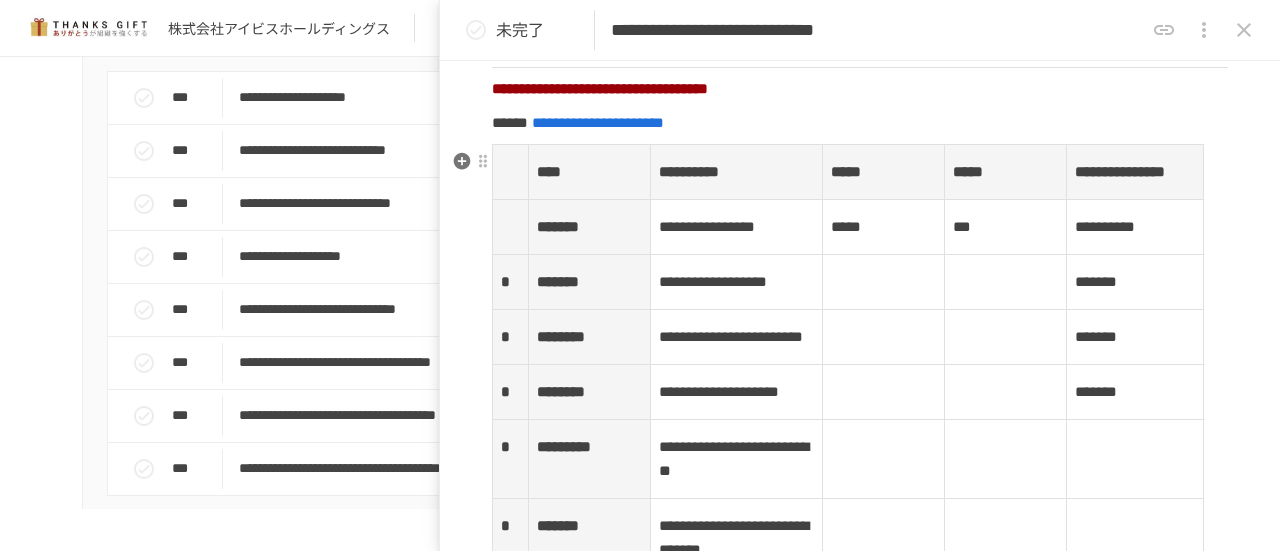 scroll, scrollTop: 2700, scrollLeft: 0, axis: vertical 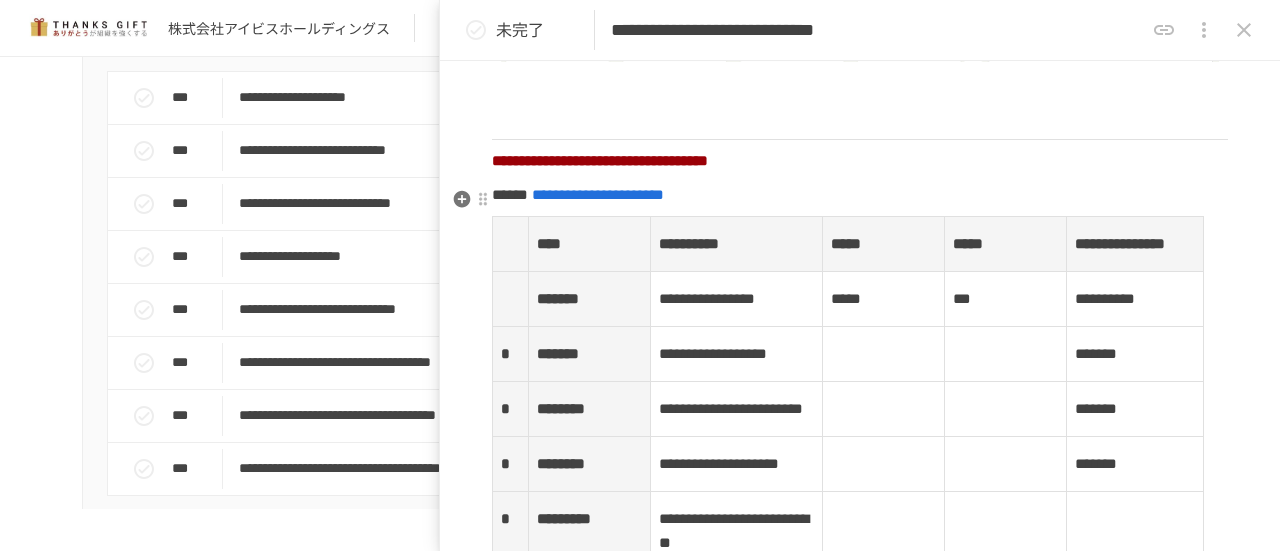 click on "**********" at bounding box center (860, -665) 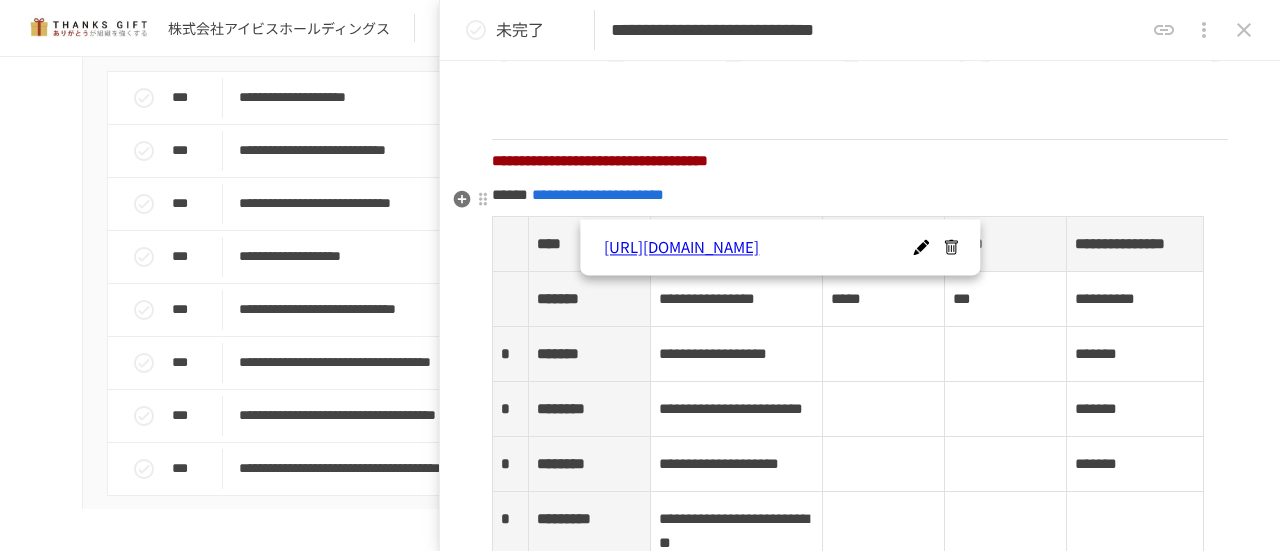click on "**********" at bounding box center (860, 195) 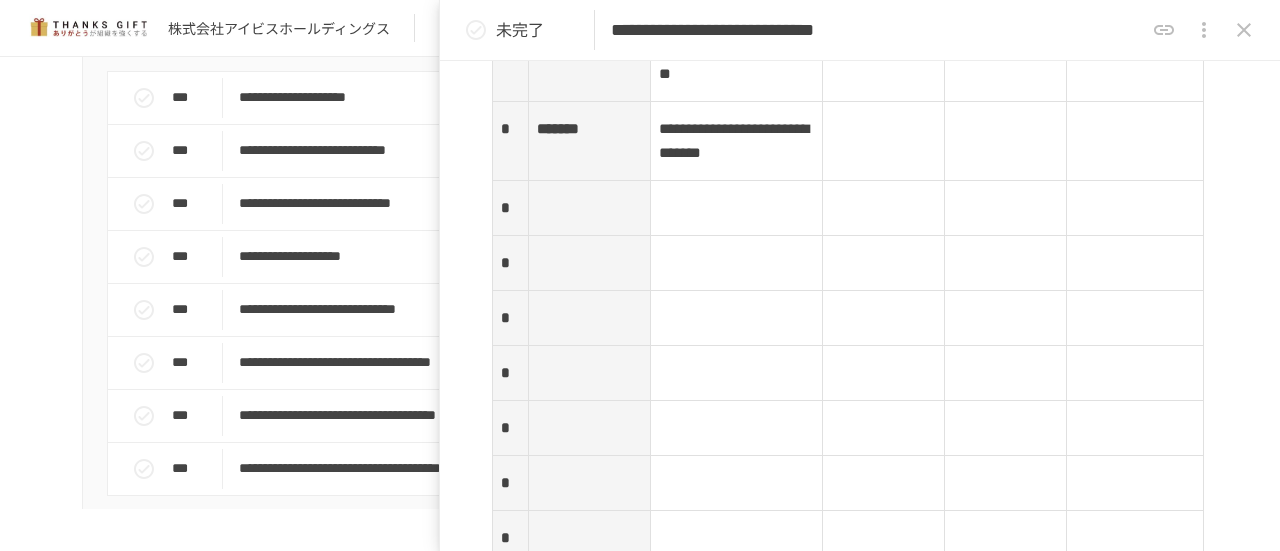scroll, scrollTop: 3200, scrollLeft: 0, axis: vertical 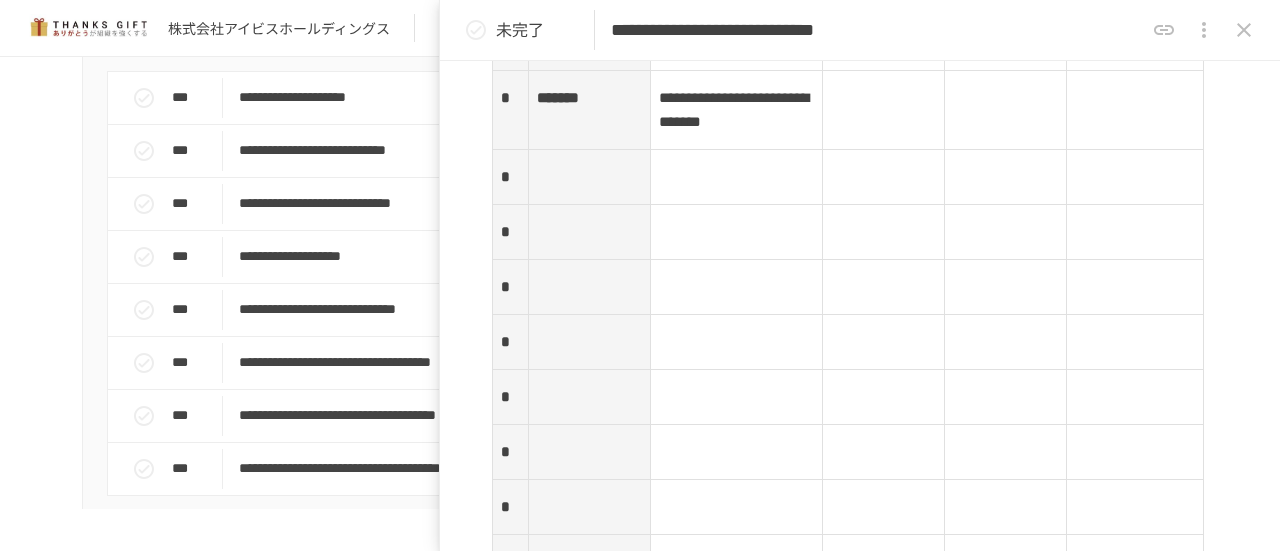 click at bounding box center [589, 177] 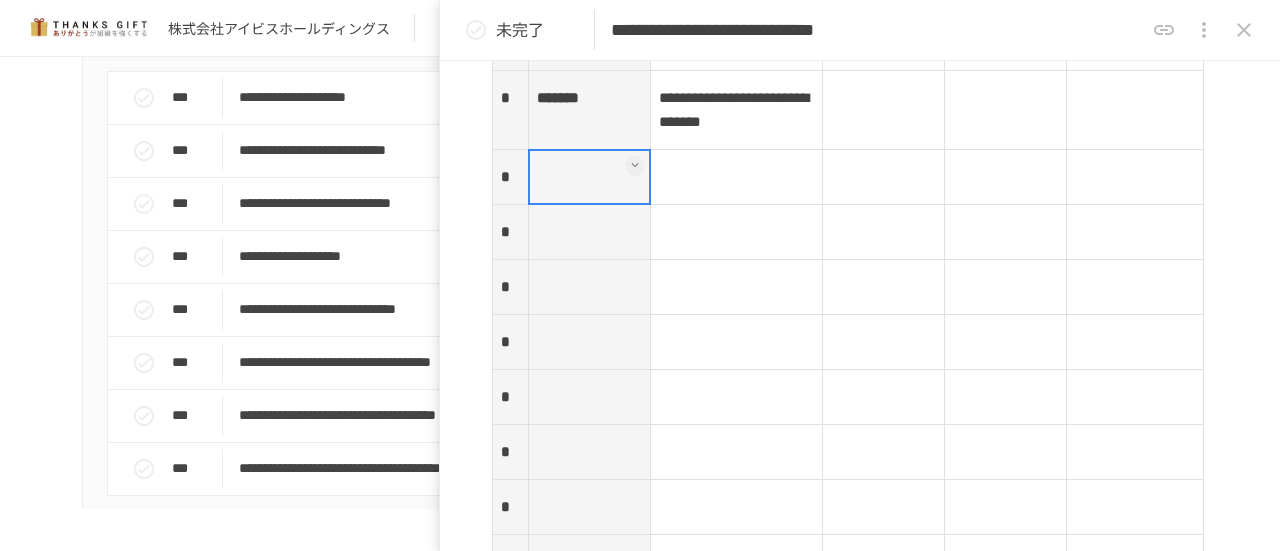 click at bounding box center (589, 177) 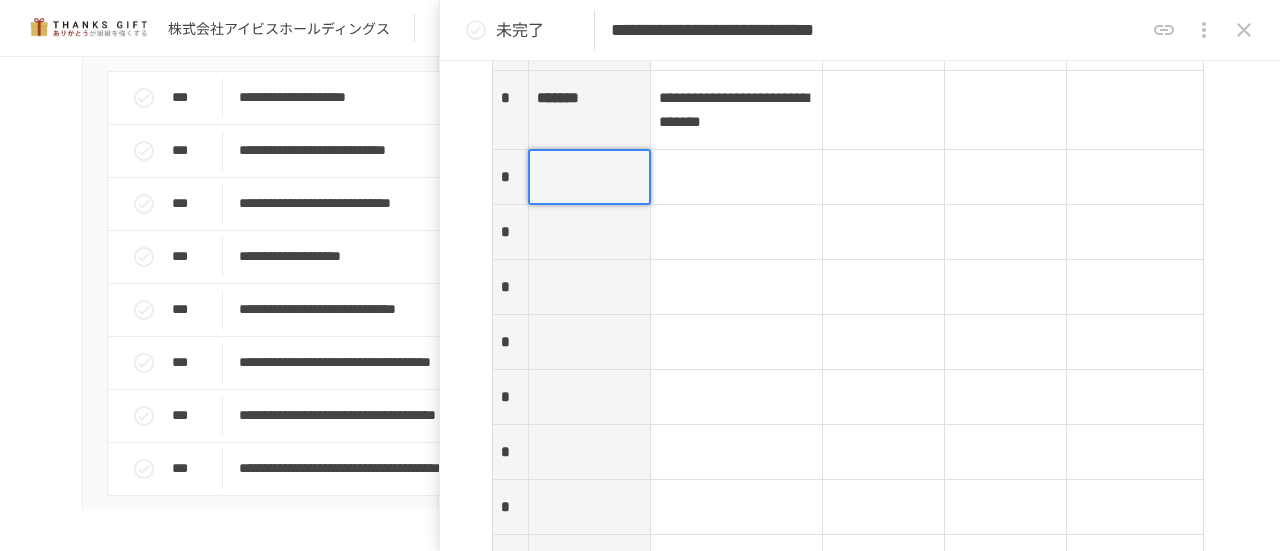 click at bounding box center [589, 177] 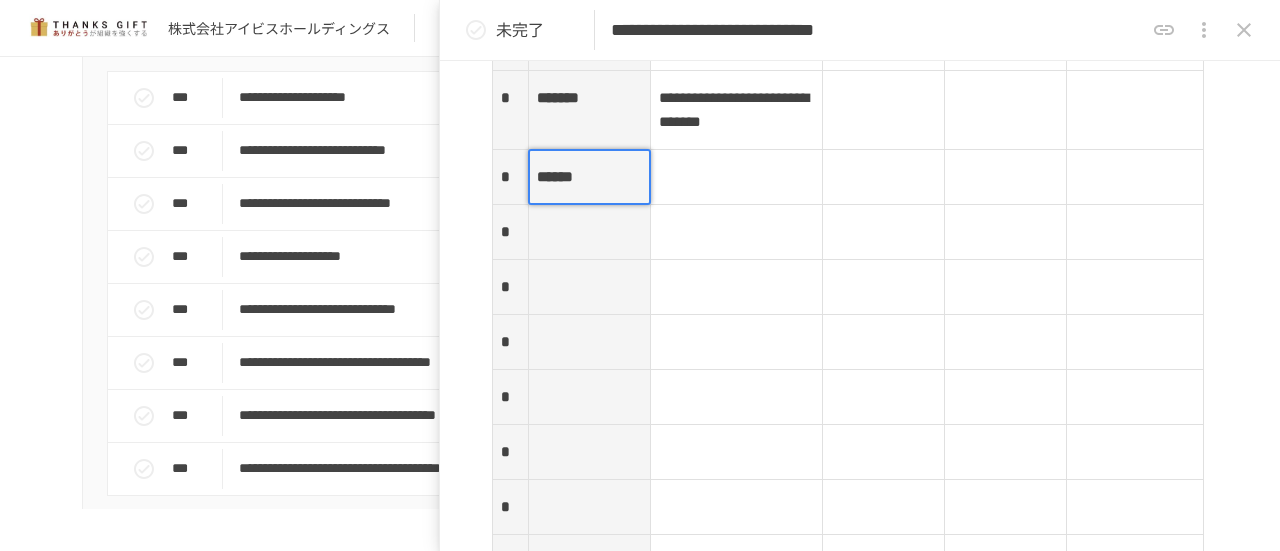 click at bounding box center [736, 177] 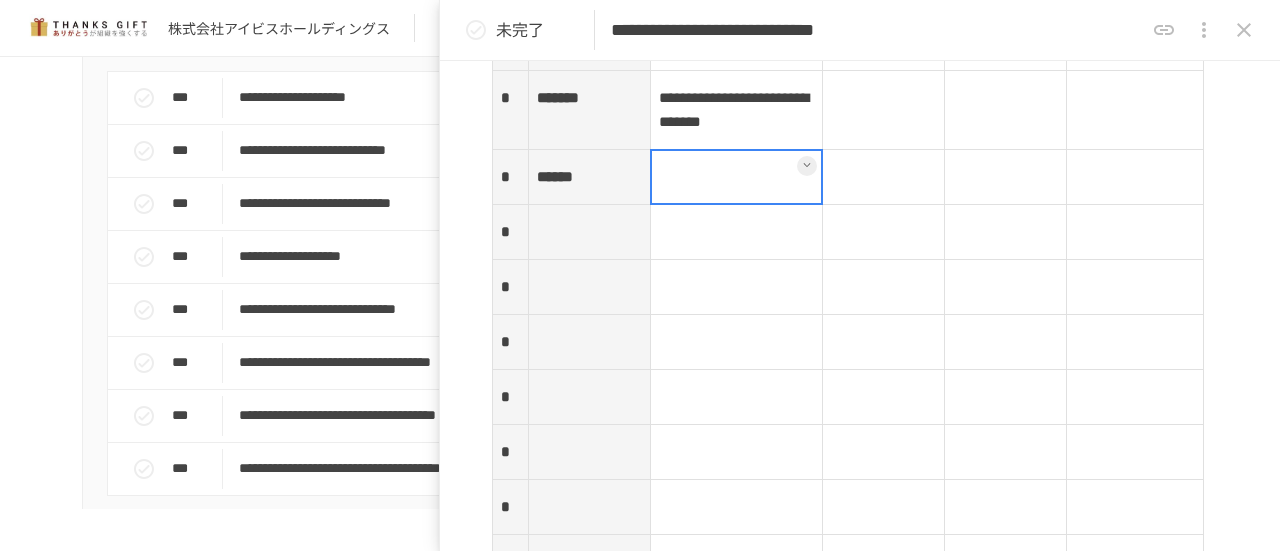 click at bounding box center [737, 177] 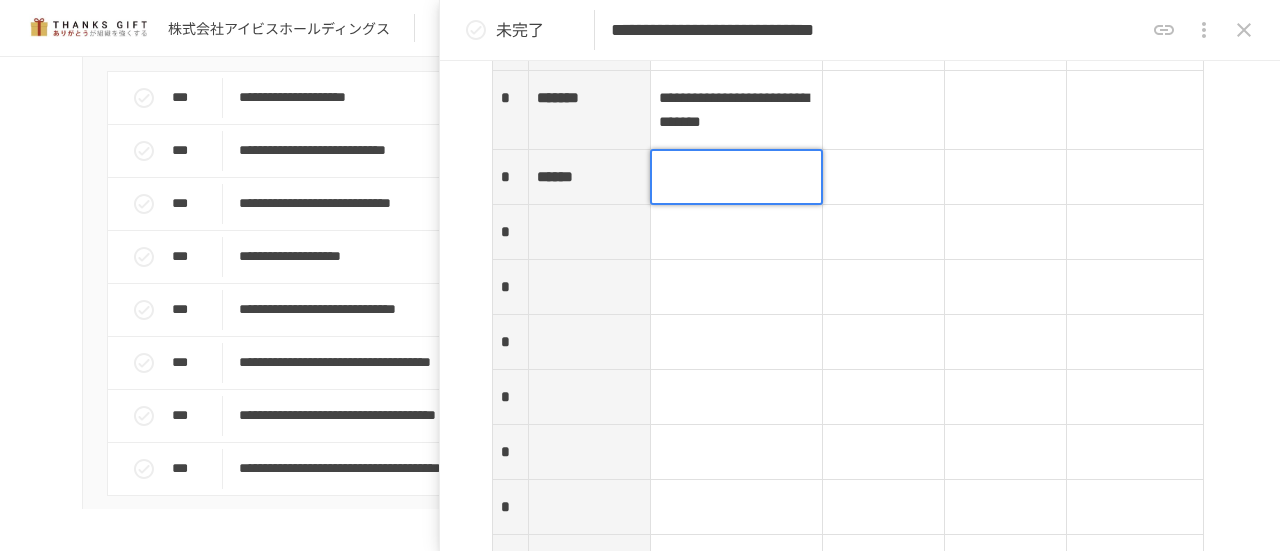 drag, startPoint x: 710, startPoint y: 396, endPoint x: 725, endPoint y: 415, distance: 24.207438 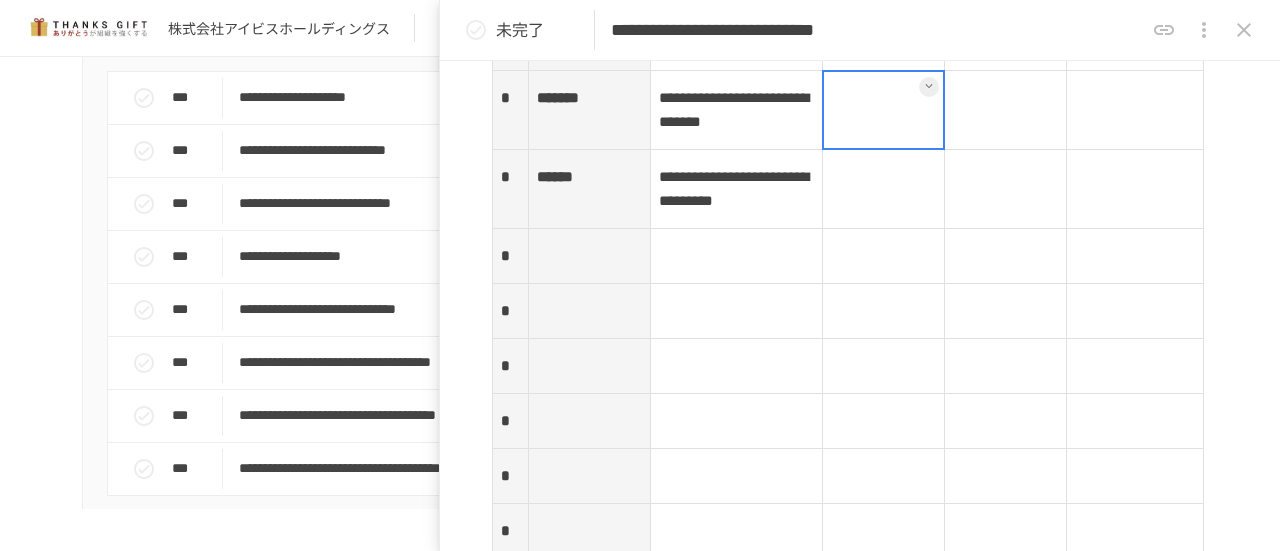 click at bounding box center [884, 110] 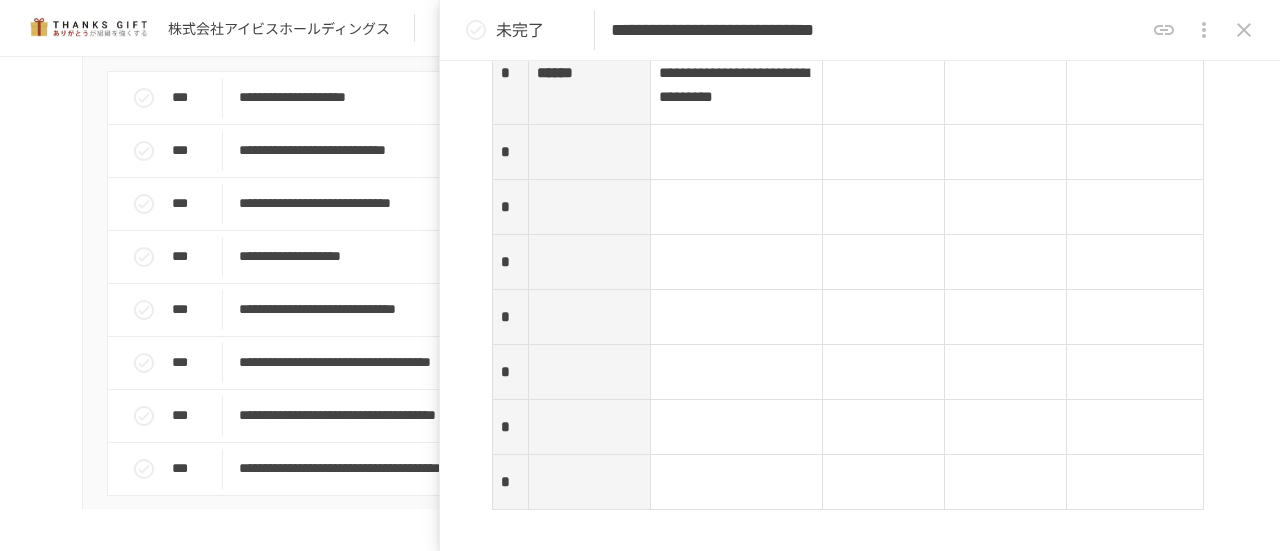 scroll, scrollTop: 3400, scrollLeft: 0, axis: vertical 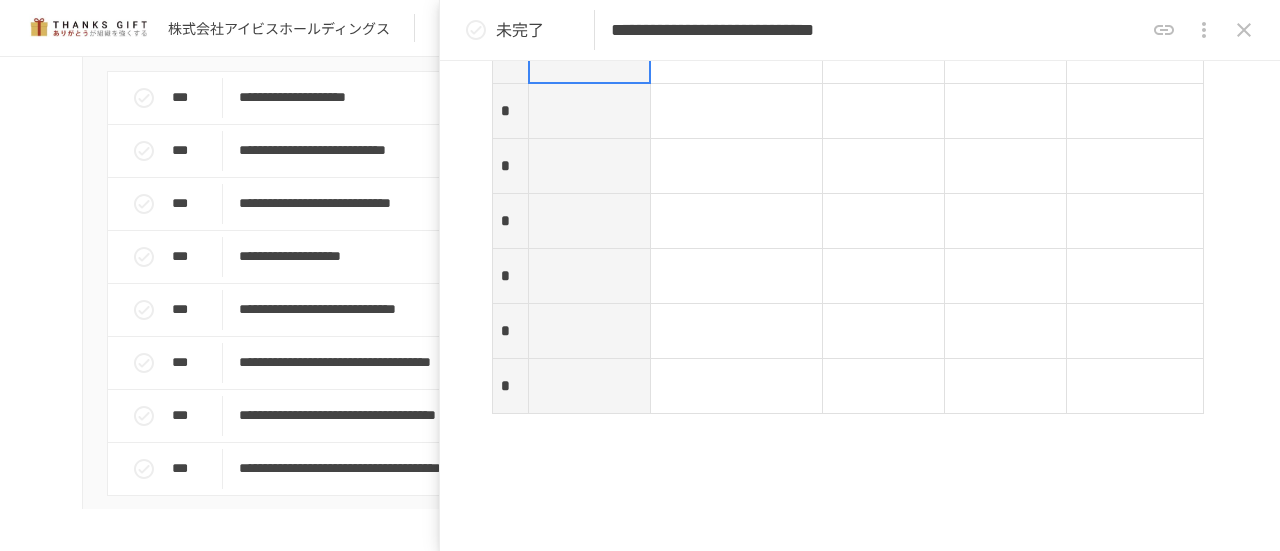 click at bounding box center (589, 56) 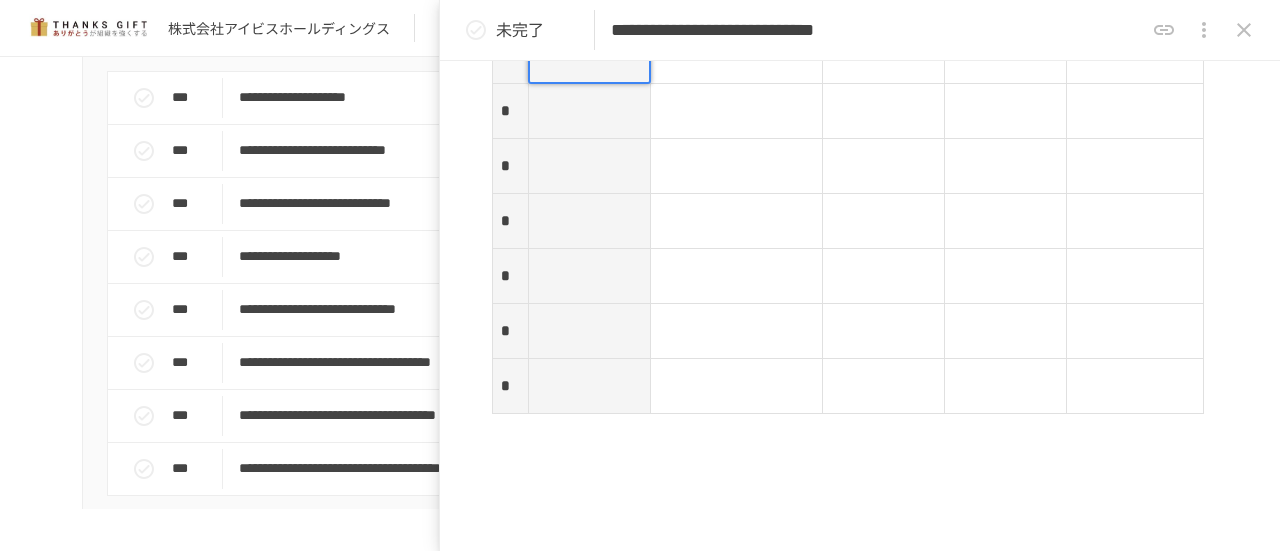 click at bounding box center (589, 56) 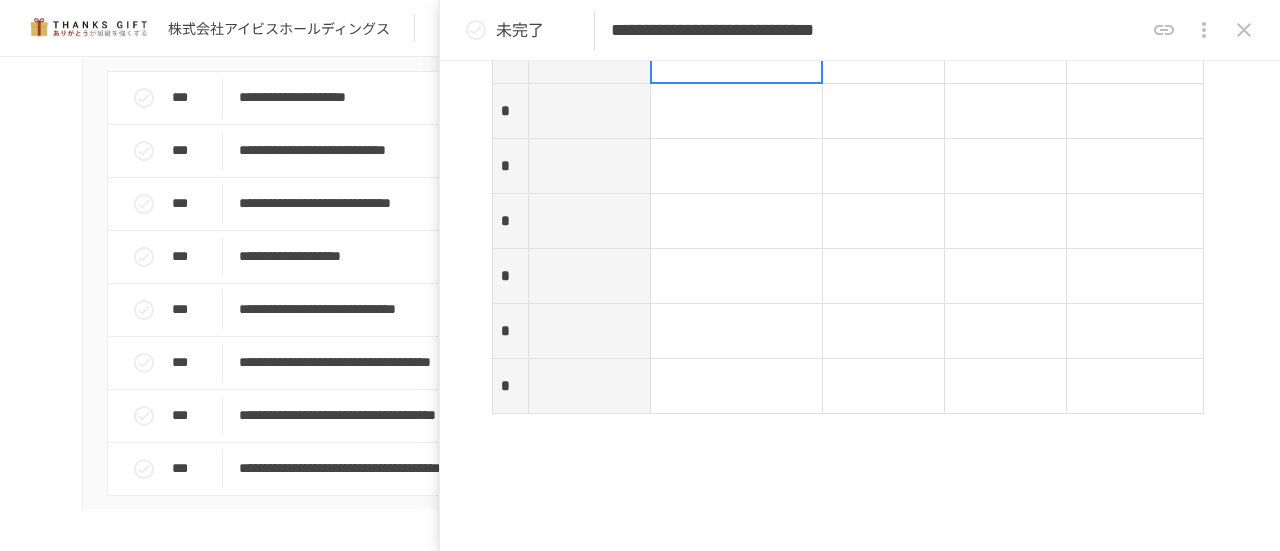 click at bounding box center (737, 56) 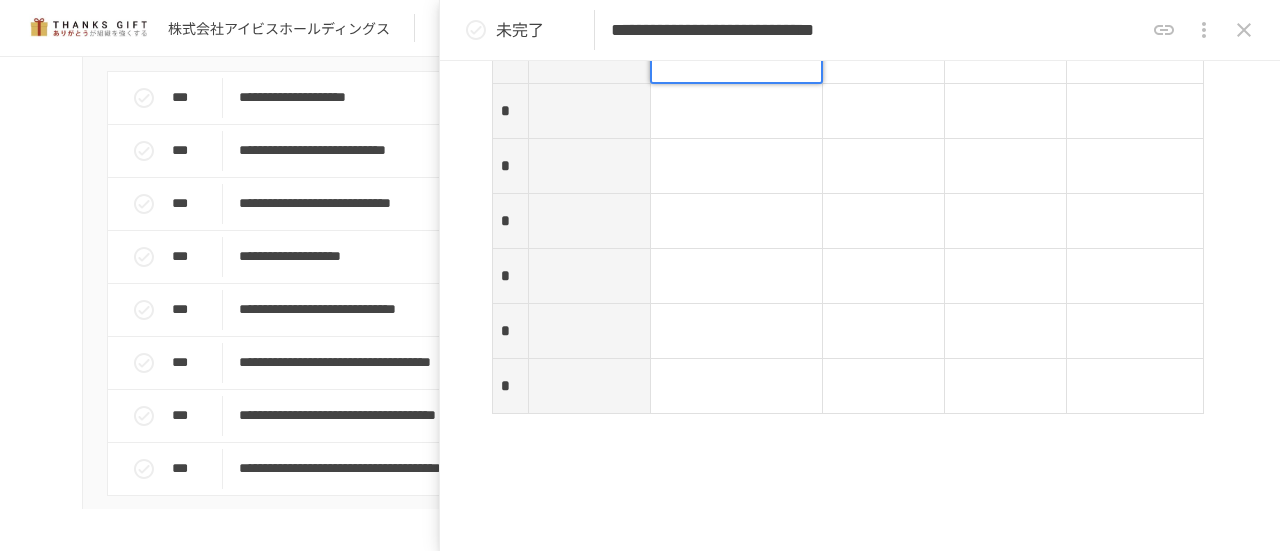 click at bounding box center [737, 56] 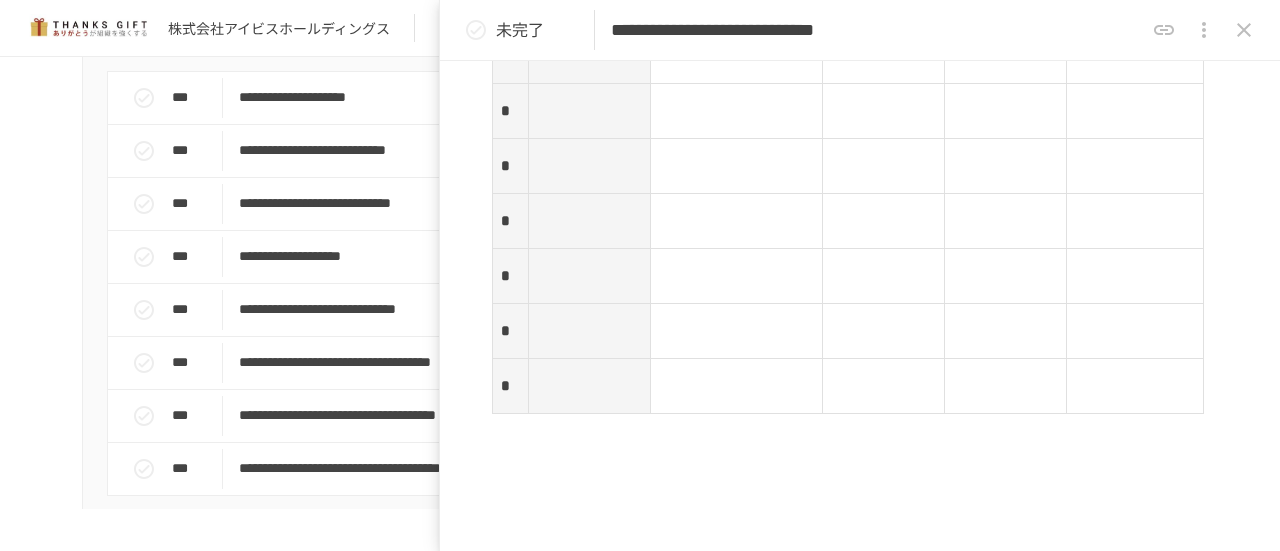 scroll, scrollTop: 3300, scrollLeft: 0, axis: vertical 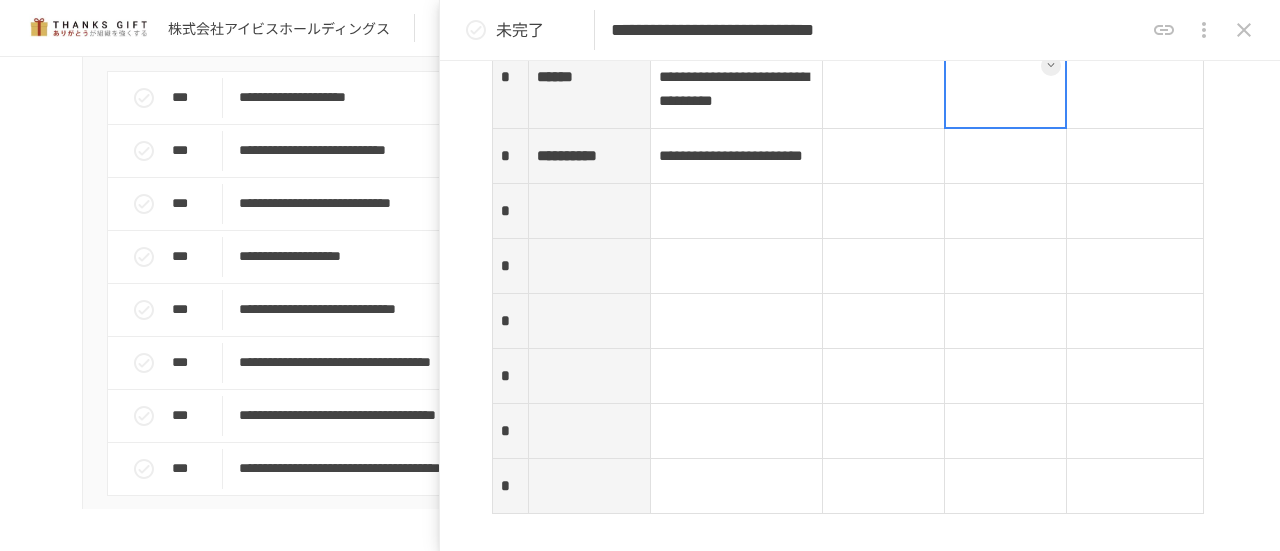 click at bounding box center (884, 10) 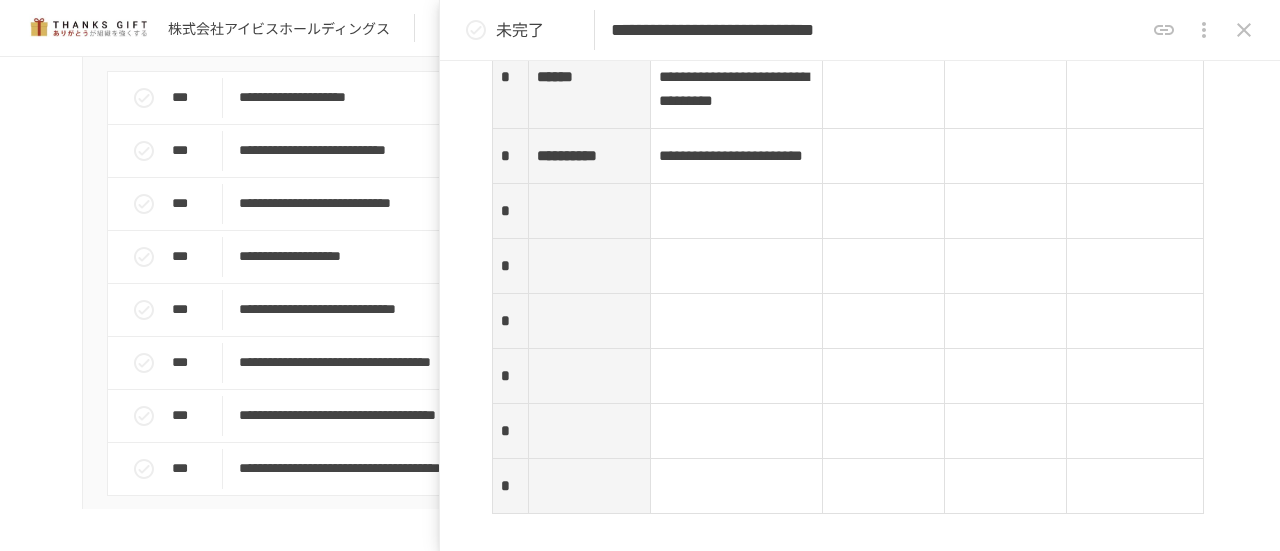 click at bounding box center [884, 89] 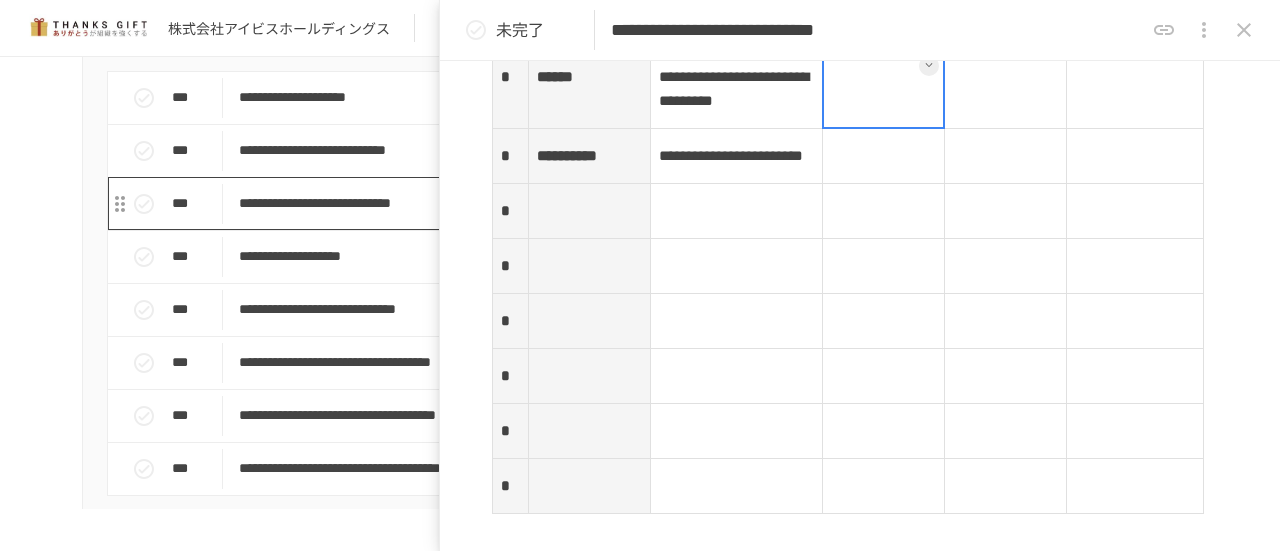 click on "**********" at bounding box center (598, 203) 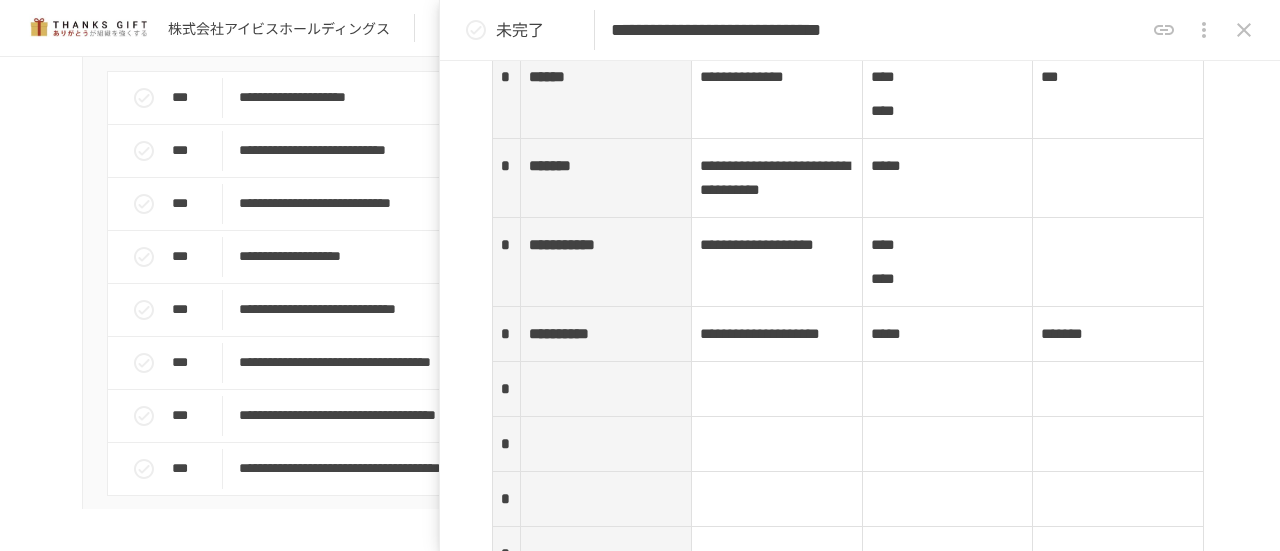 scroll, scrollTop: 2500, scrollLeft: 0, axis: vertical 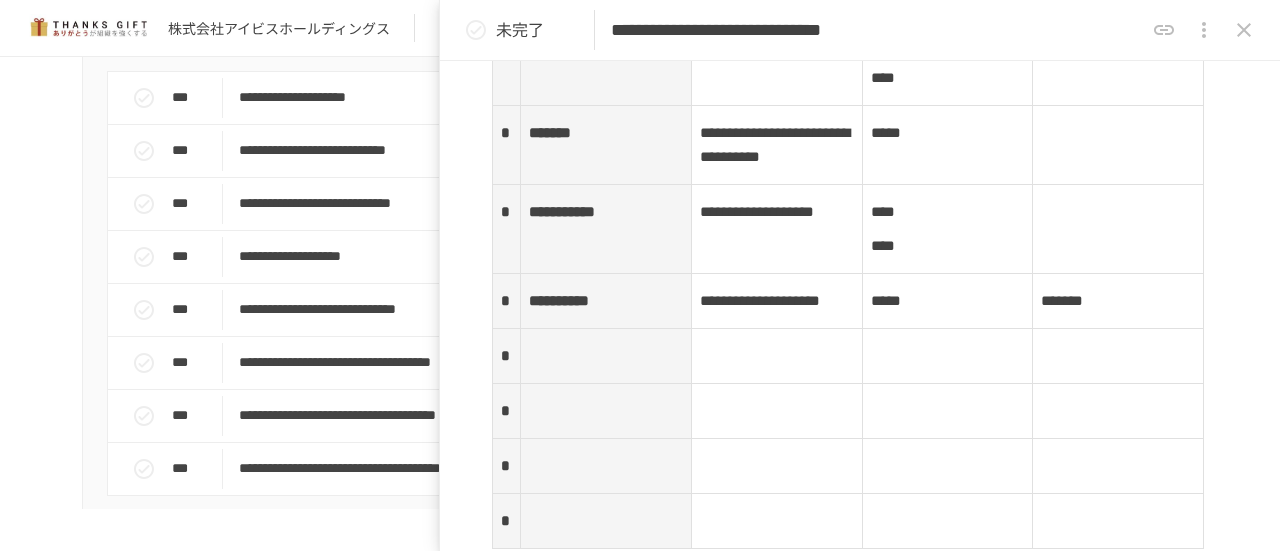 click on "**********" at bounding box center [640, 254] 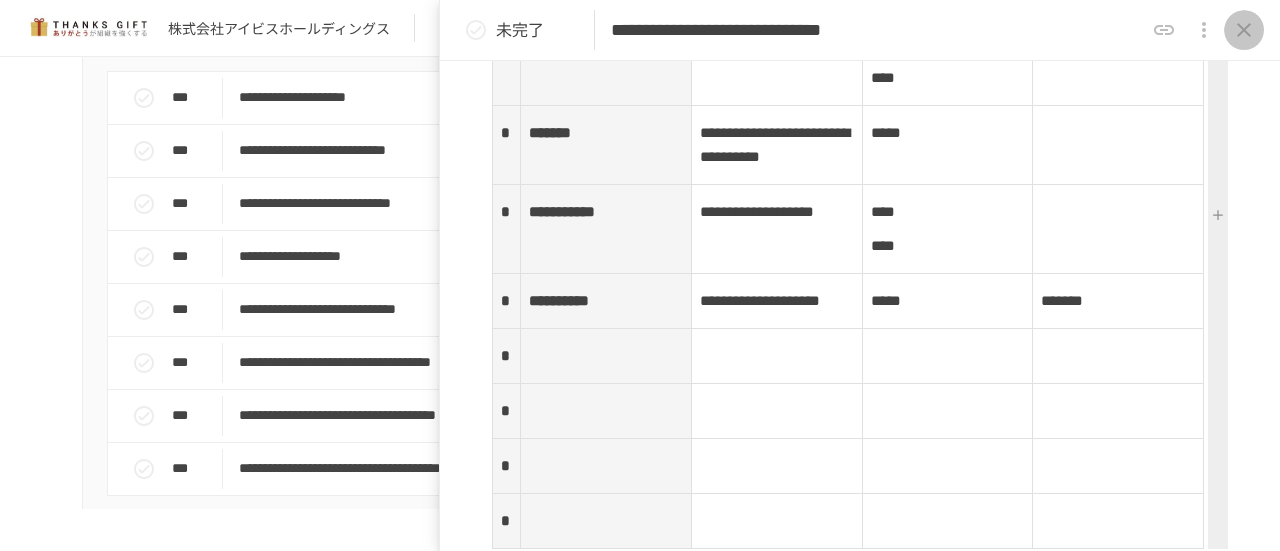 click 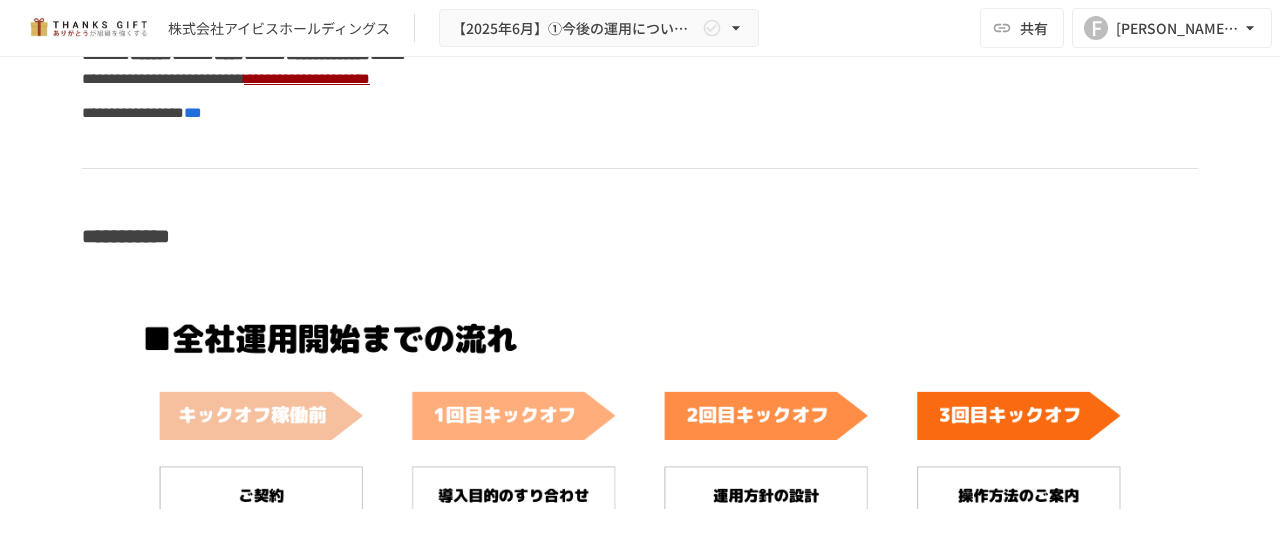scroll, scrollTop: 6860, scrollLeft: 0, axis: vertical 